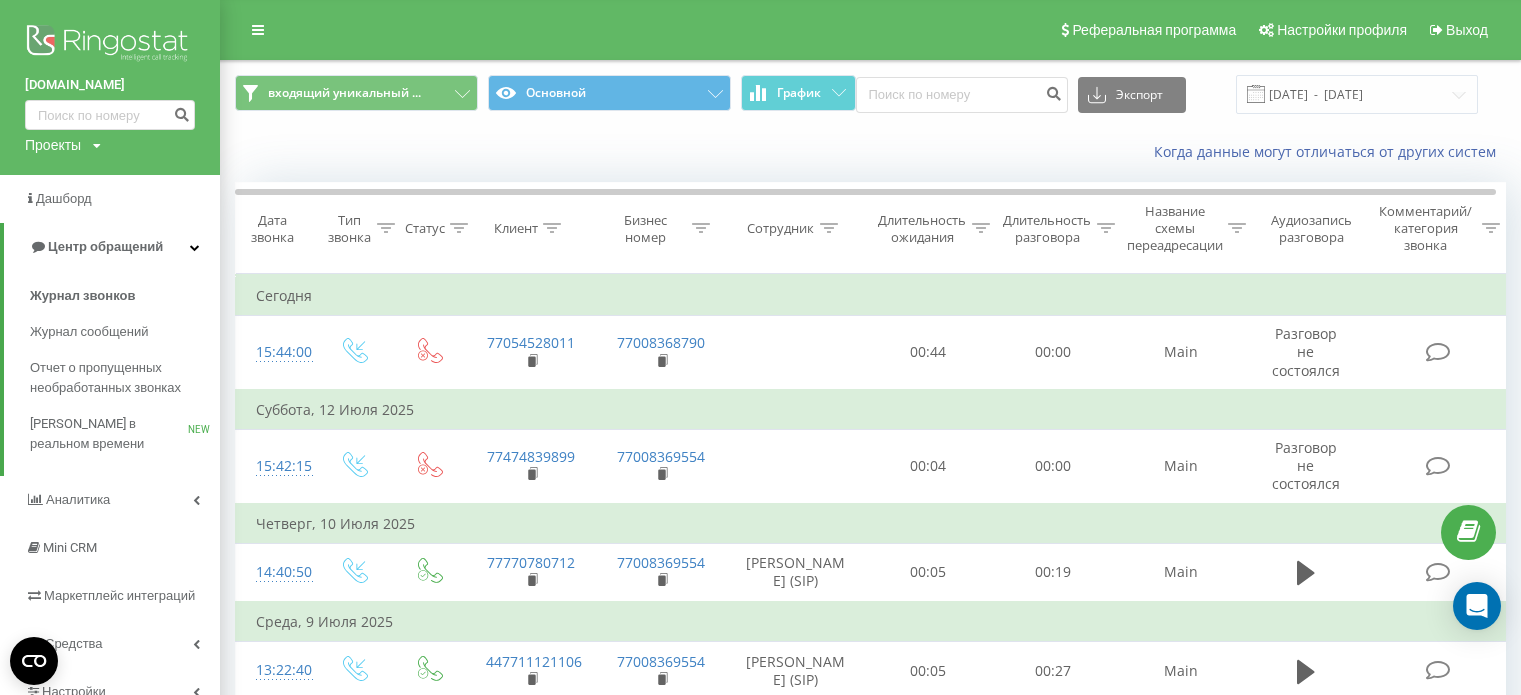 scroll, scrollTop: 0, scrollLeft: 0, axis: both 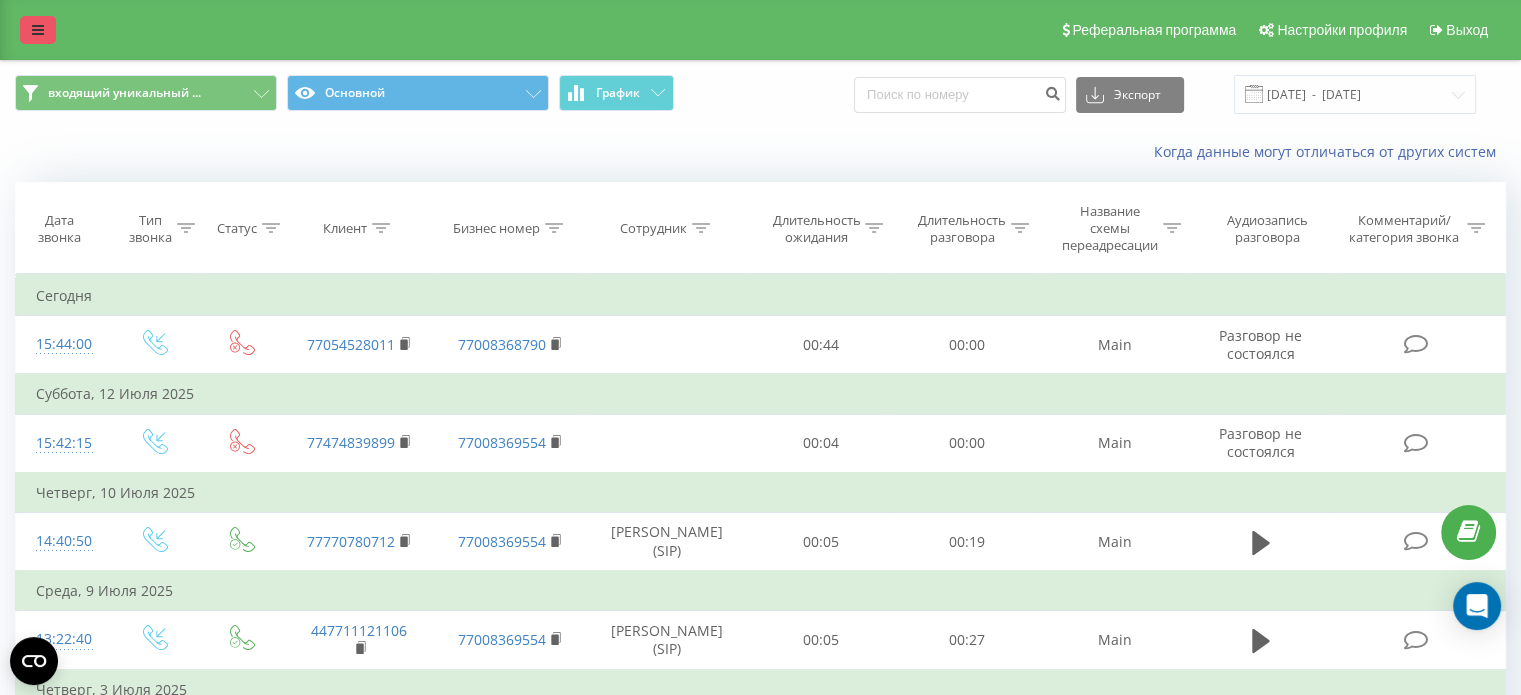 click at bounding box center (38, 30) 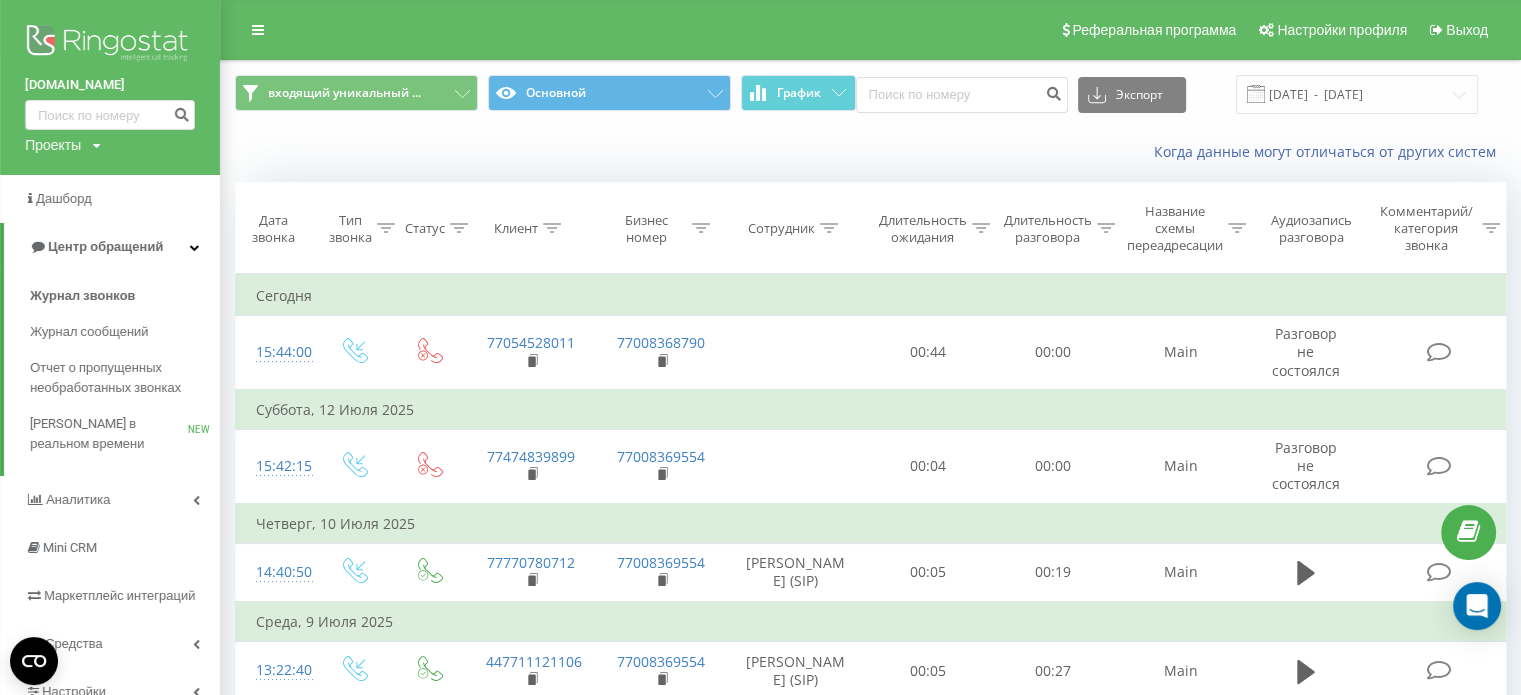 click on "[DOMAIN_NAME]" at bounding box center (110, 85) 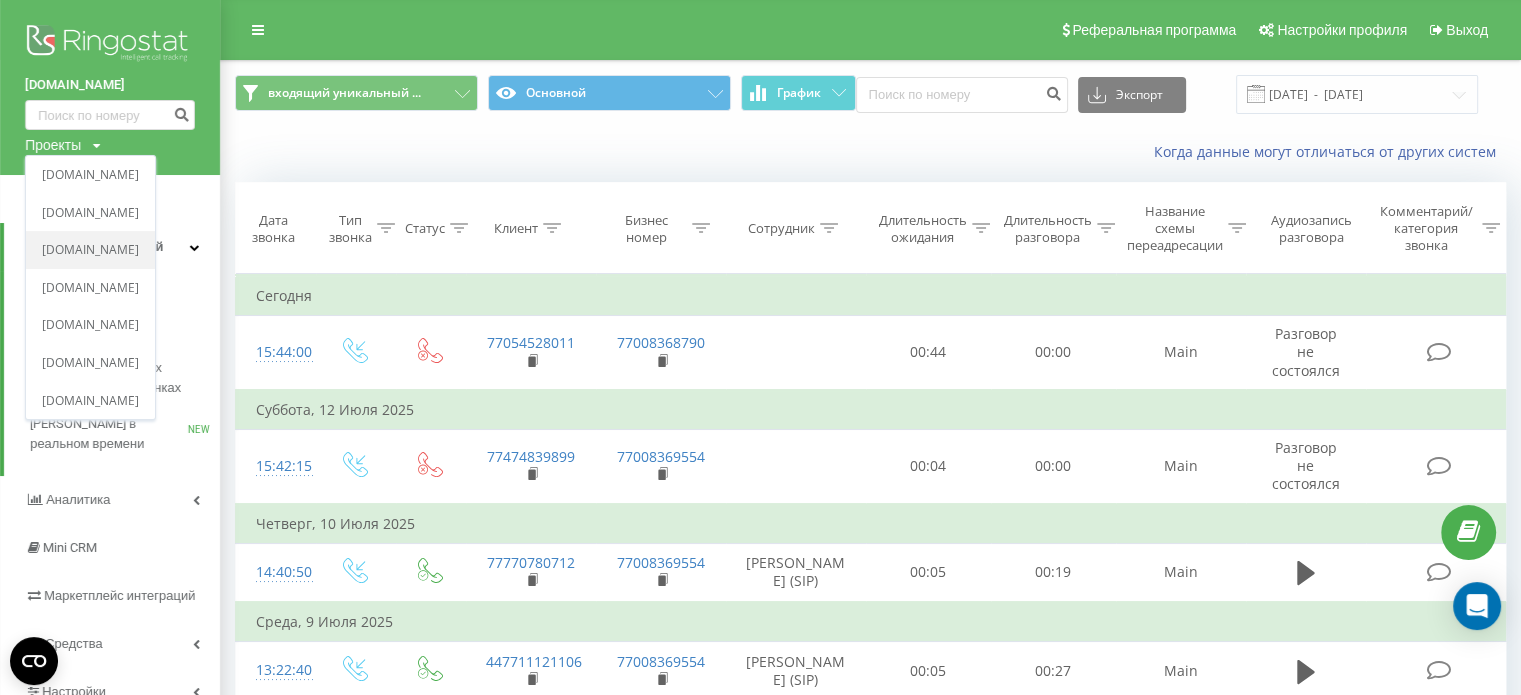 click on "[DOMAIN_NAME]" at bounding box center (90, 251) 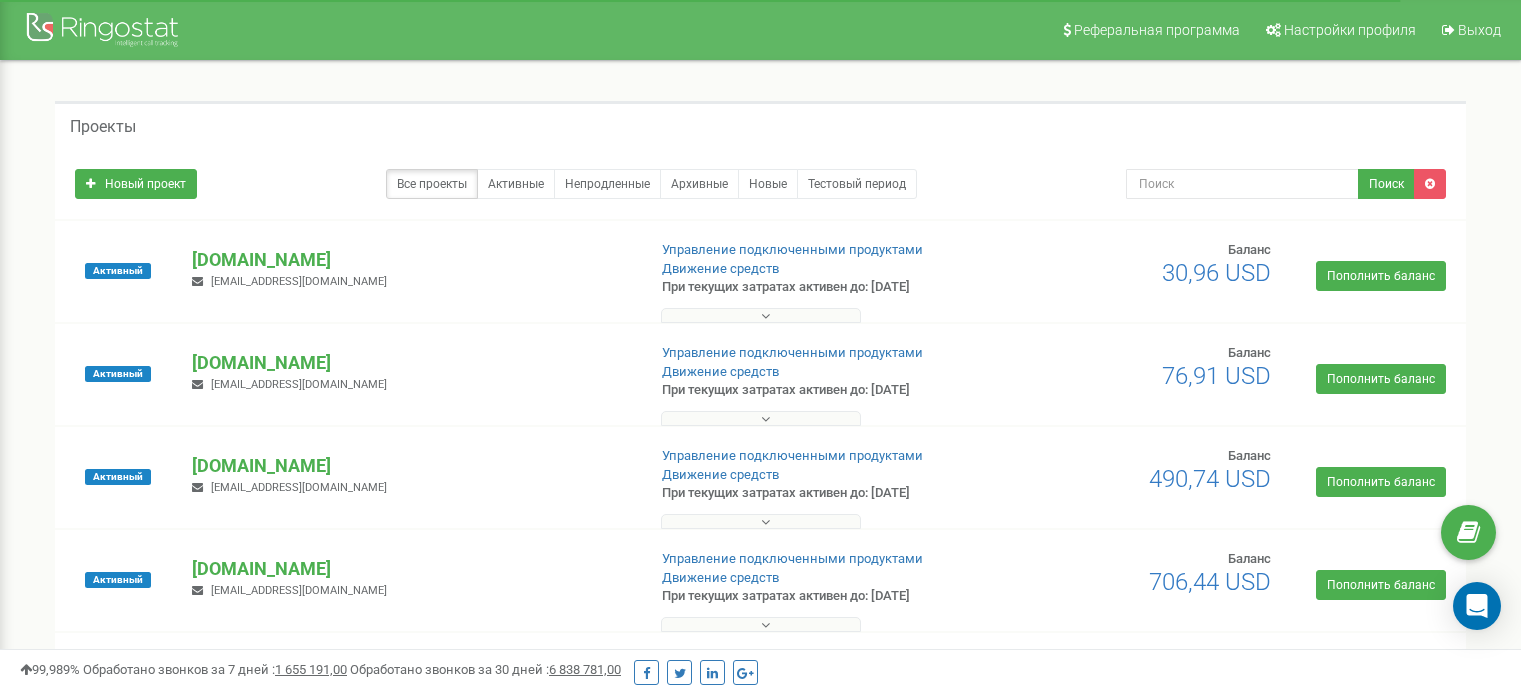 scroll, scrollTop: 504, scrollLeft: 0, axis: vertical 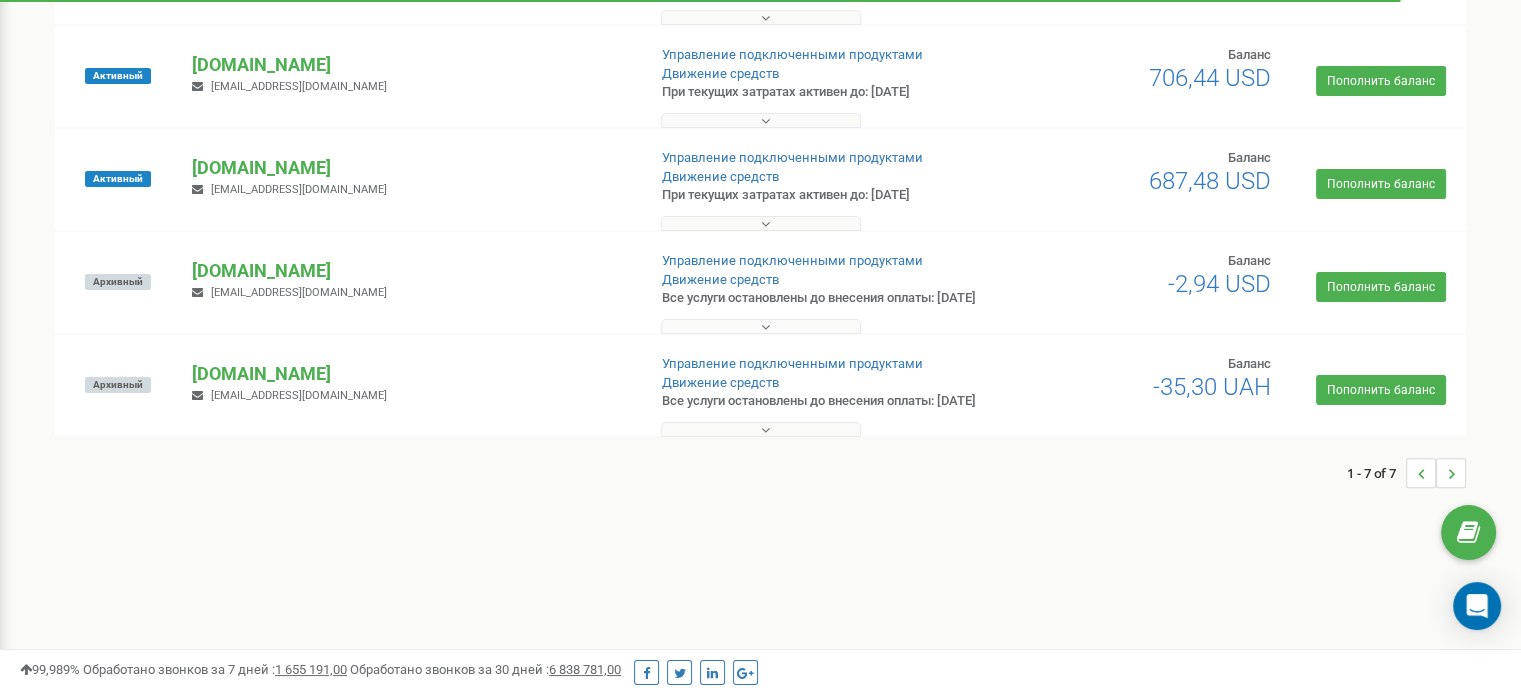 click on "[DOMAIN_NAME]" at bounding box center (410, 168) 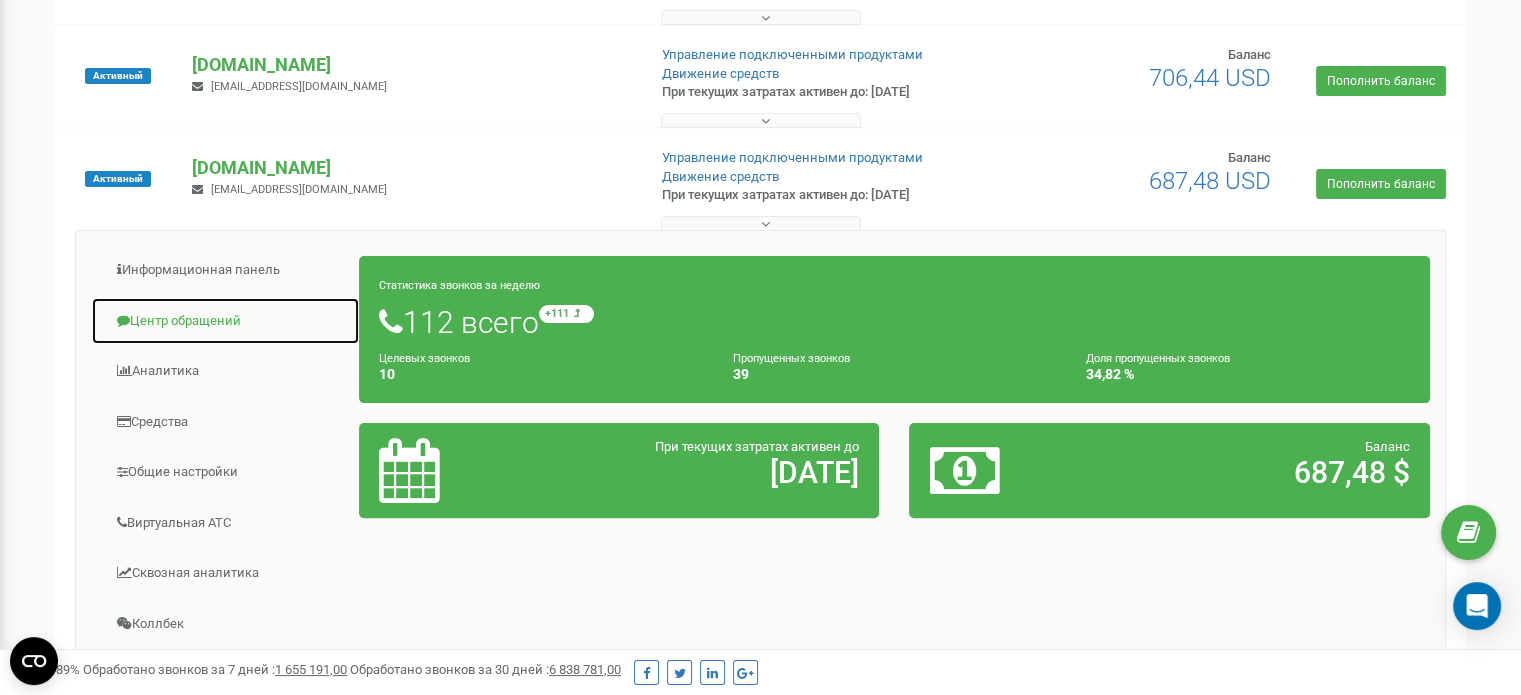 click on "Центр обращений" at bounding box center (225, 321) 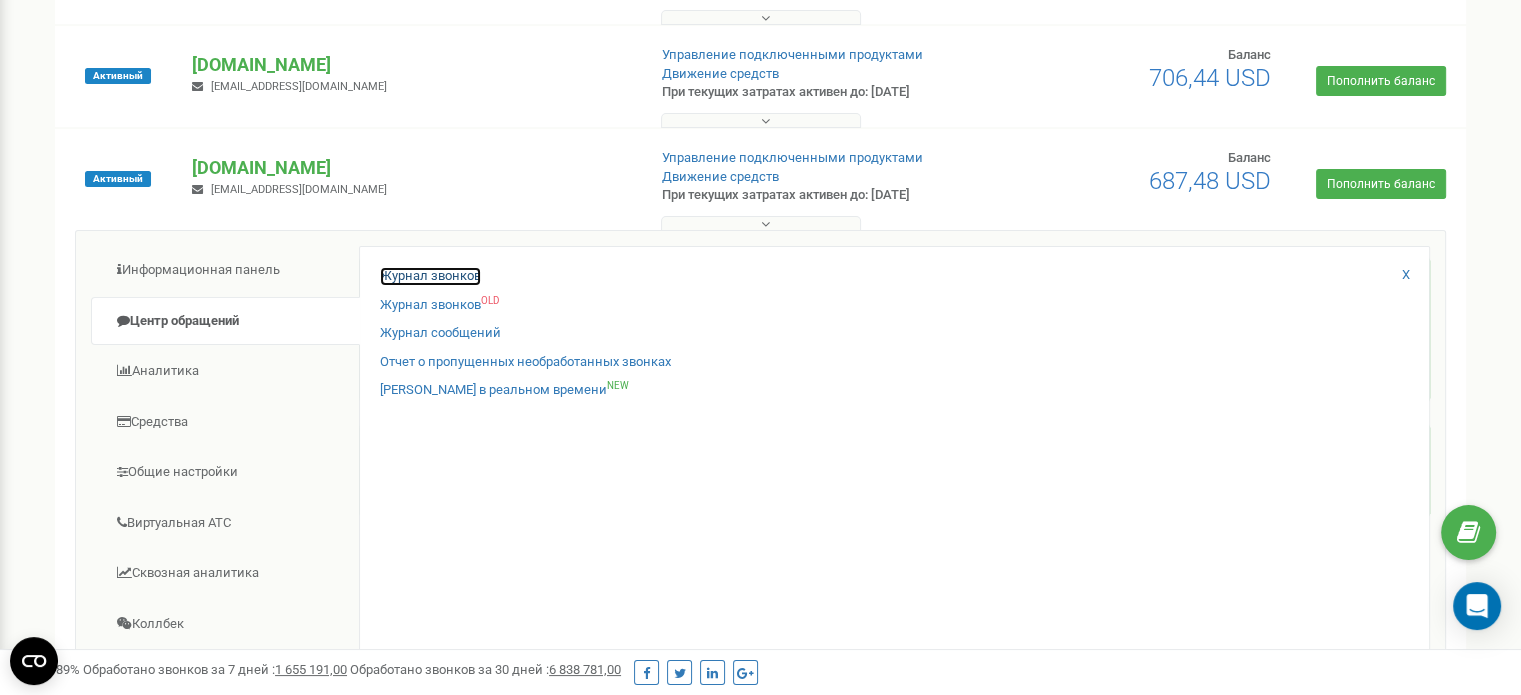 click on "Журнал звонков" at bounding box center (430, 276) 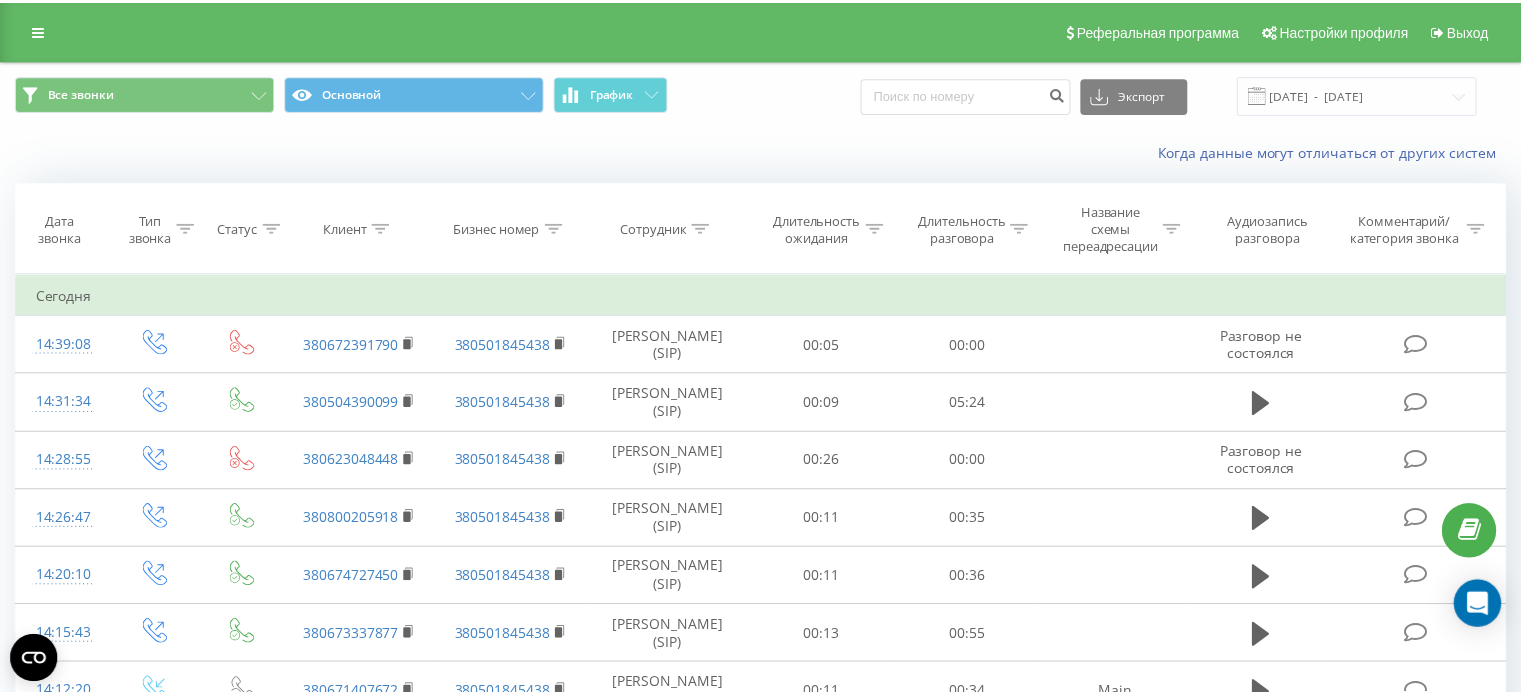 scroll, scrollTop: 0, scrollLeft: 0, axis: both 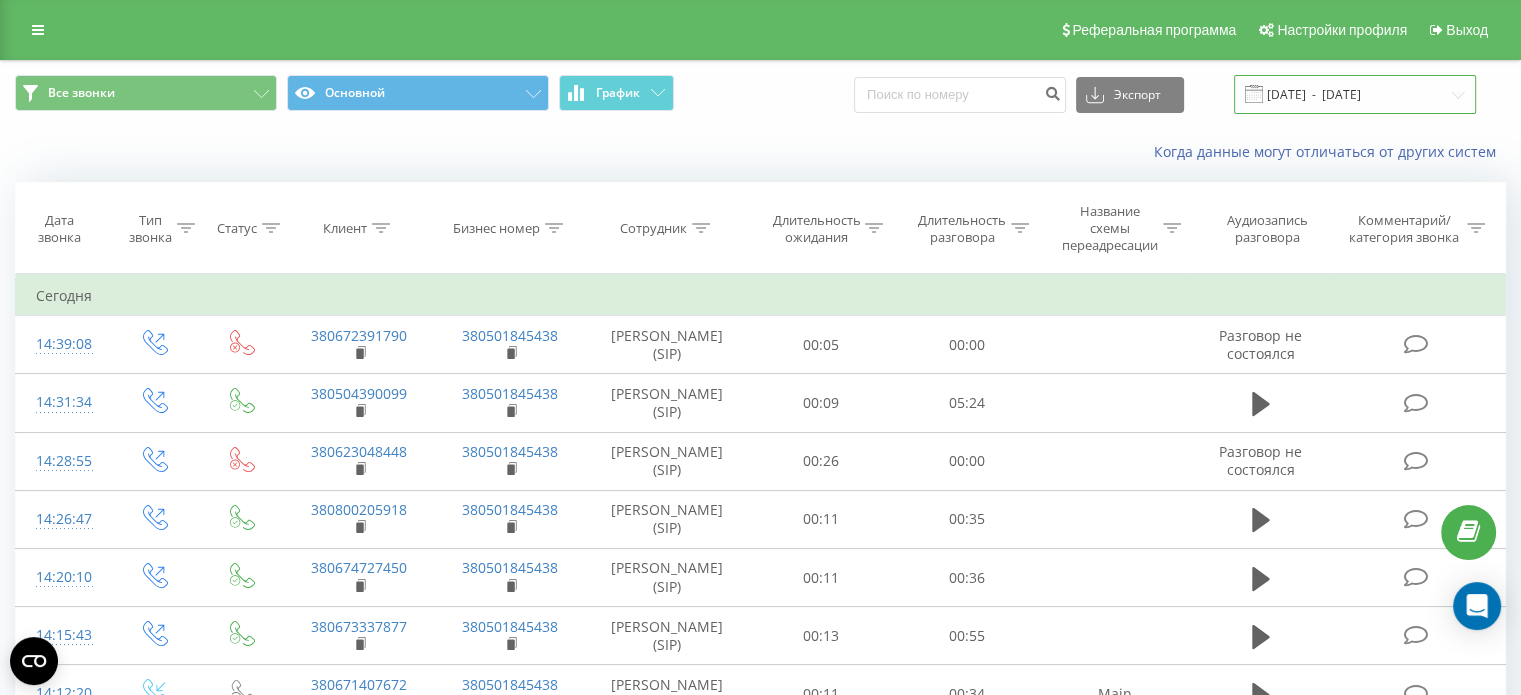 click on "14.06.2025  -  14.07.2025" at bounding box center [1355, 94] 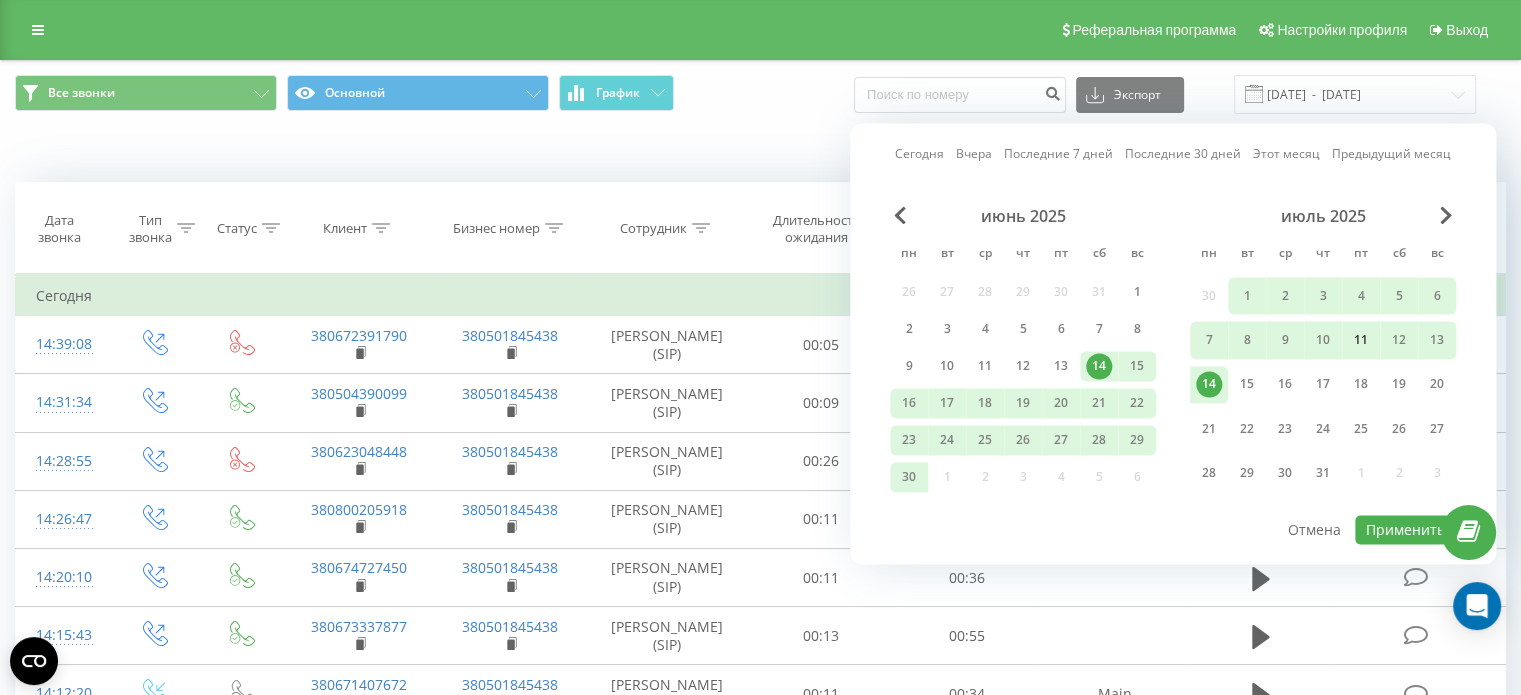 click on "11" at bounding box center (1361, 340) 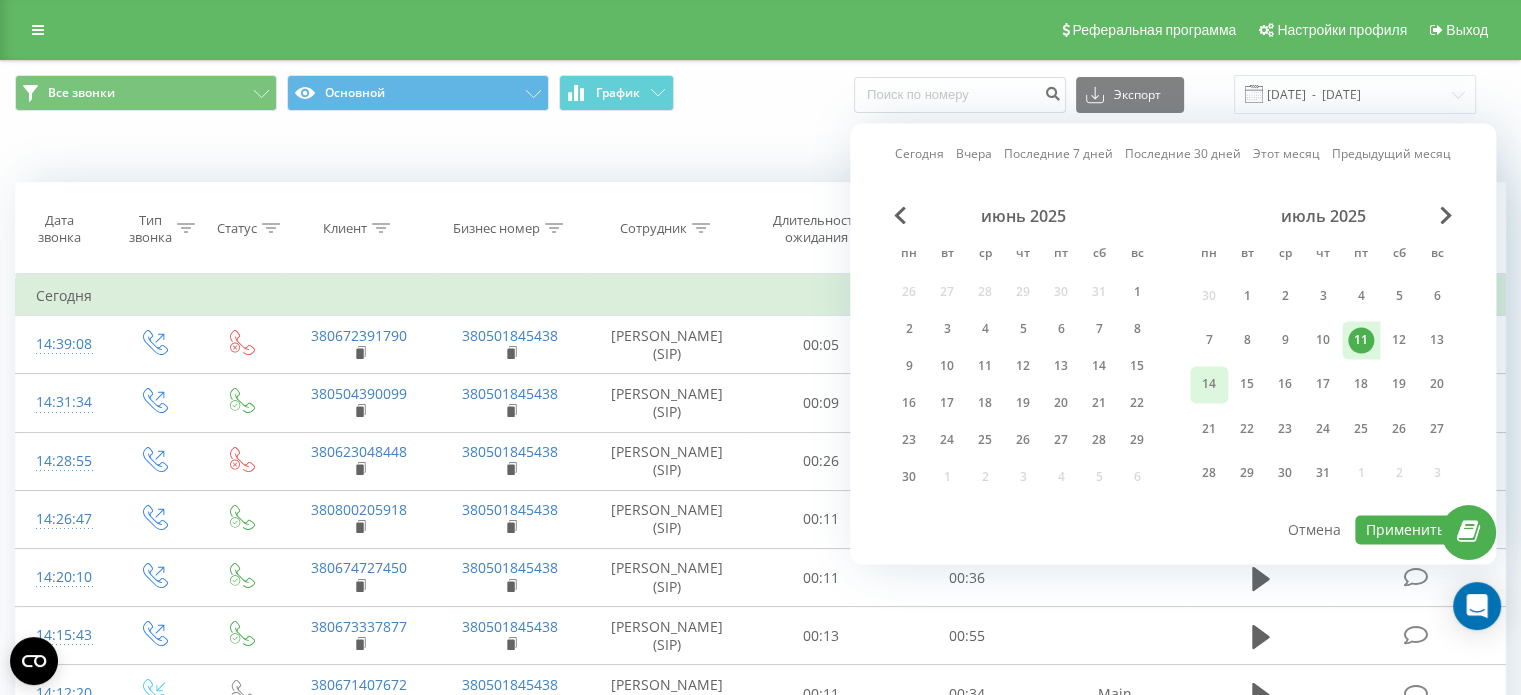 click on "14" at bounding box center (1209, 385) 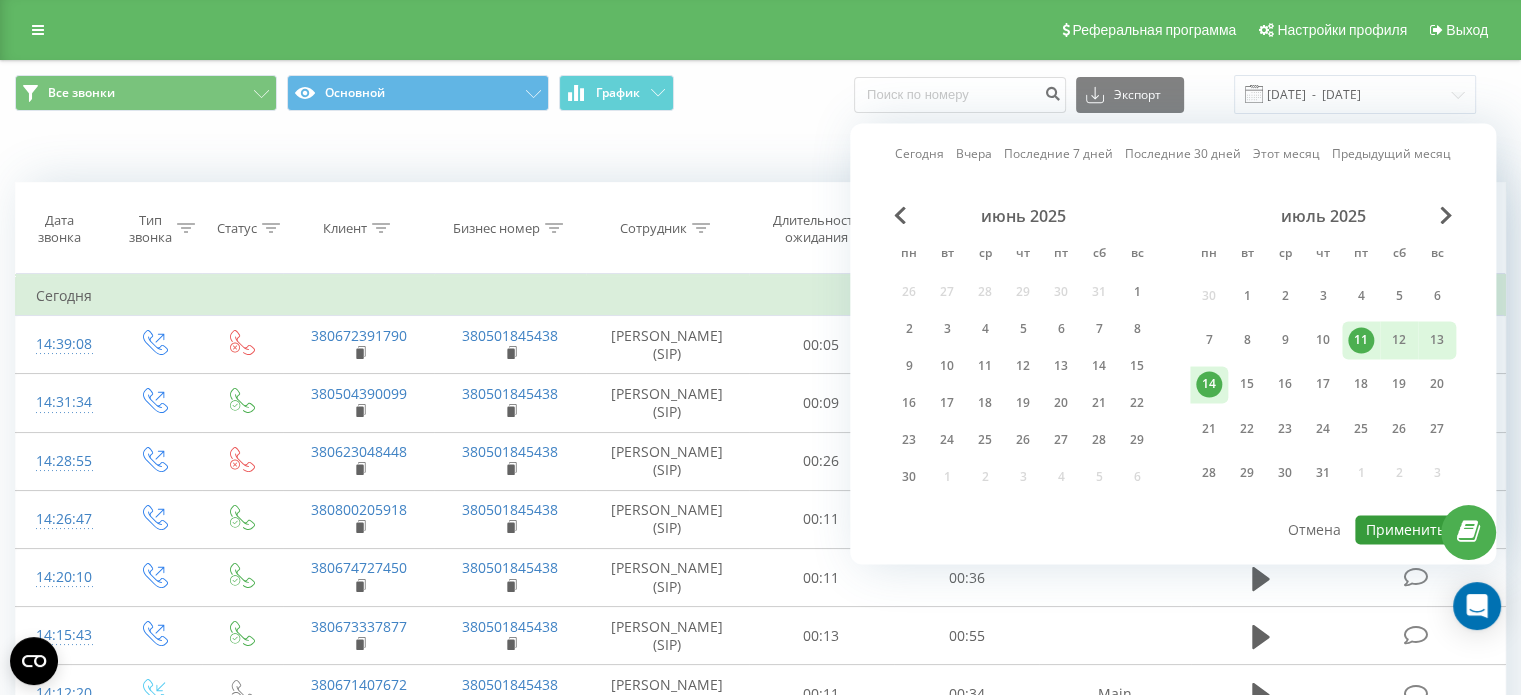 click on "Применить" at bounding box center [1405, 529] 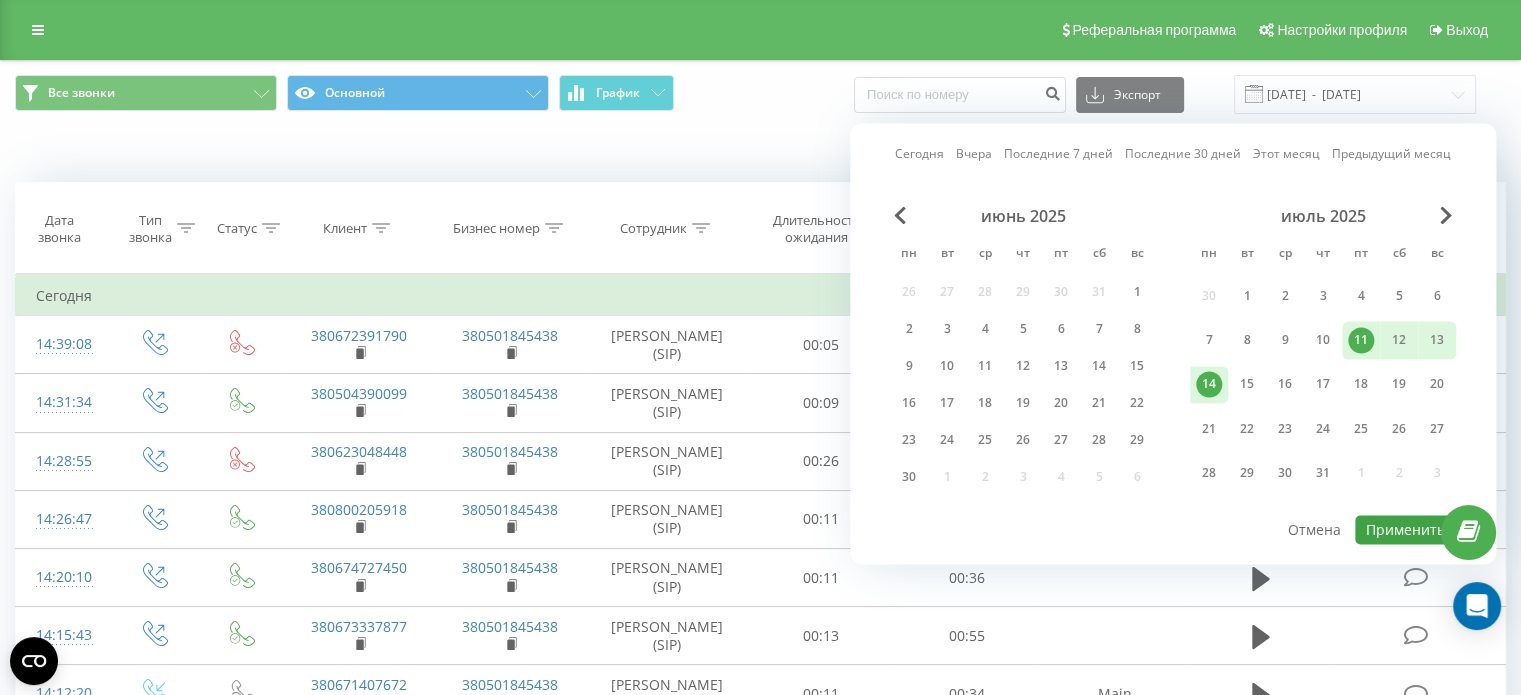 type on "11.07.2025  -  14.07.2025" 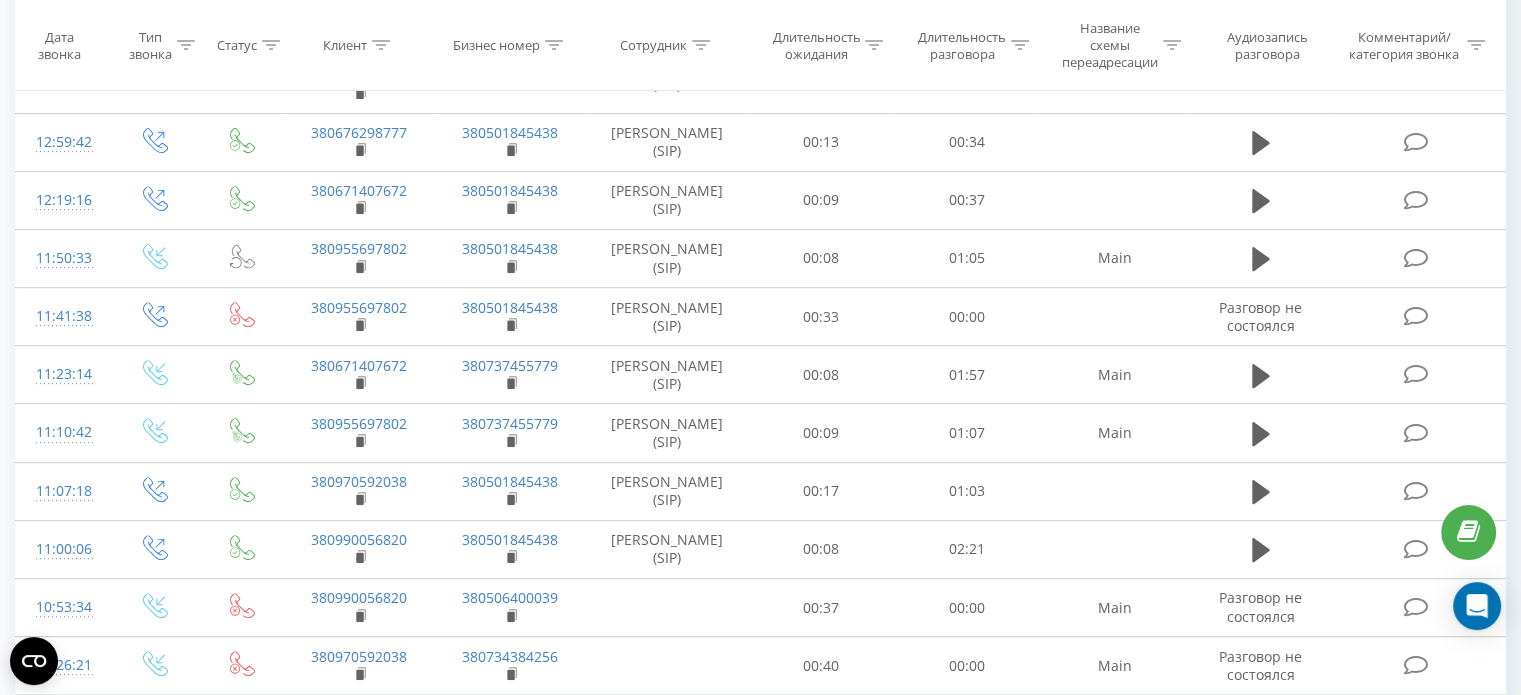 scroll, scrollTop: 1200, scrollLeft: 0, axis: vertical 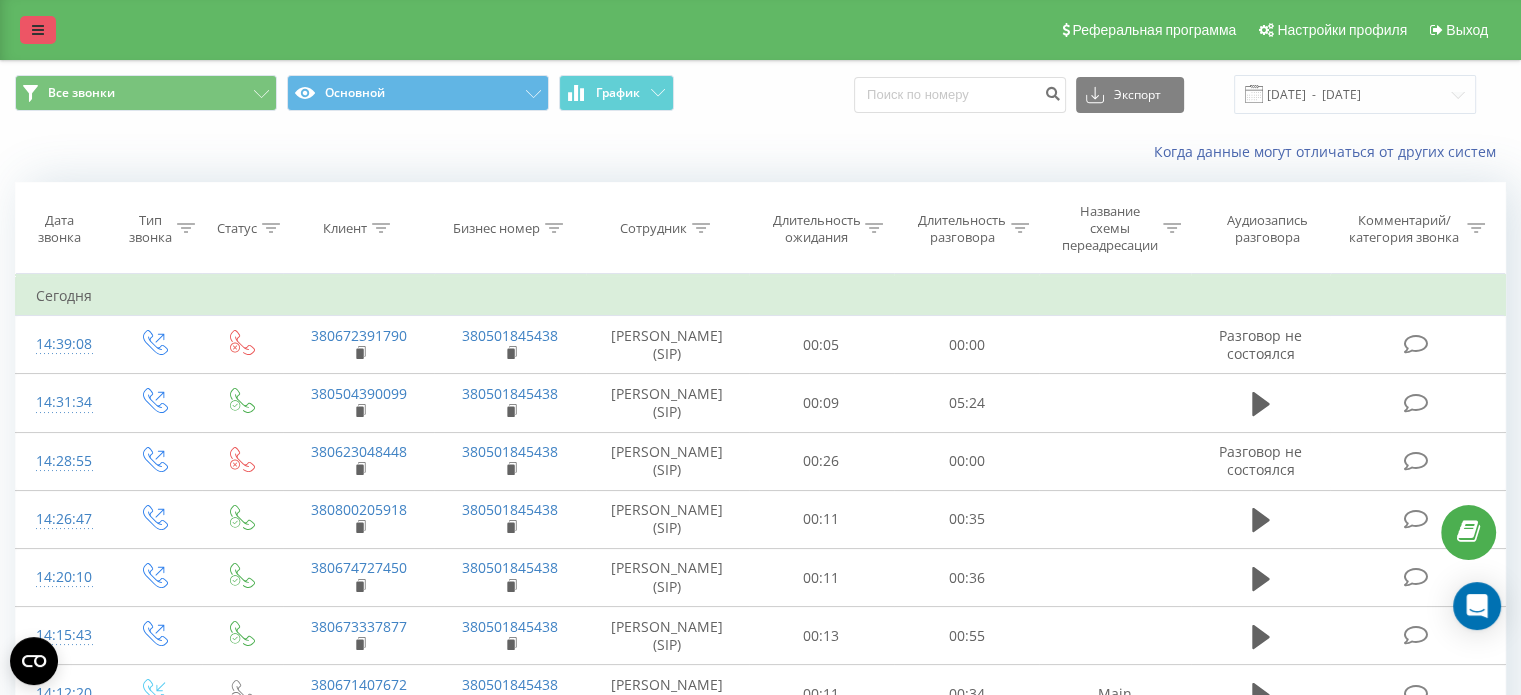 click at bounding box center [38, 30] 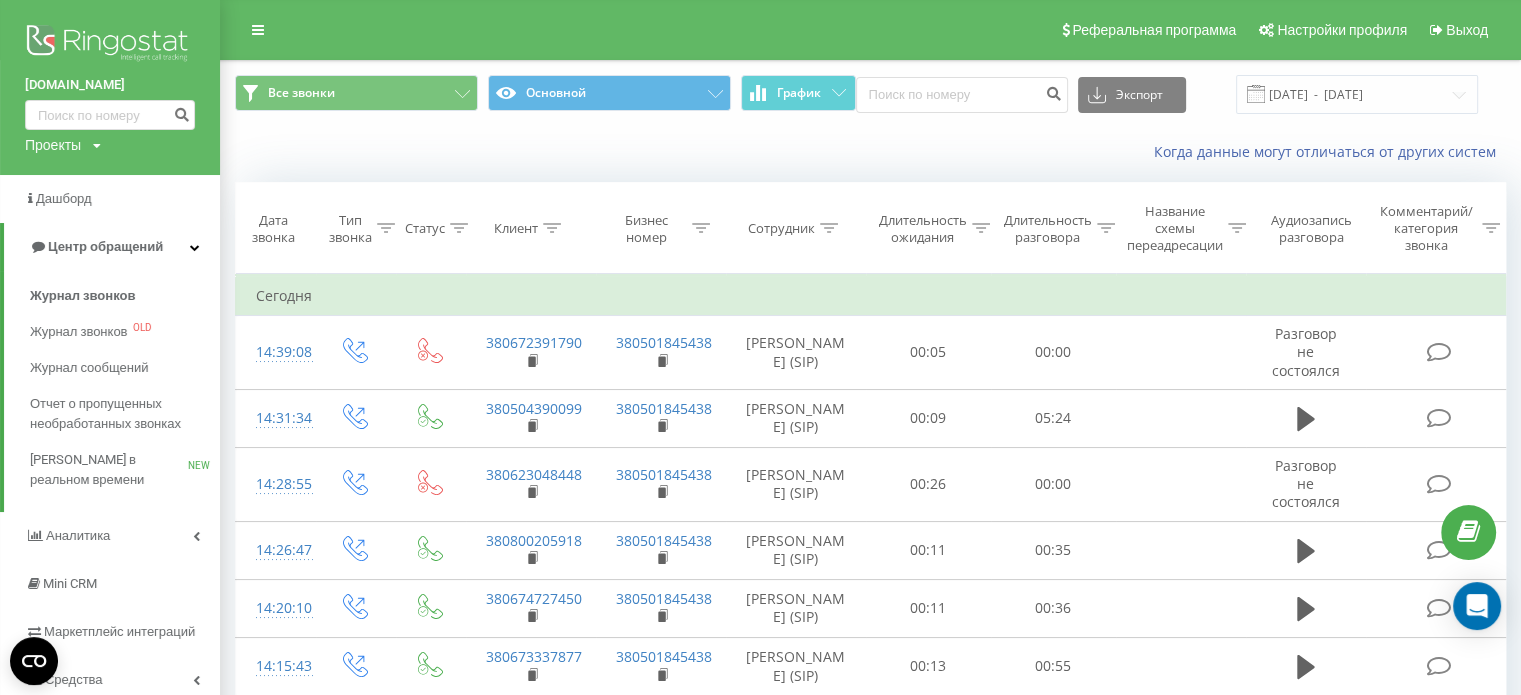 click on "Когда данные могут отличаться от других систем" at bounding box center [870, 152] 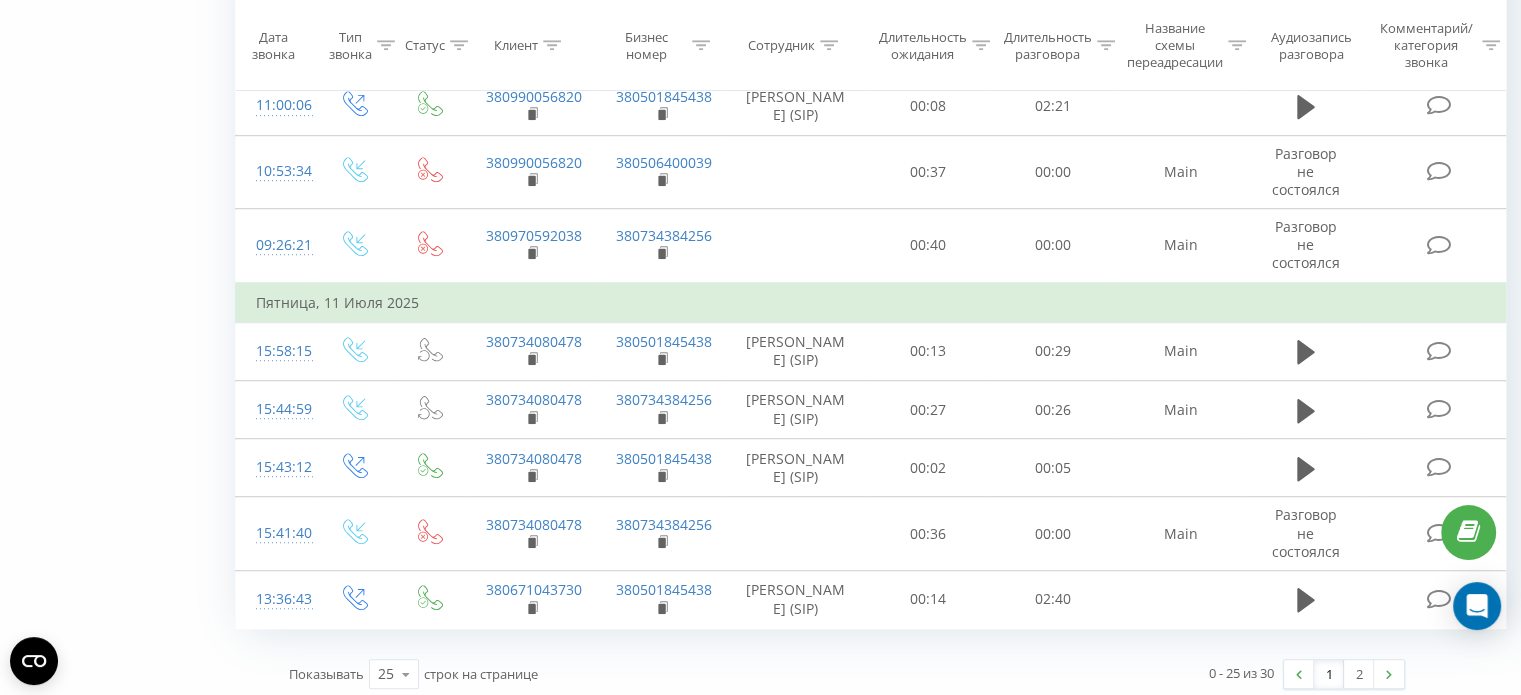 scroll, scrollTop: 1311, scrollLeft: 0, axis: vertical 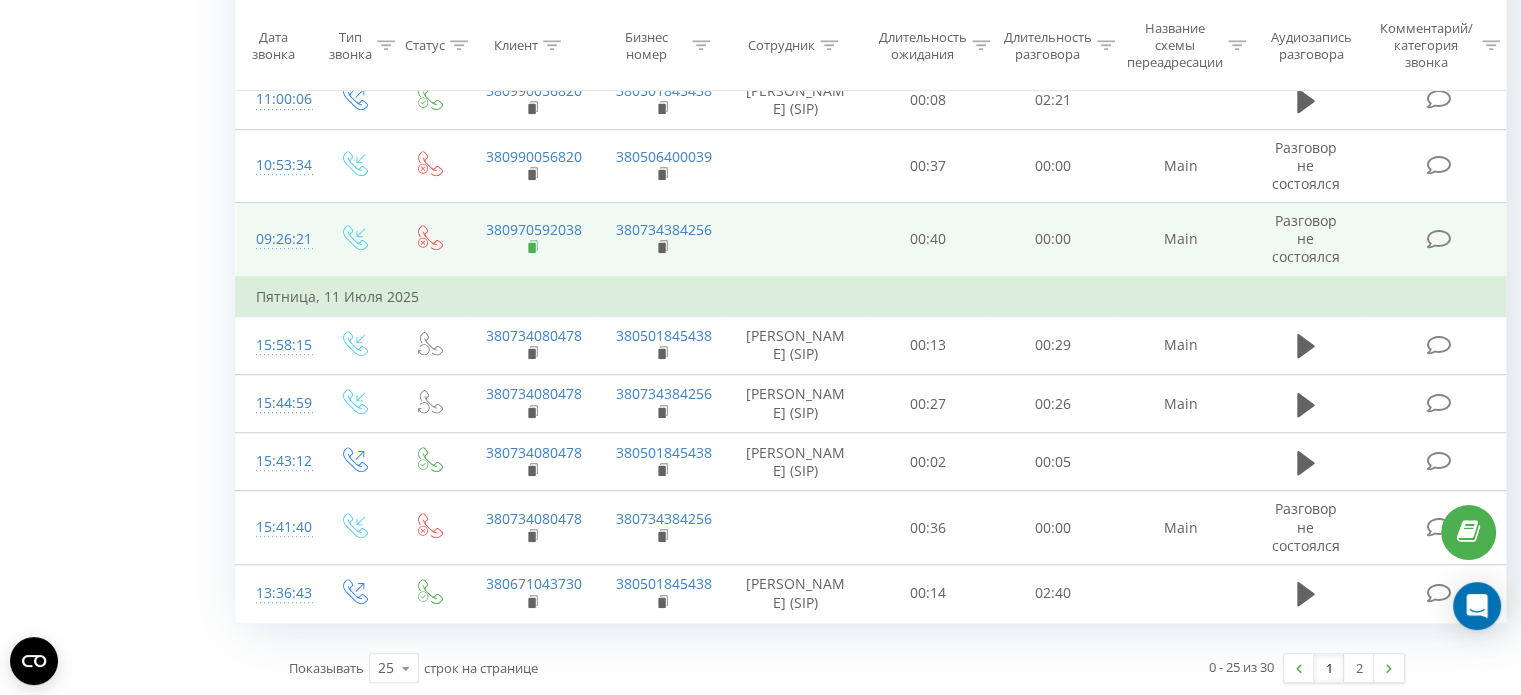 click 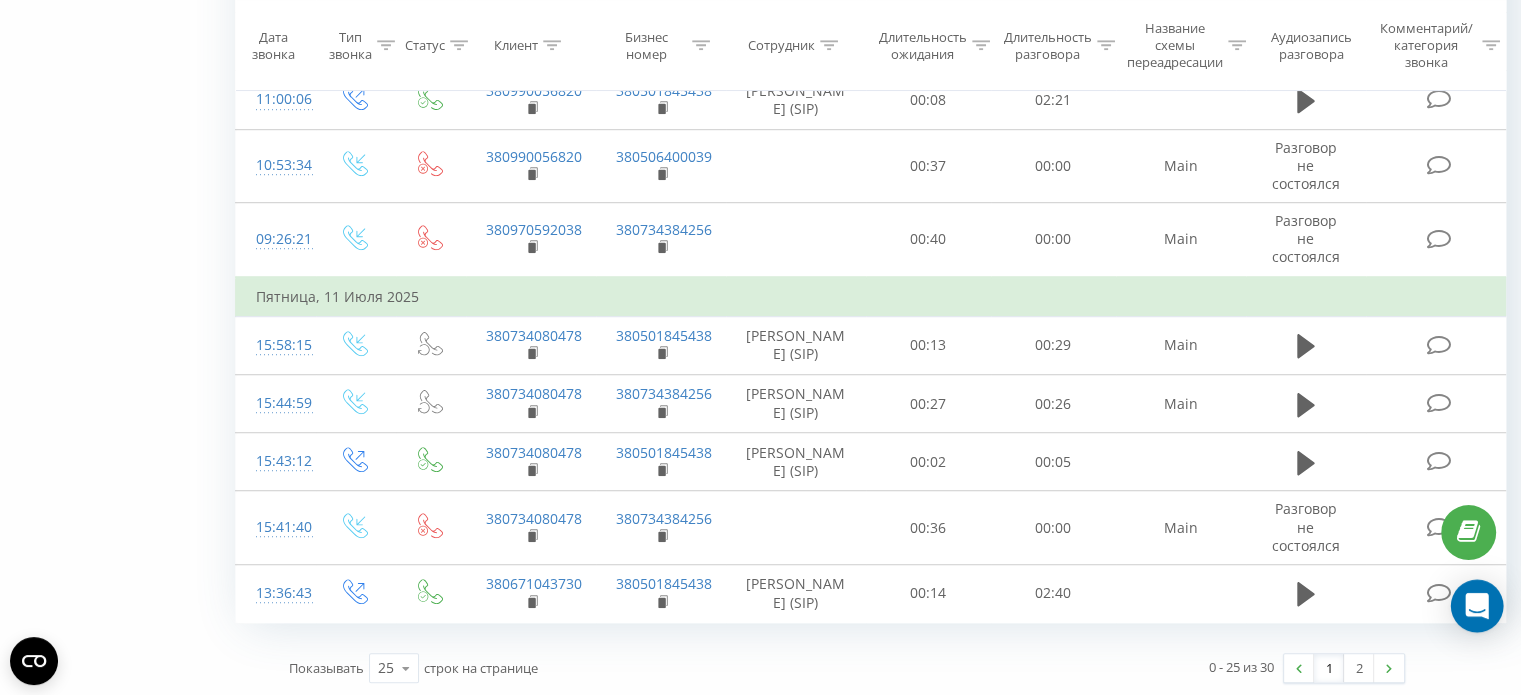 click 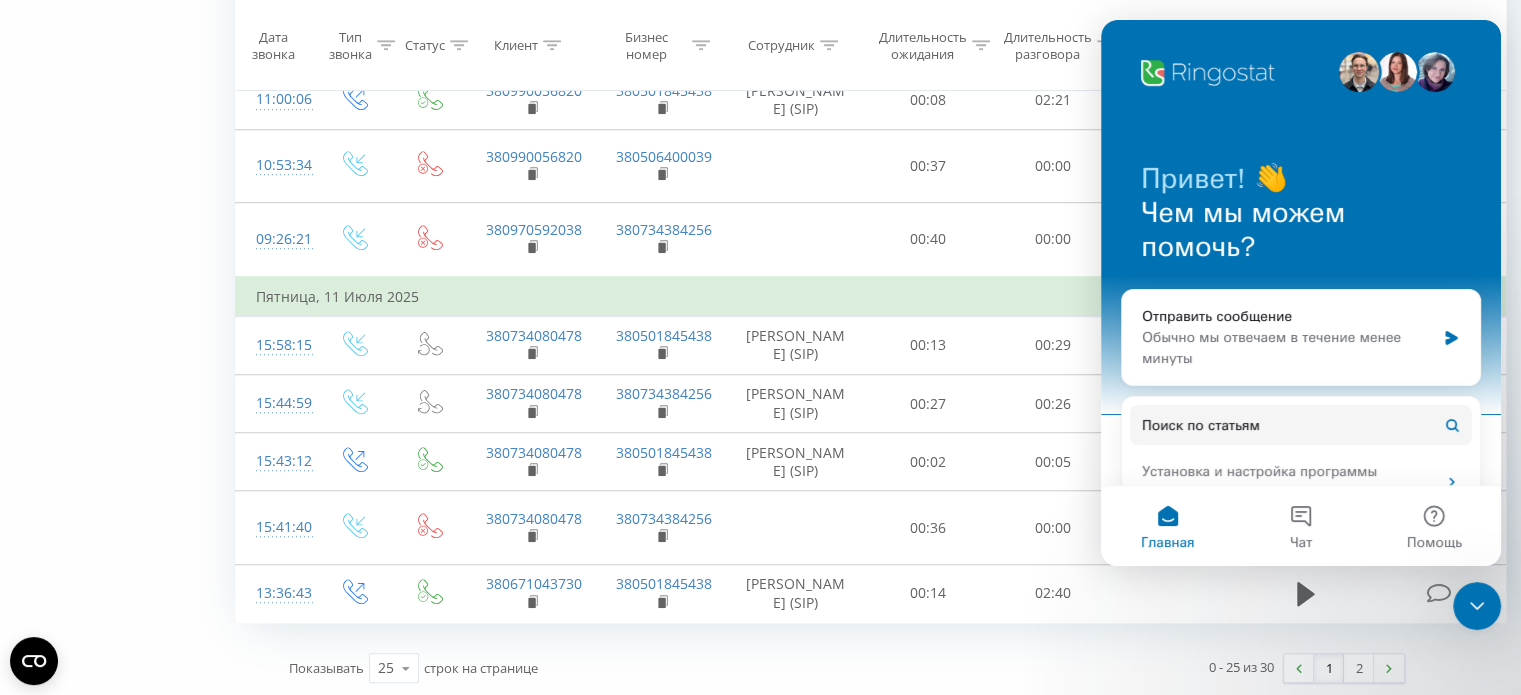 scroll, scrollTop: 0, scrollLeft: 0, axis: both 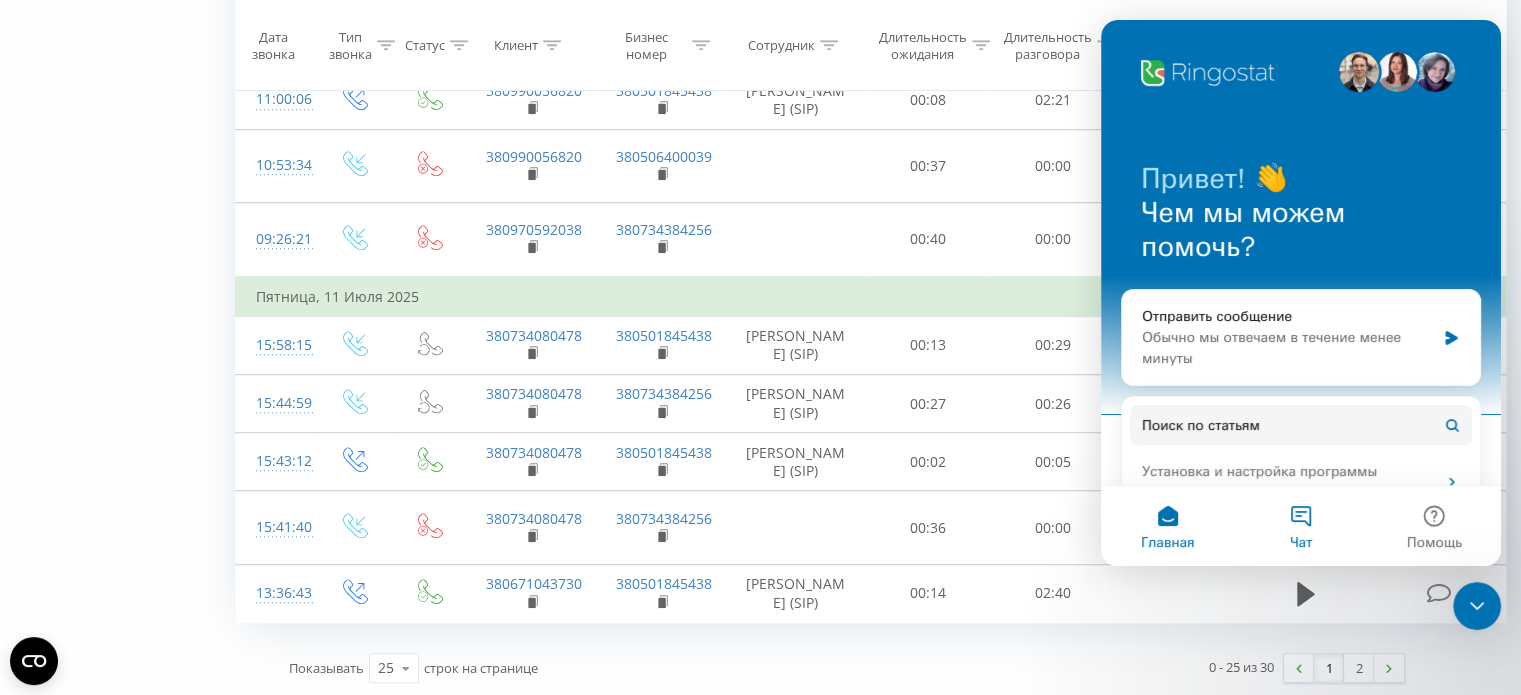 click on "Чат" at bounding box center [1300, 526] 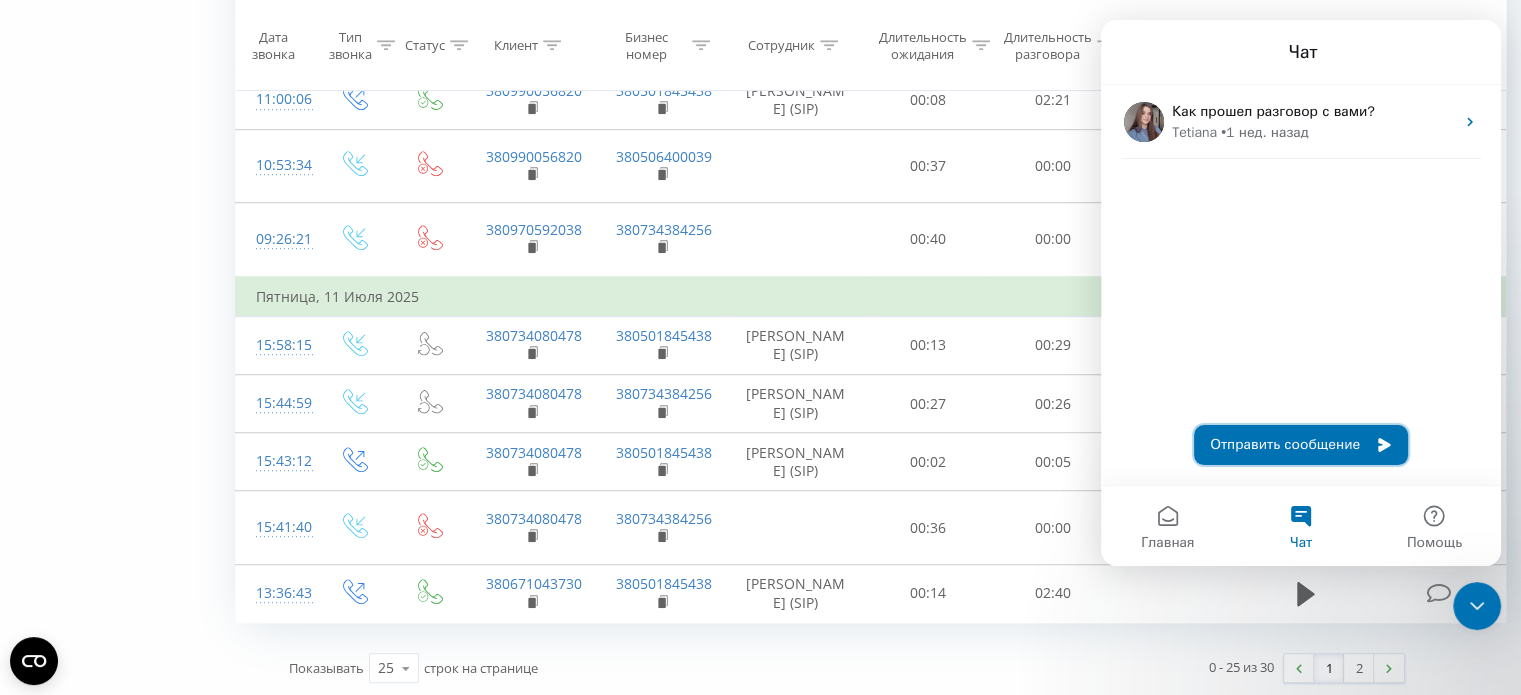 click on "Отправить сообщение" at bounding box center (1301, 445) 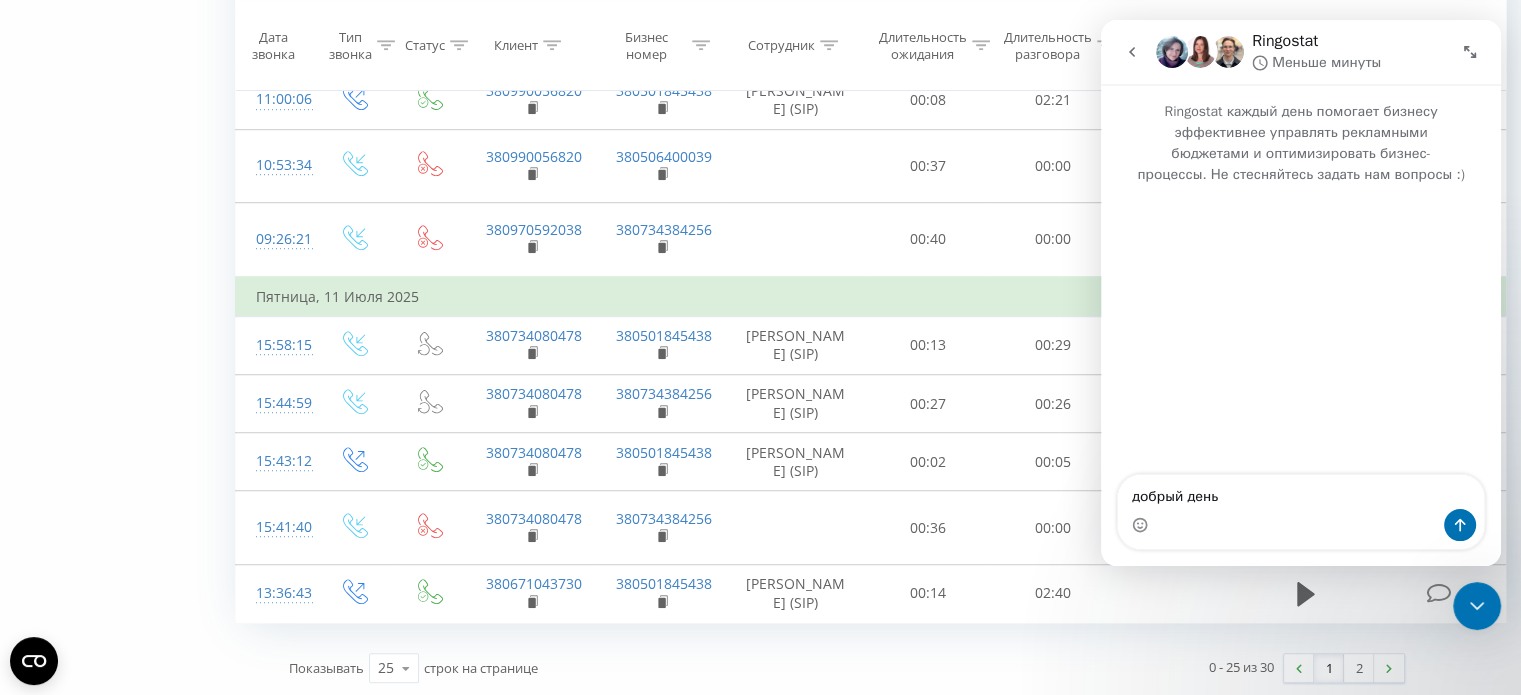 type on "добрый день" 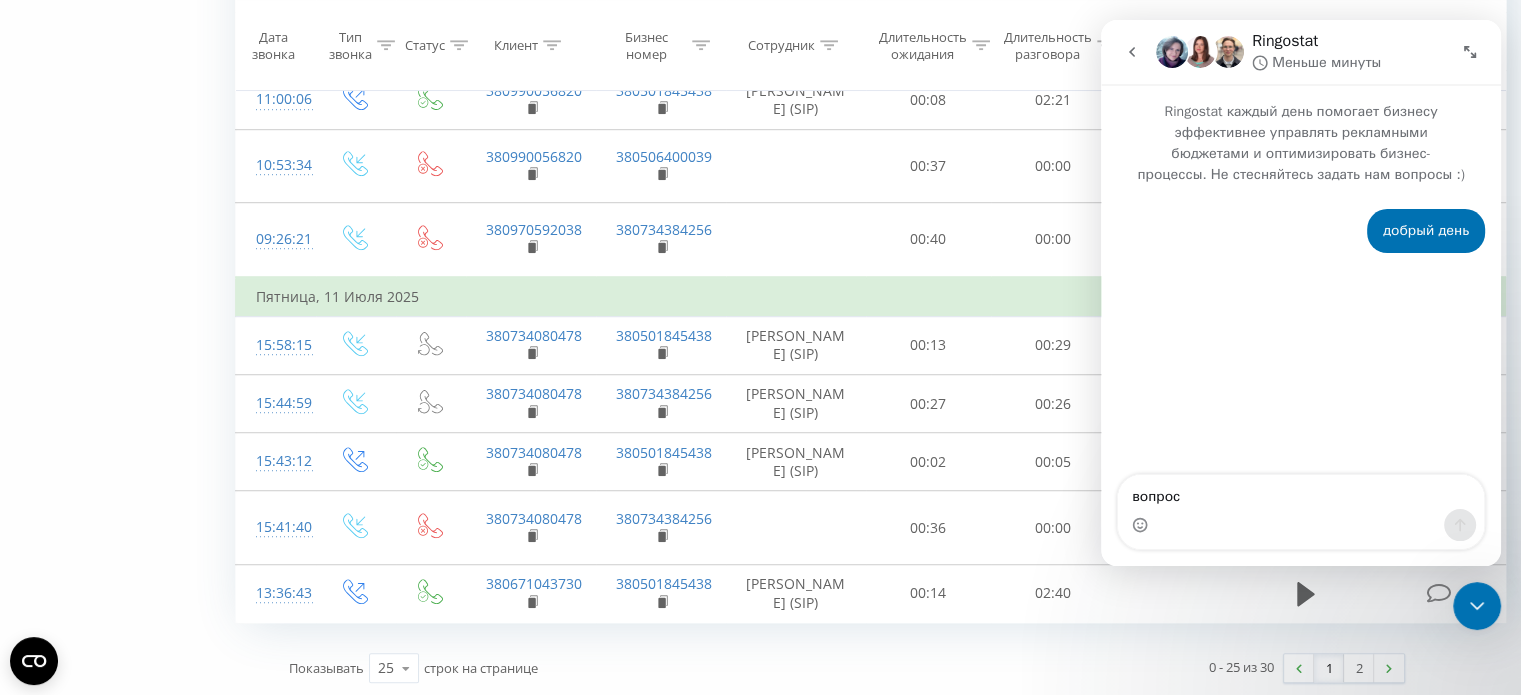 type on "вопрос п" 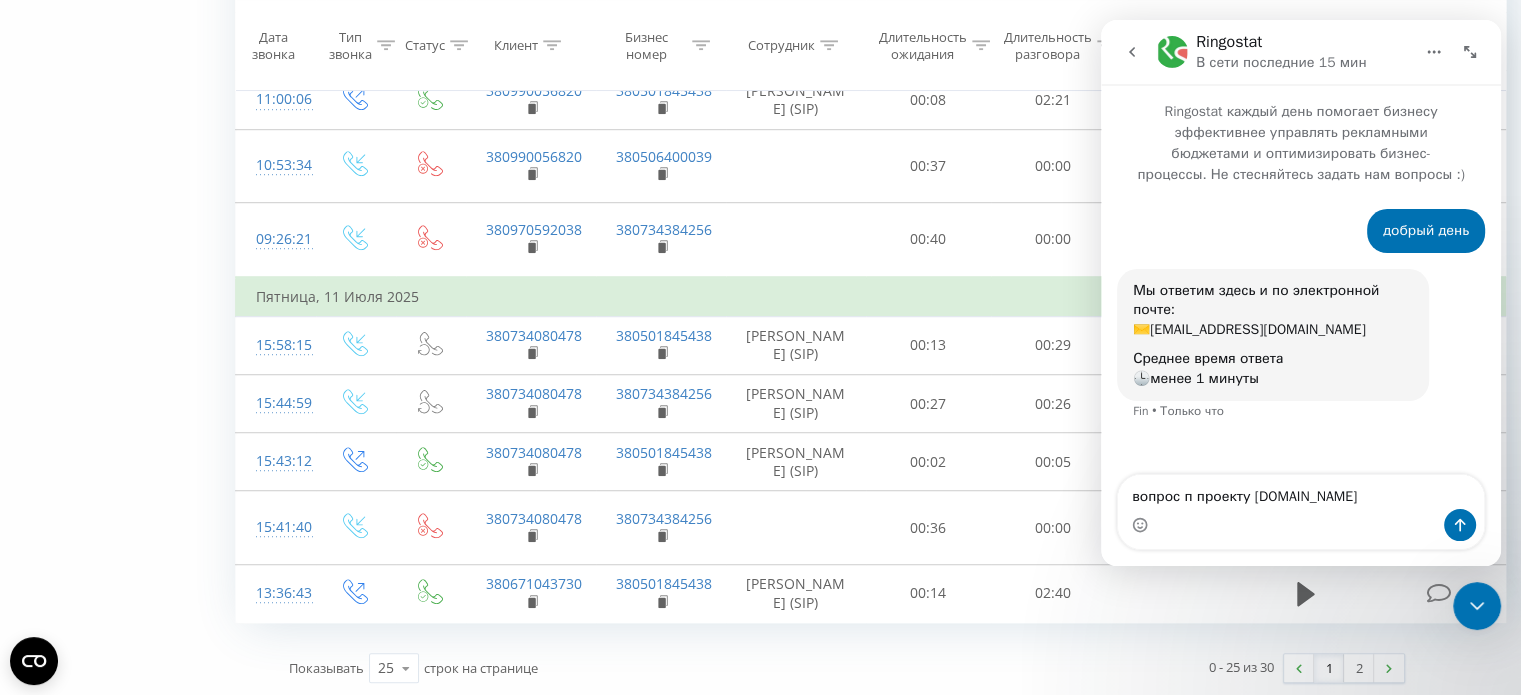 click on "вопрос п проекту sunone.com.ua" at bounding box center [1301, 492] 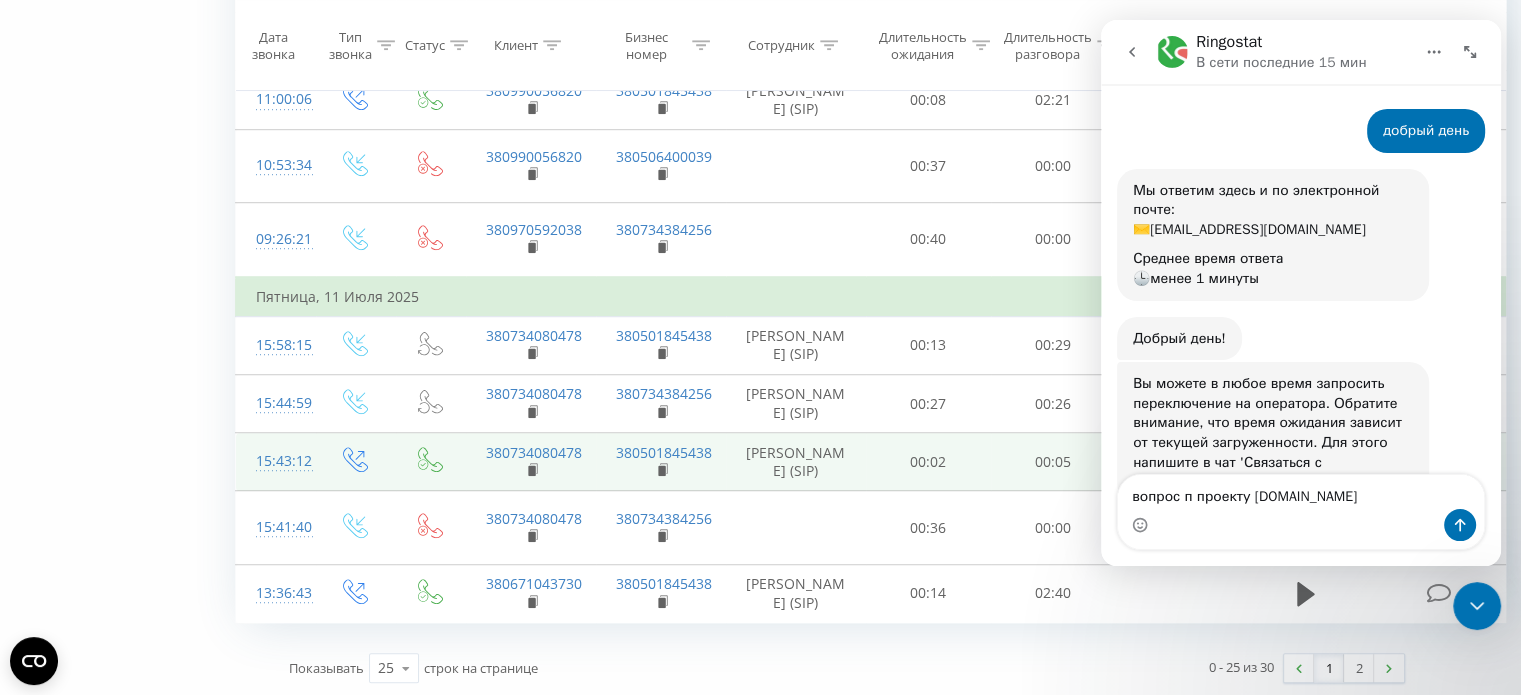 scroll, scrollTop: 149, scrollLeft: 0, axis: vertical 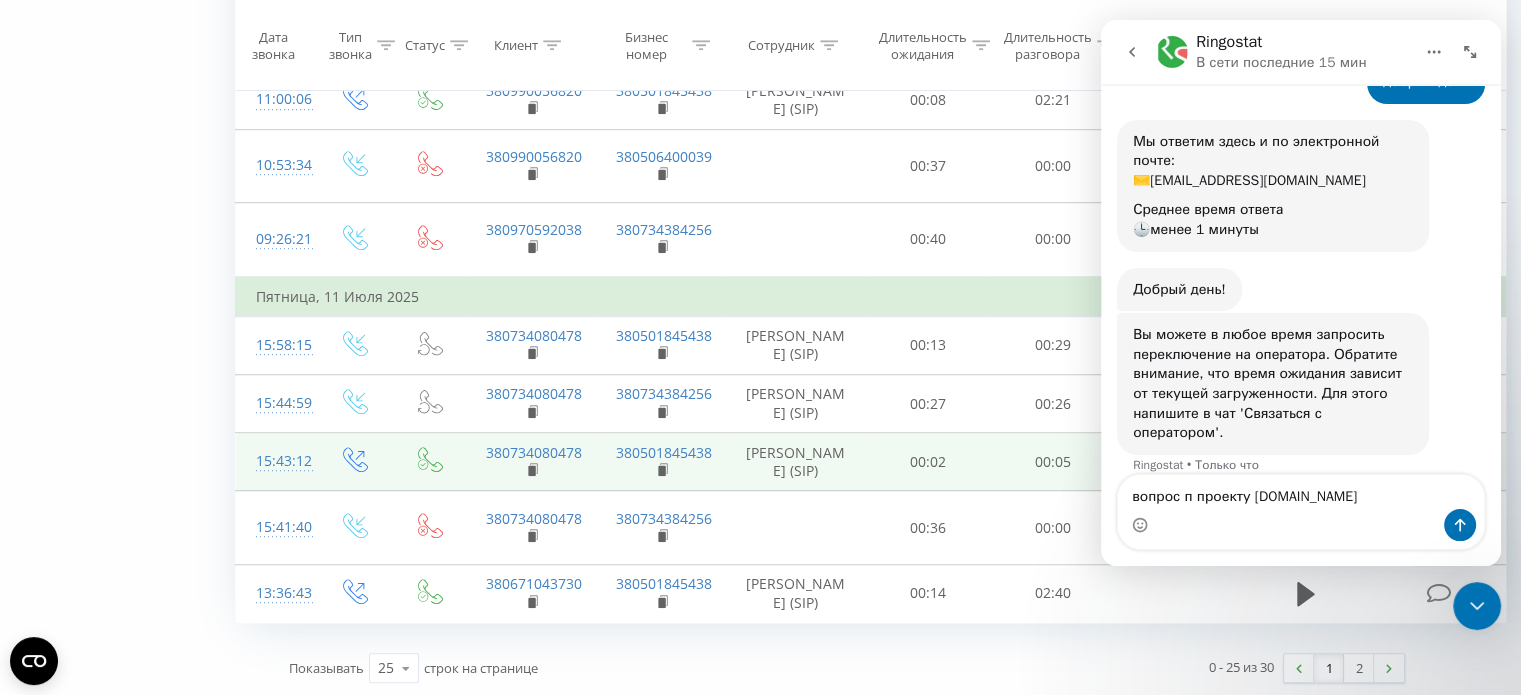 type on "вопрос по проекту [DOMAIN_NAME]" 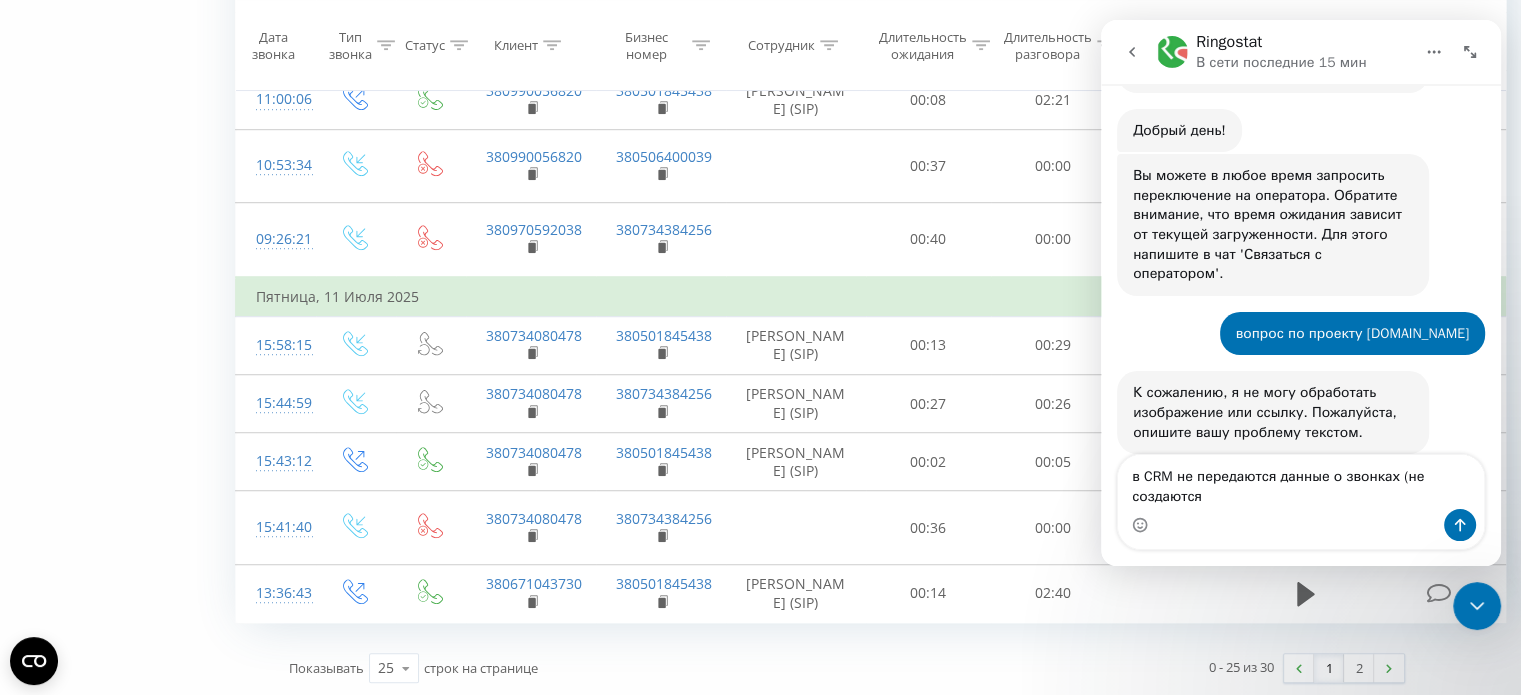 scroll, scrollTop: 328, scrollLeft: 0, axis: vertical 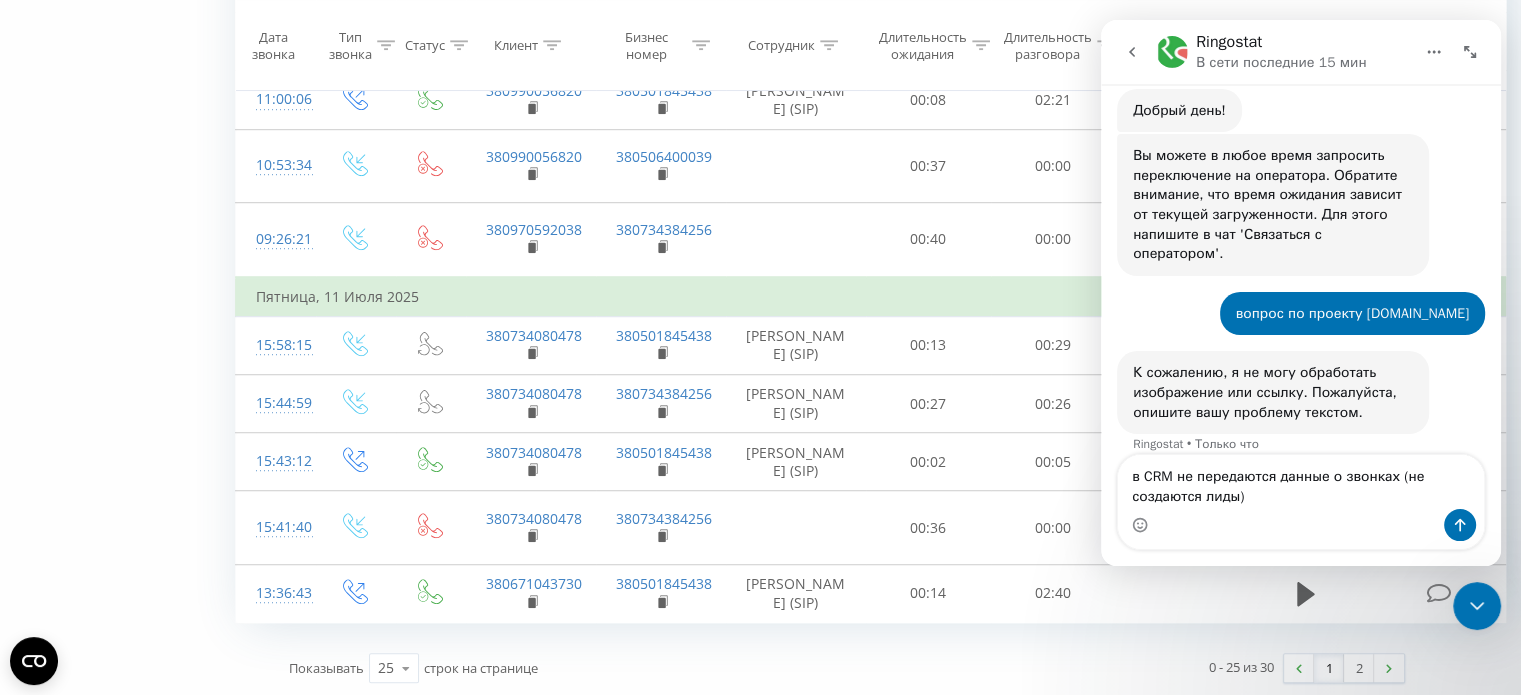 type on "в CRM не передаются данные о звонках (не создаются лиды)" 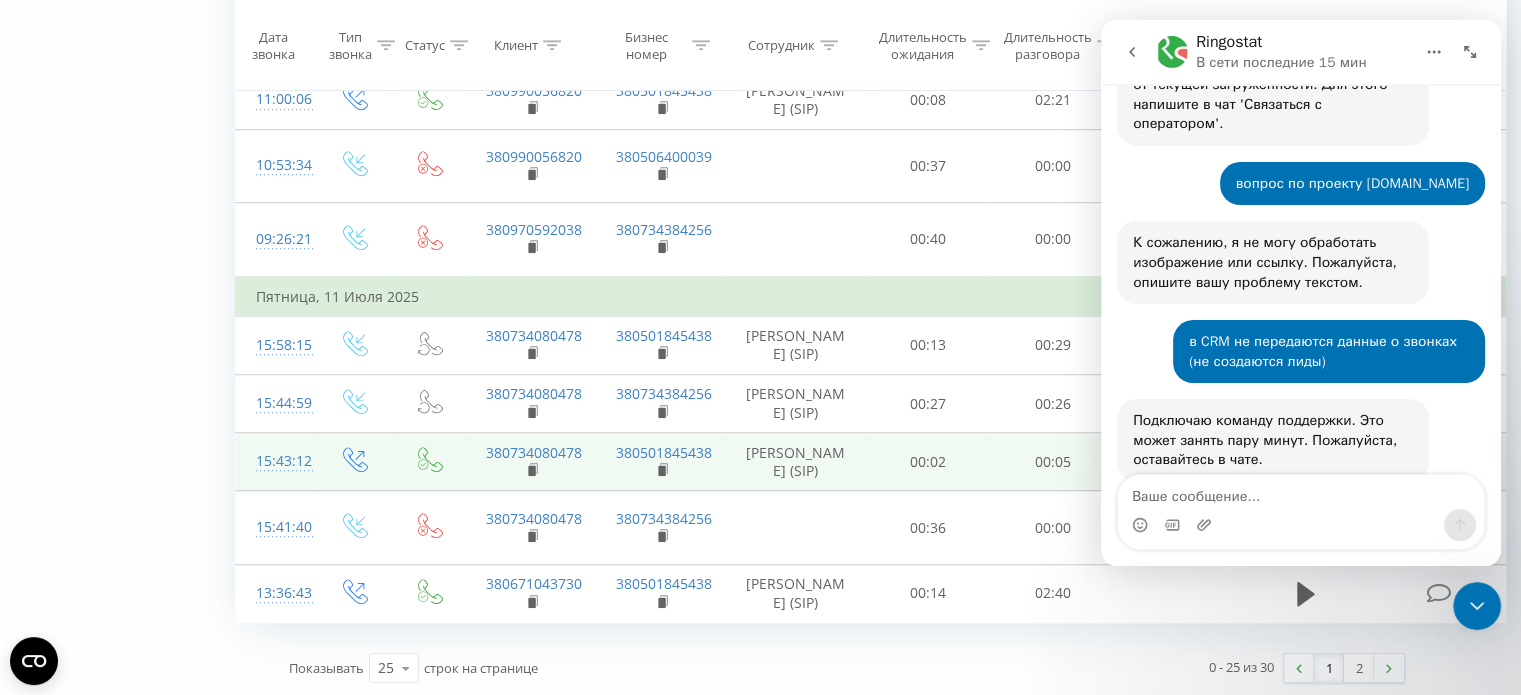 scroll, scrollTop: 486, scrollLeft: 0, axis: vertical 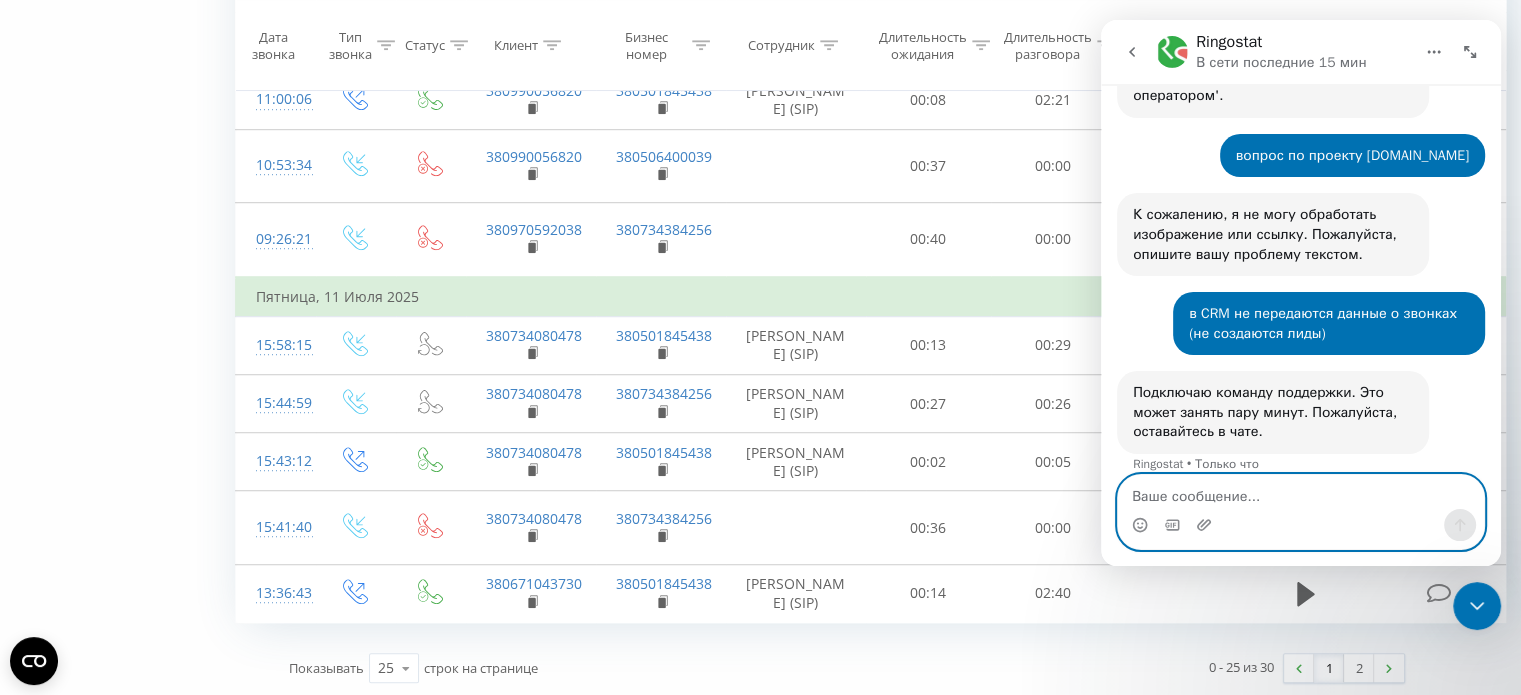 click at bounding box center [1301, 492] 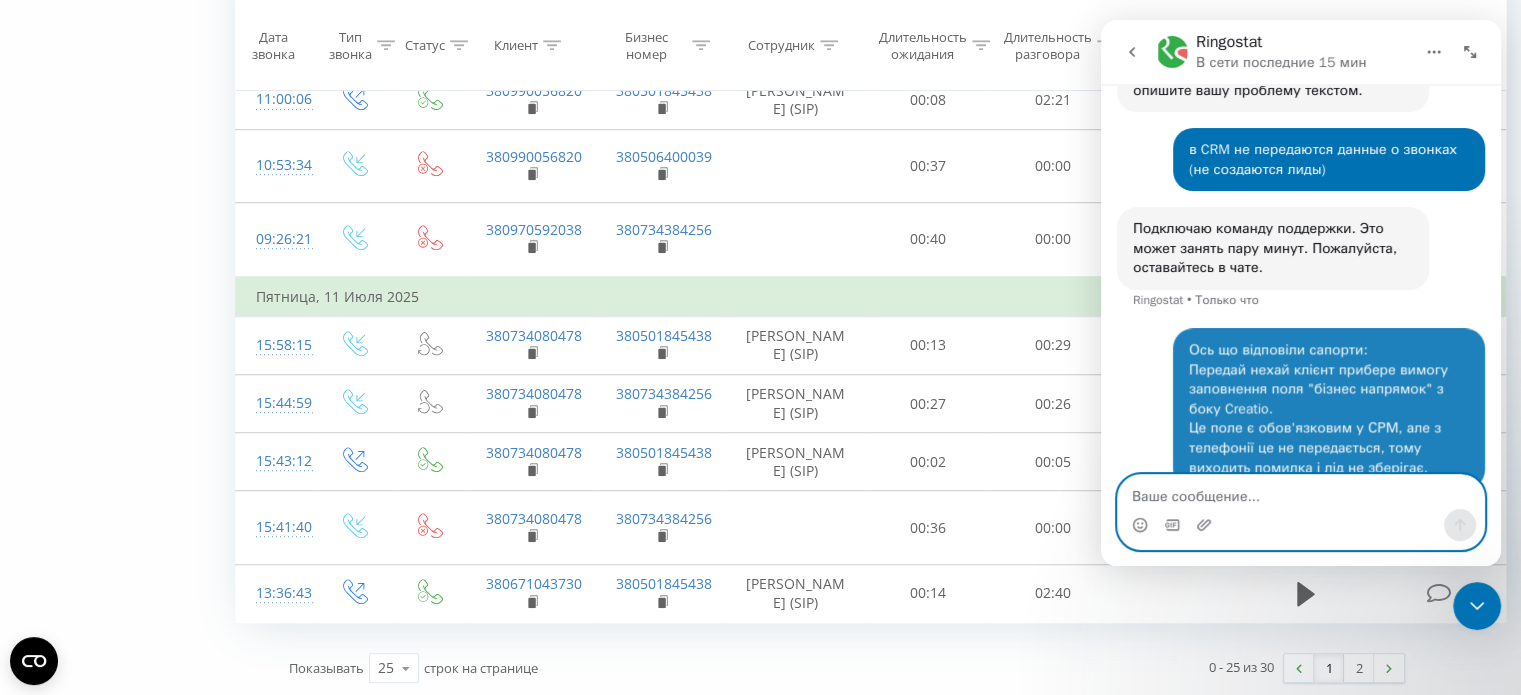scroll, scrollTop: 663, scrollLeft: 0, axis: vertical 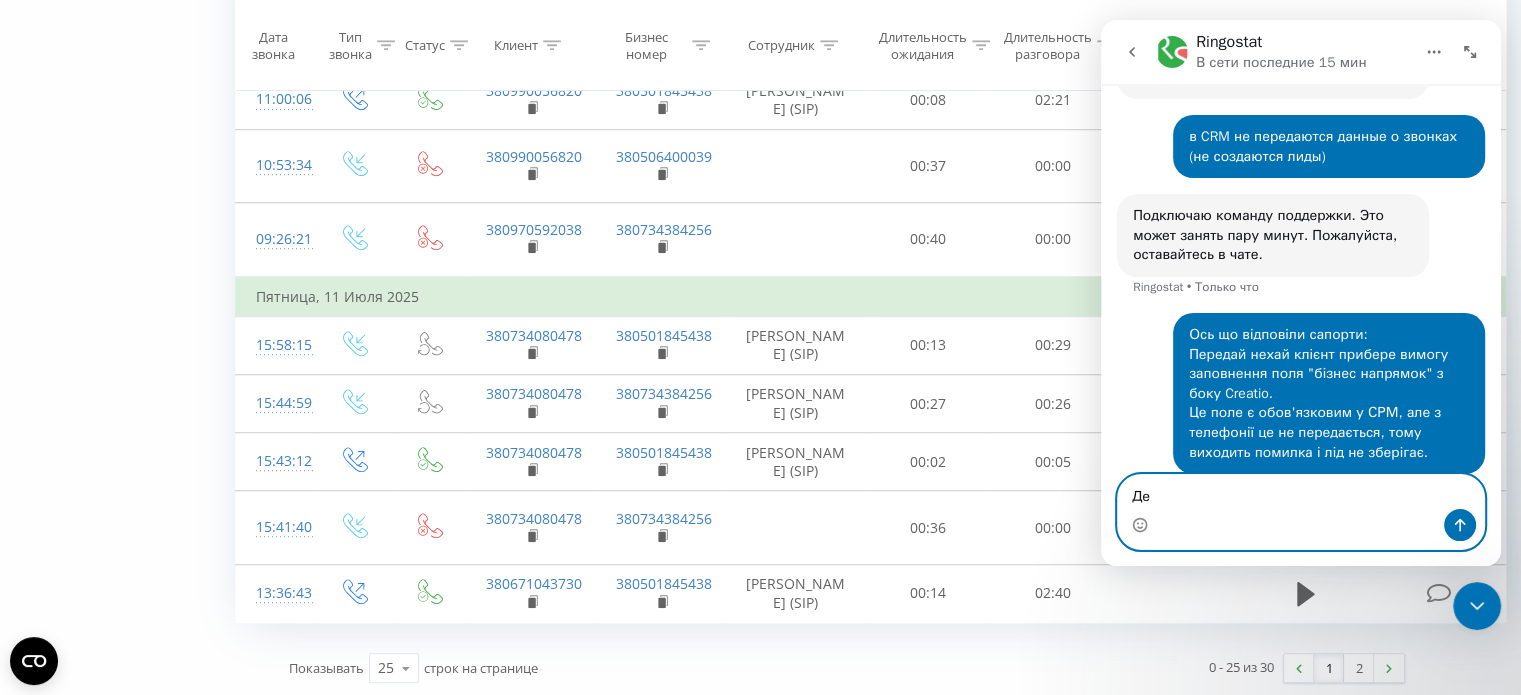 type on "Д" 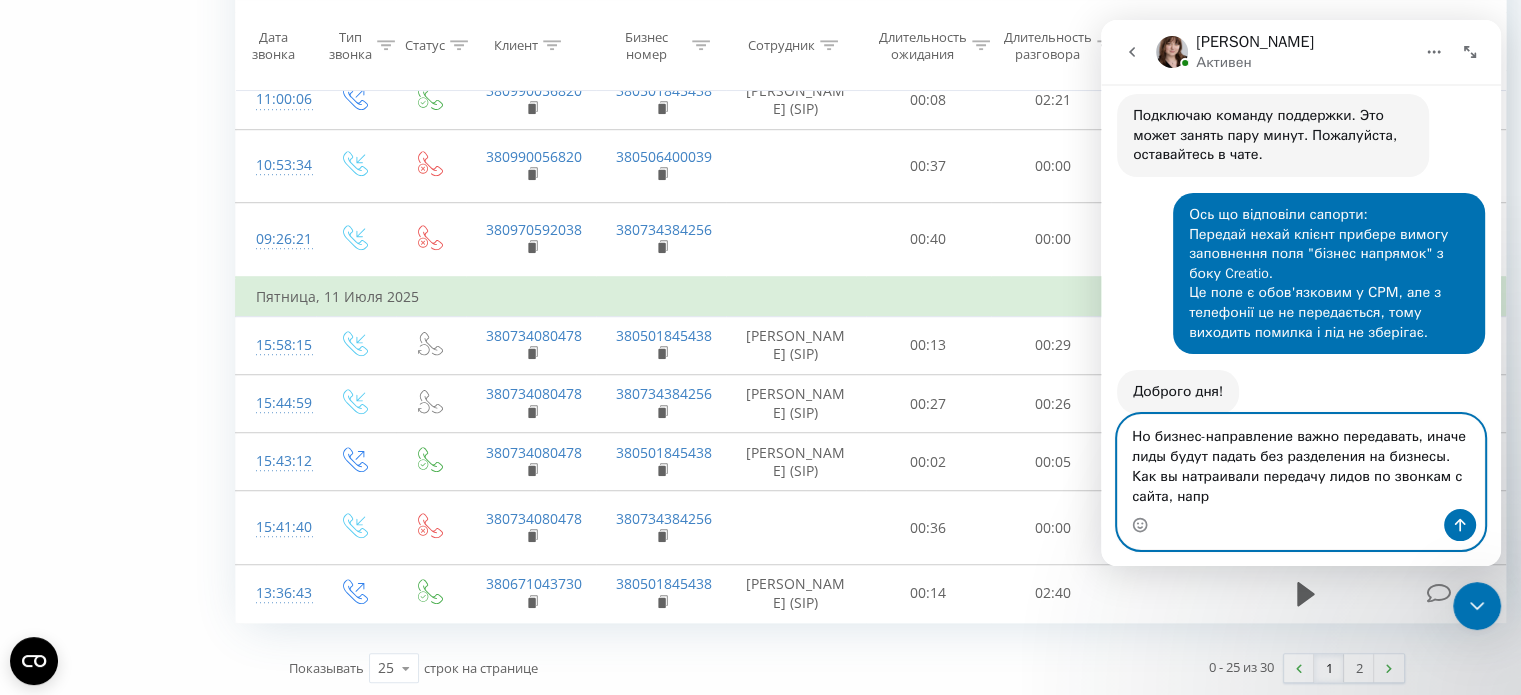 scroll, scrollTop: 783, scrollLeft: 0, axis: vertical 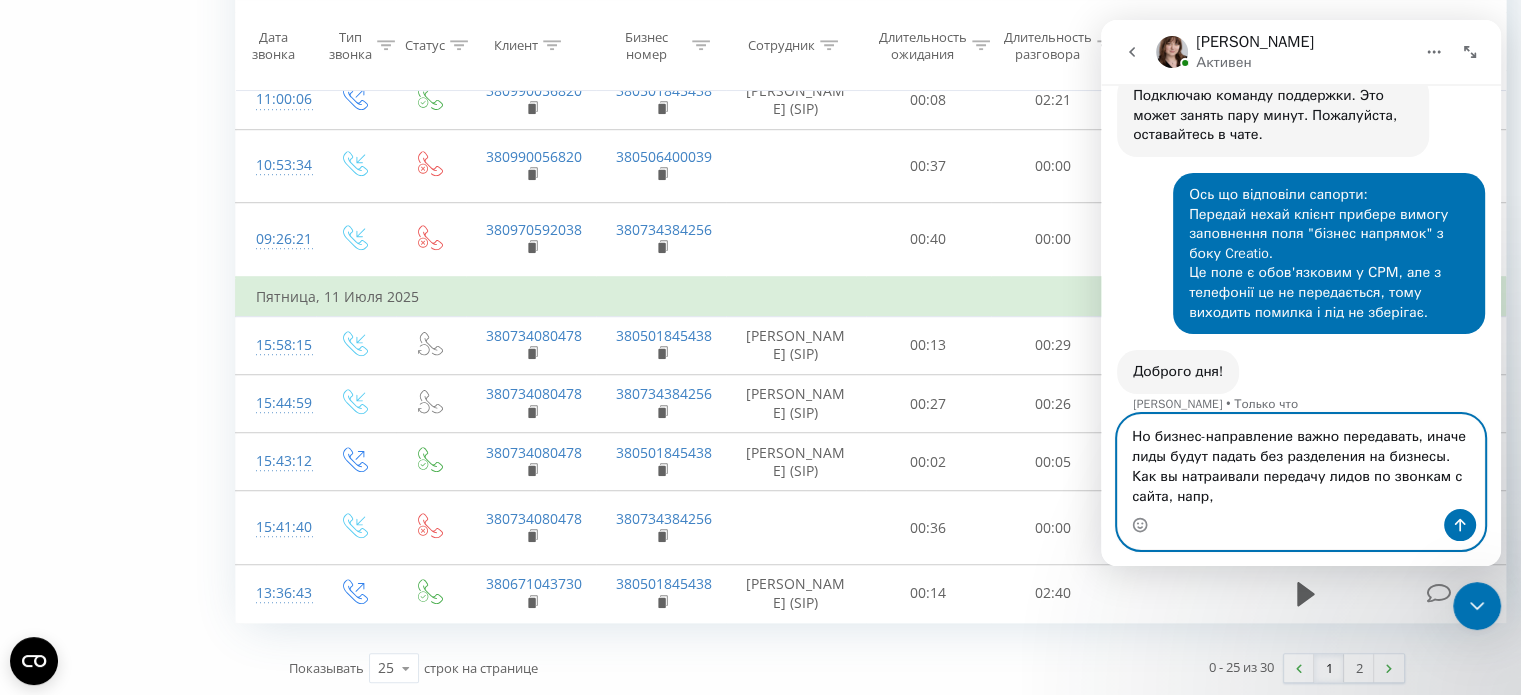 click on "Но бизнес-направление важно передавать, иначе лиды будут падать без разделения на бизнесы. Как вы натраивали передачу лидов по звонкам с сайта, напр," at bounding box center (1301, 462) 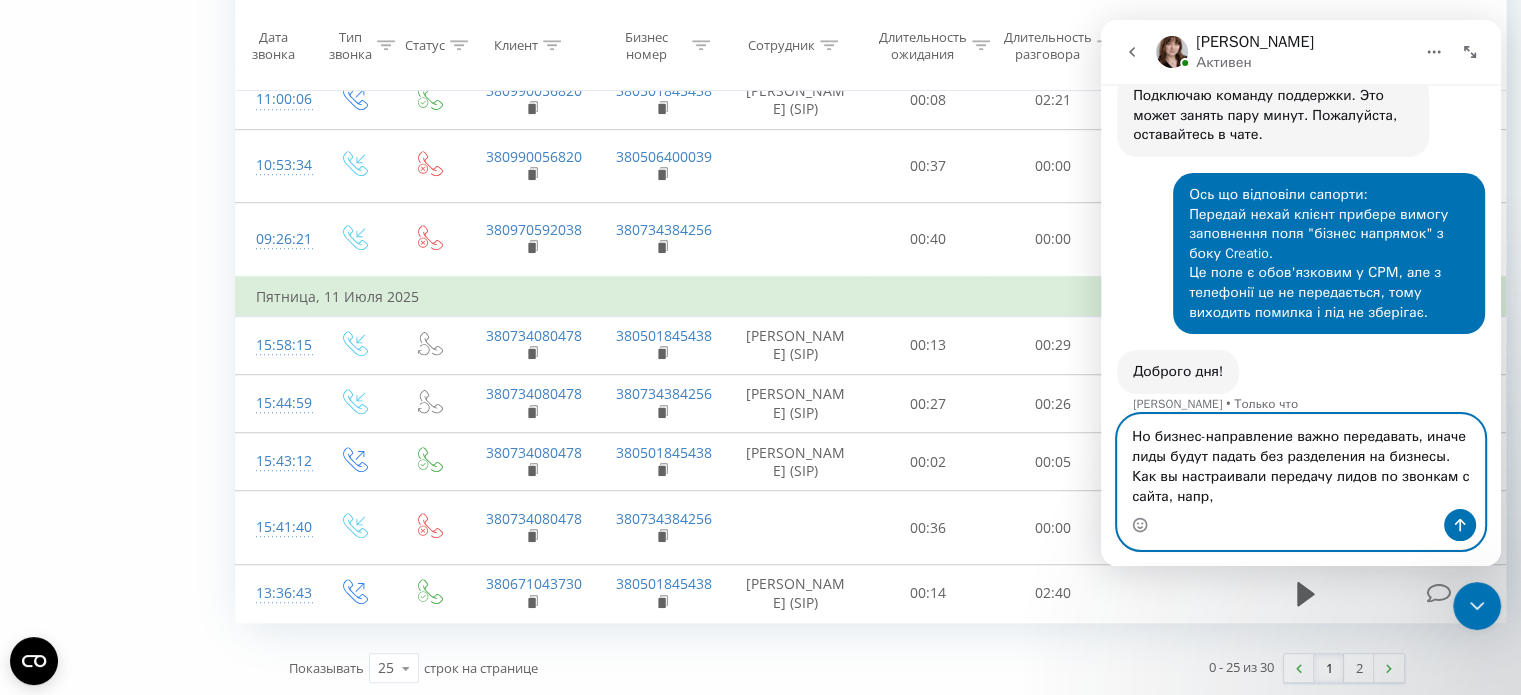 click on "Но бизнес-направление важно передавать, иначе лиды будут падать без разделения на бизнесы. Как вы настраивали передачу лидов по звонкам с сайта, напр," at bounding box center [1301, 462] 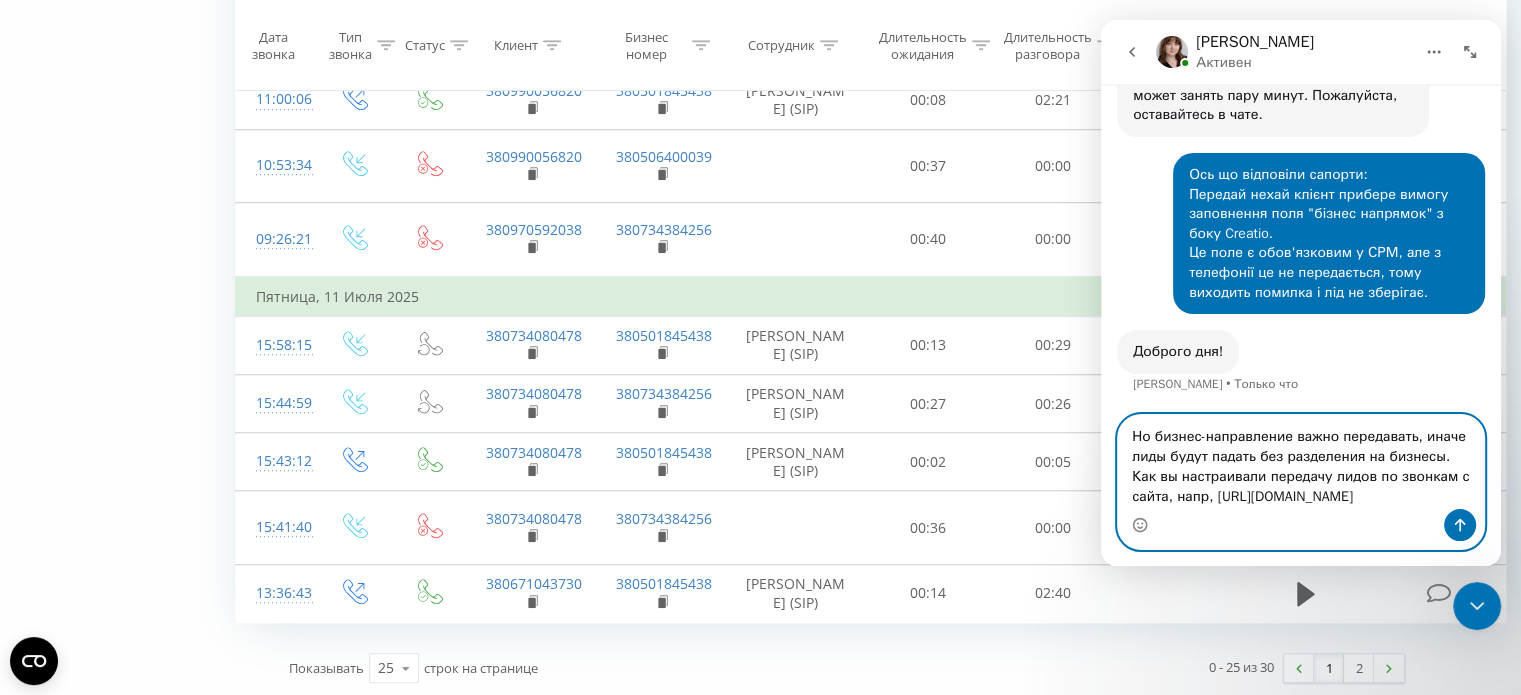 type on "Но бизнес-направление важно передавать, иначе лиды будут падать без разделения на бизнесы. Как вы настраивали передачу лидов по звонкам с сайта, напр, https://smart-hr.com.ua/
?" 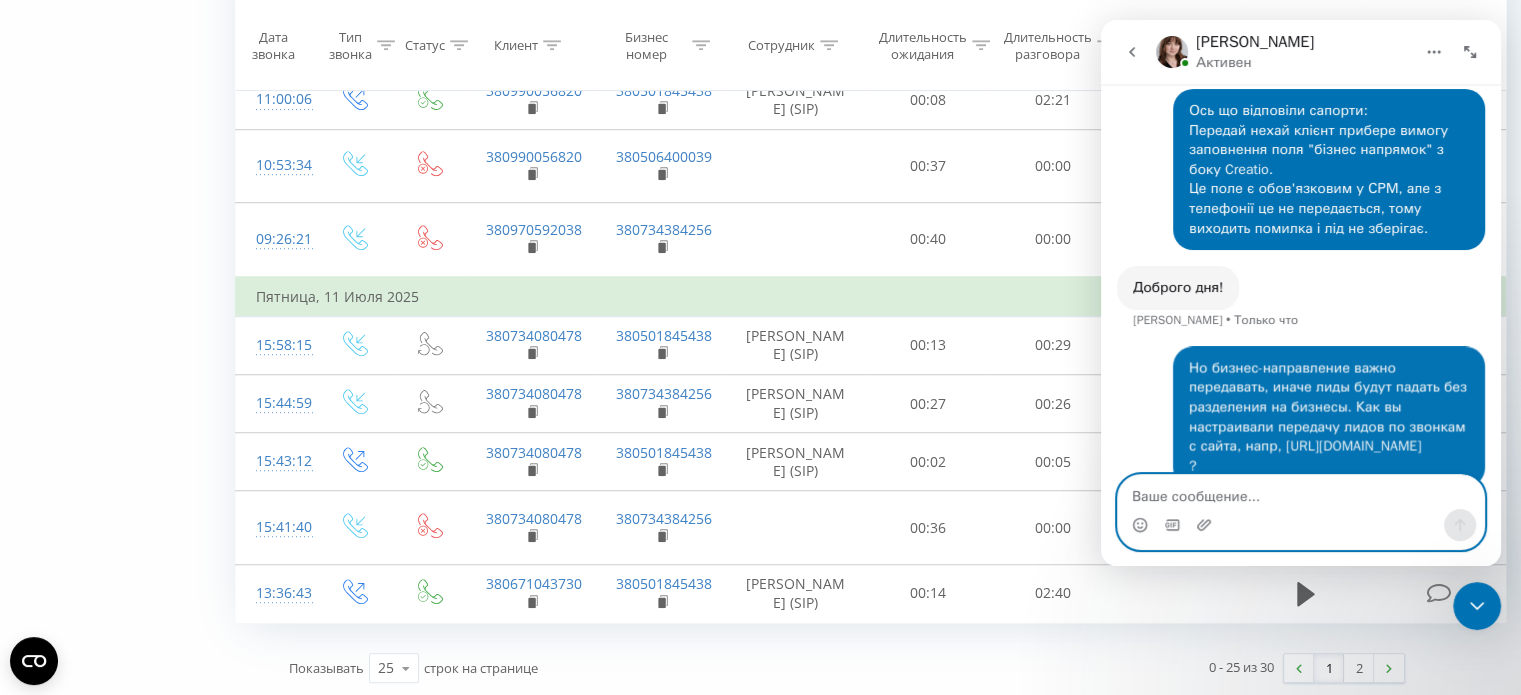scroll, scrollTop: 880, scrollLeft: 0, axis: vertical 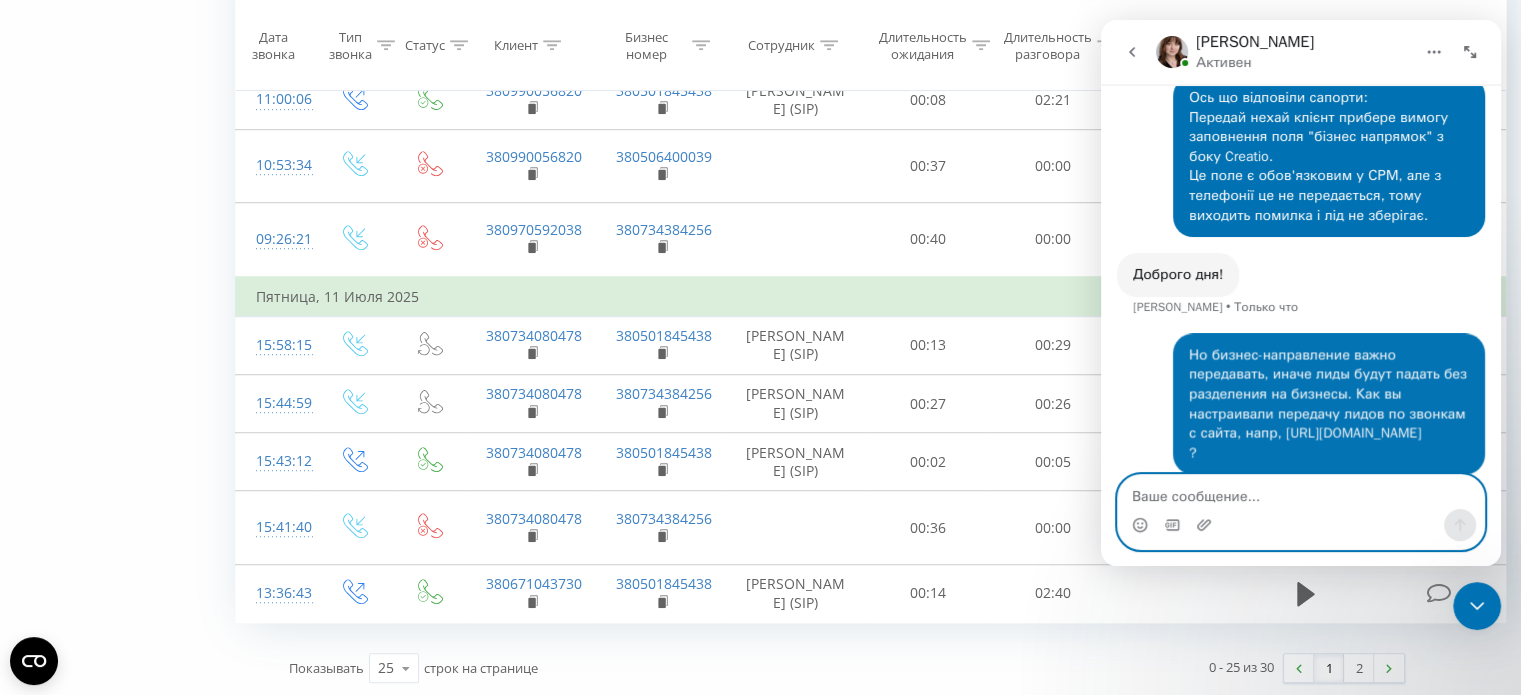 type on "е" 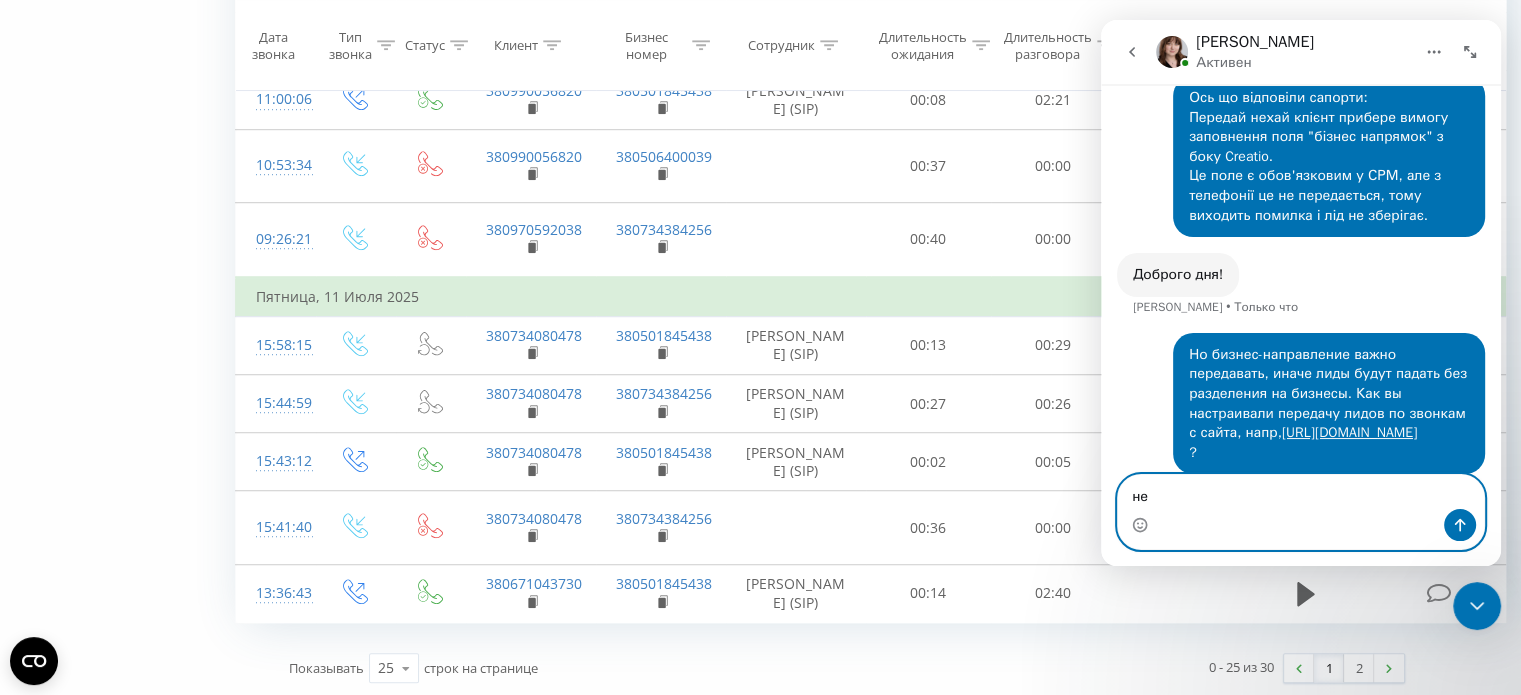 type on "н" 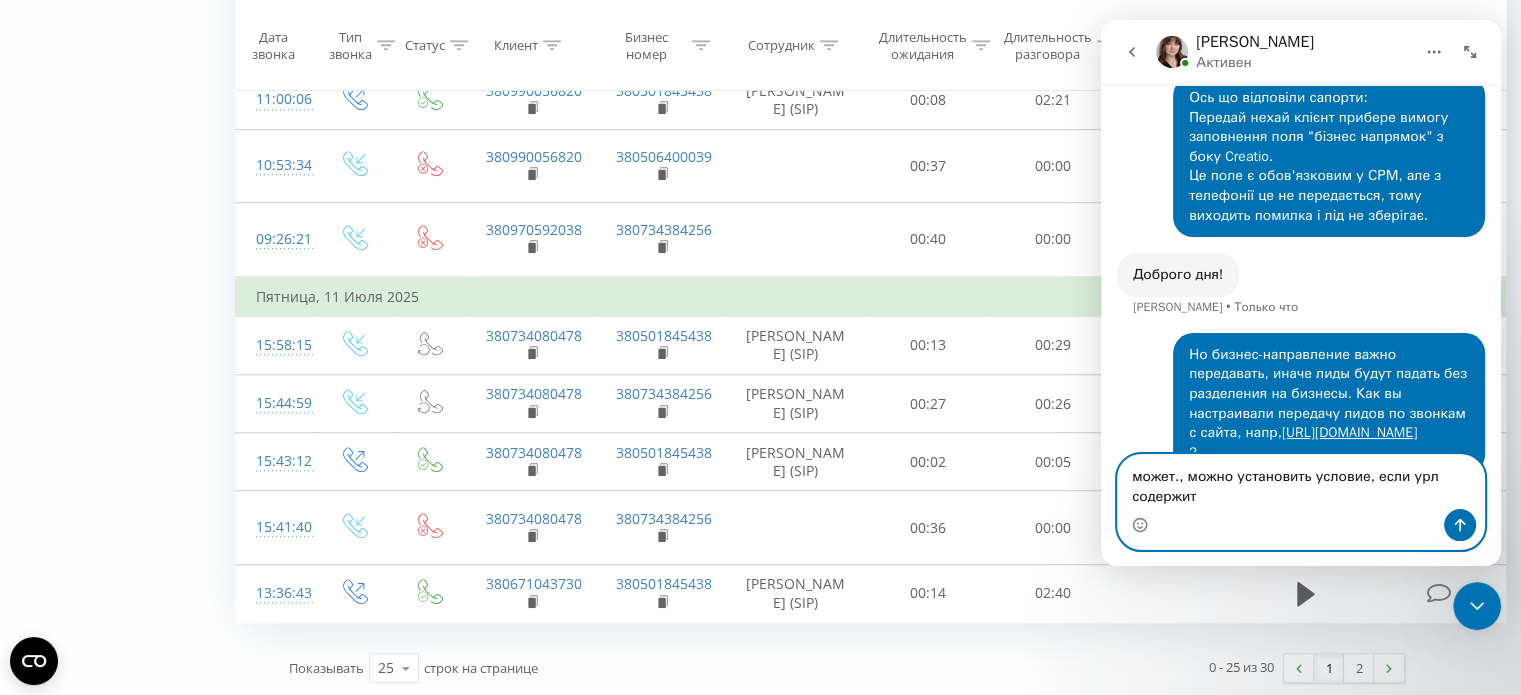 scroll, scrollTop: 900, scrollLeft: 0, axis: vertical 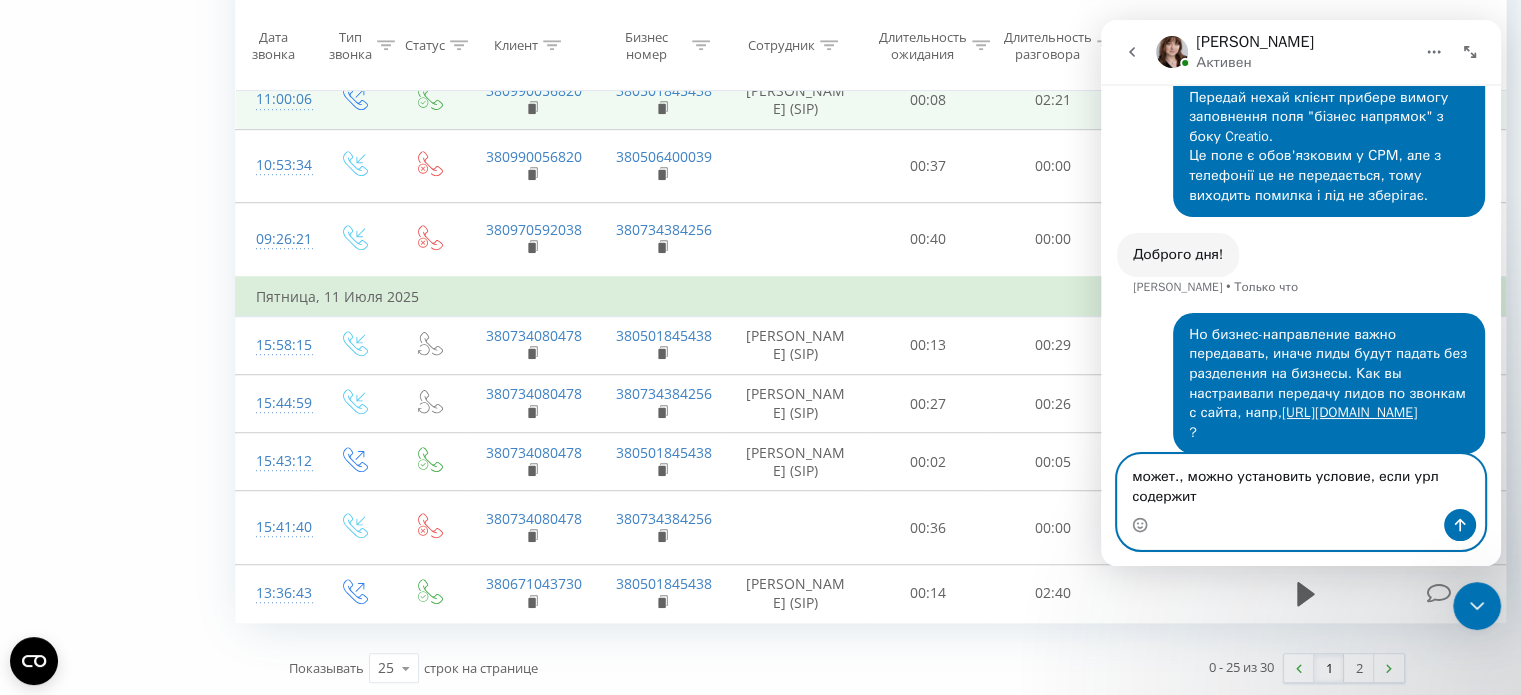 paste on "[DOMAIN_NAME]" 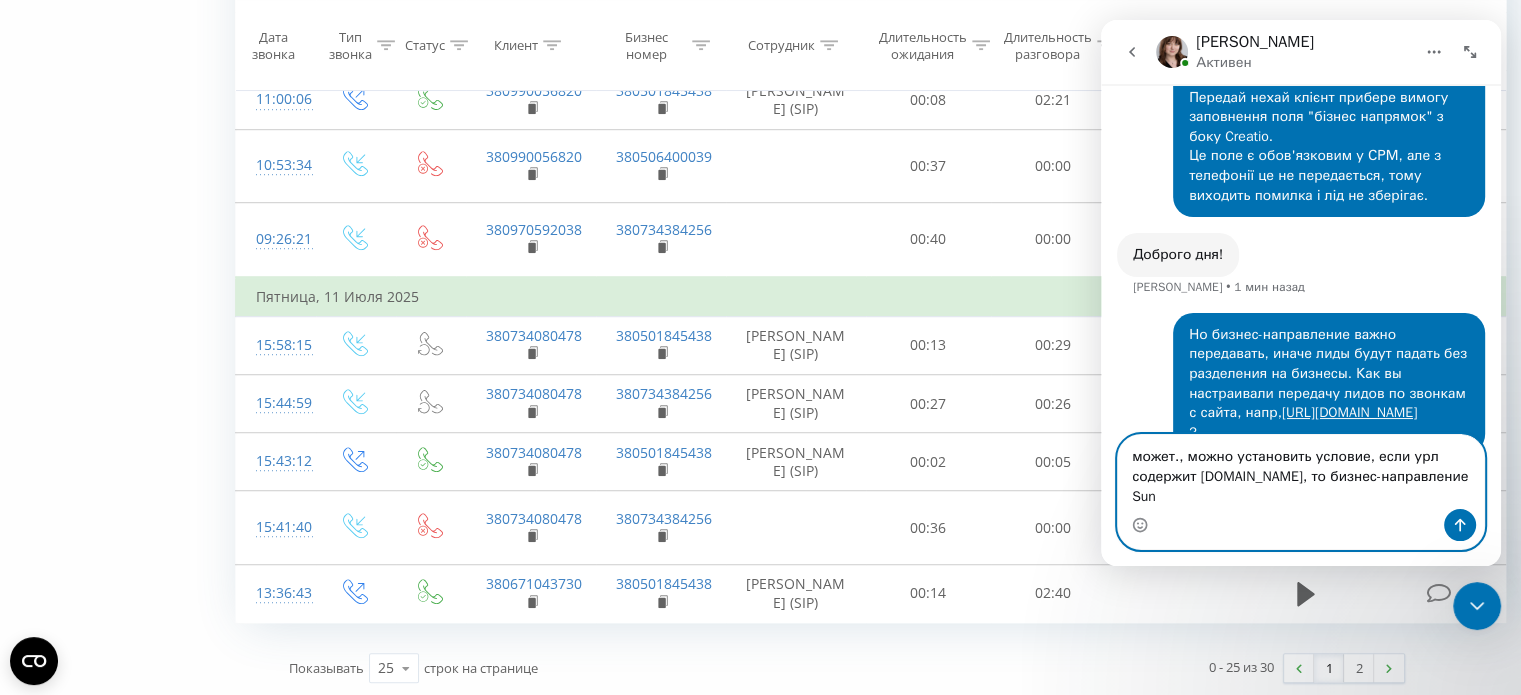 scroll, scrollTop: 920, scrollLeft: 0, axis: vertical 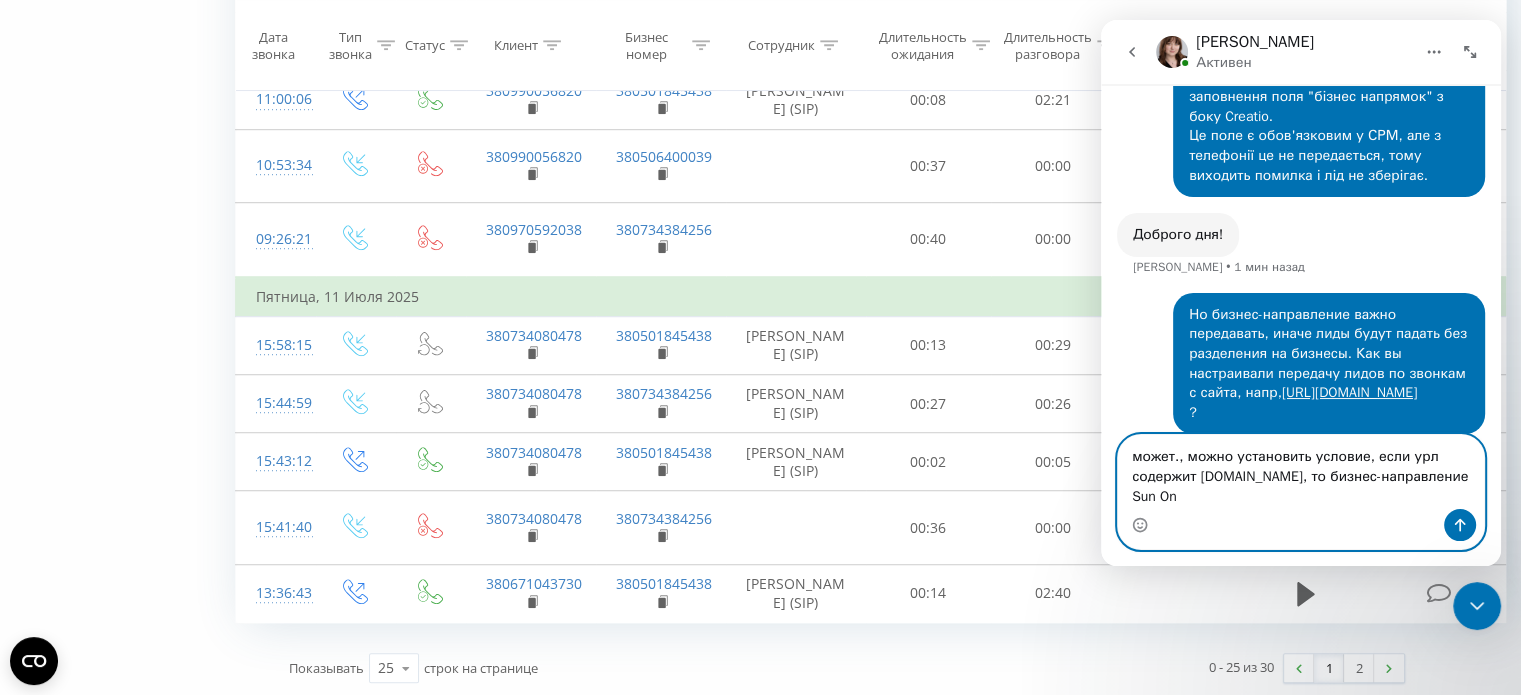 type on "может., можно установить условие, если урл содержит [DOMAIN_NAME], то бизнес-направление Sun One" 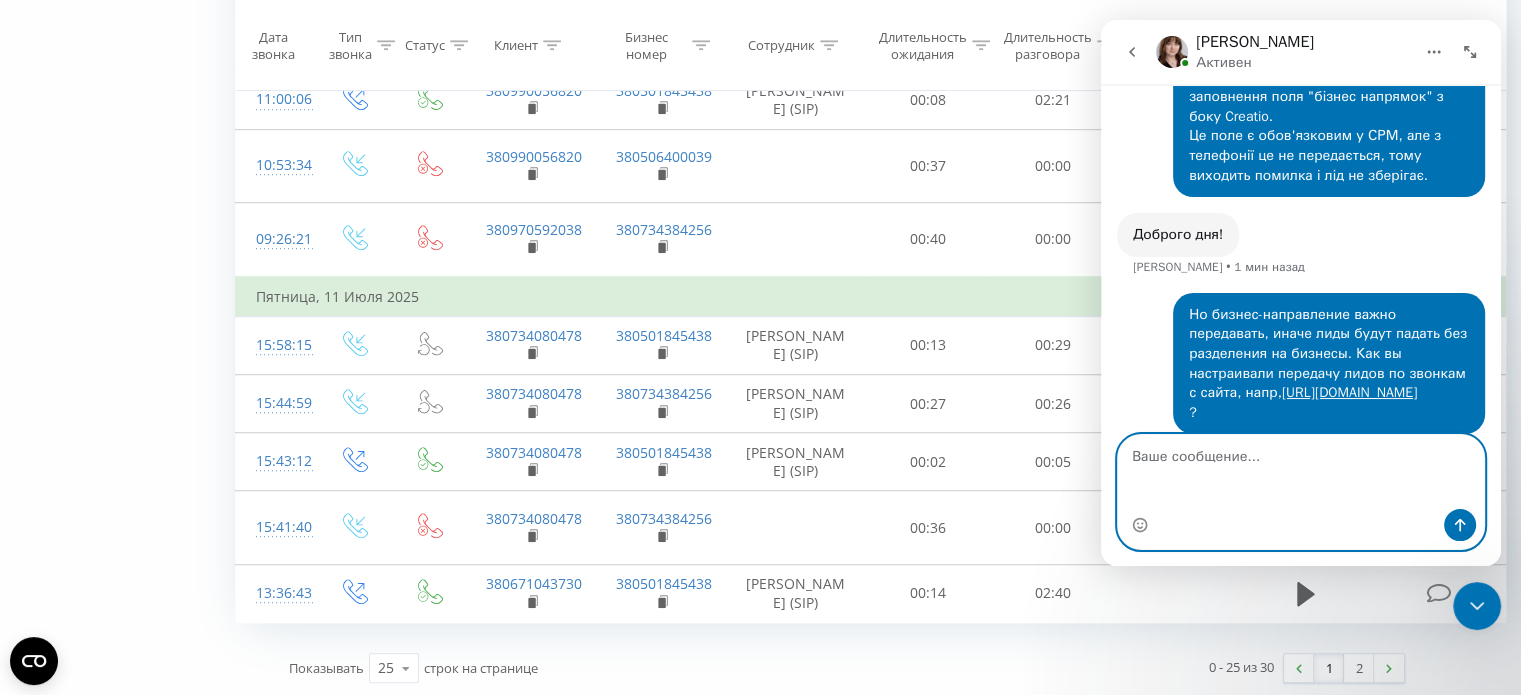 scroll, scrollTop: 965, scrollLeft: 0, axis: vertical 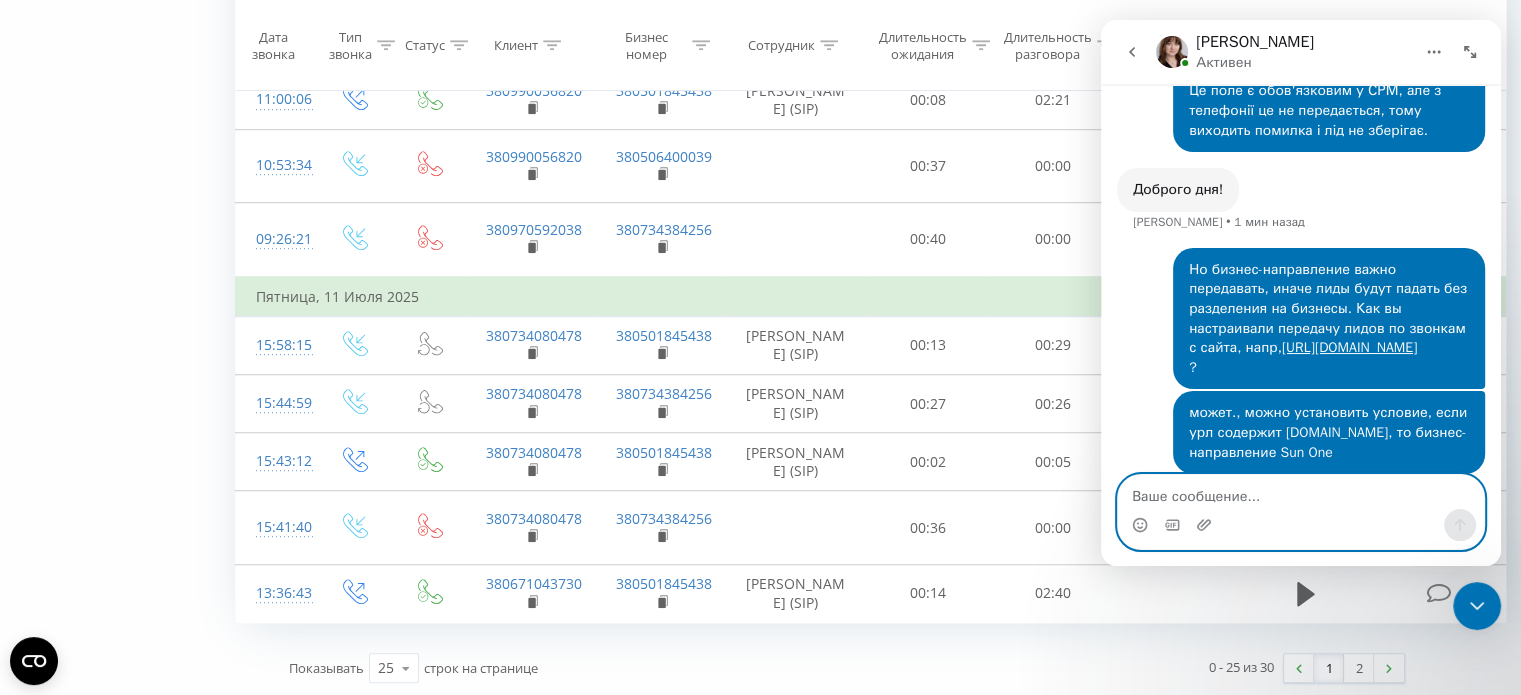 paste on "e" 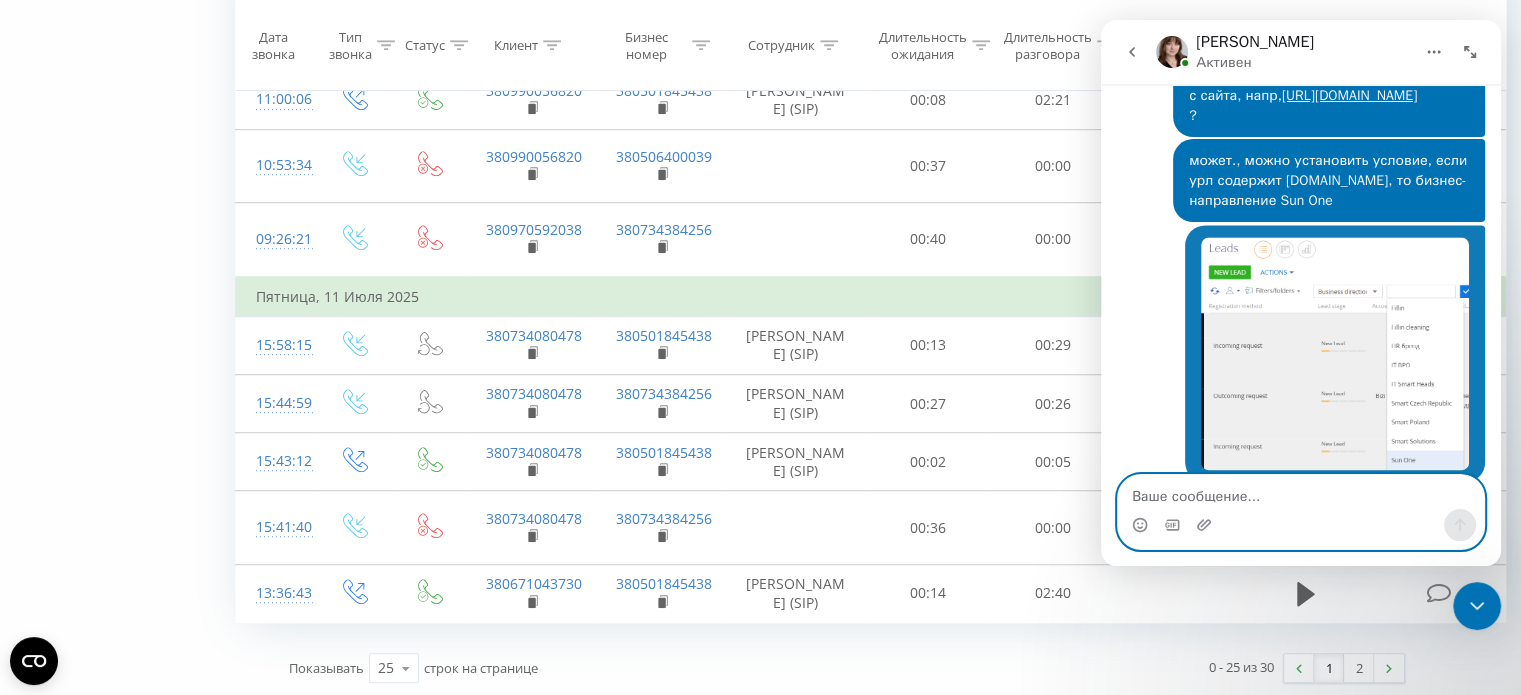 scroll, scrollTop: 1224, scrollLeft: 0, axis: vertical 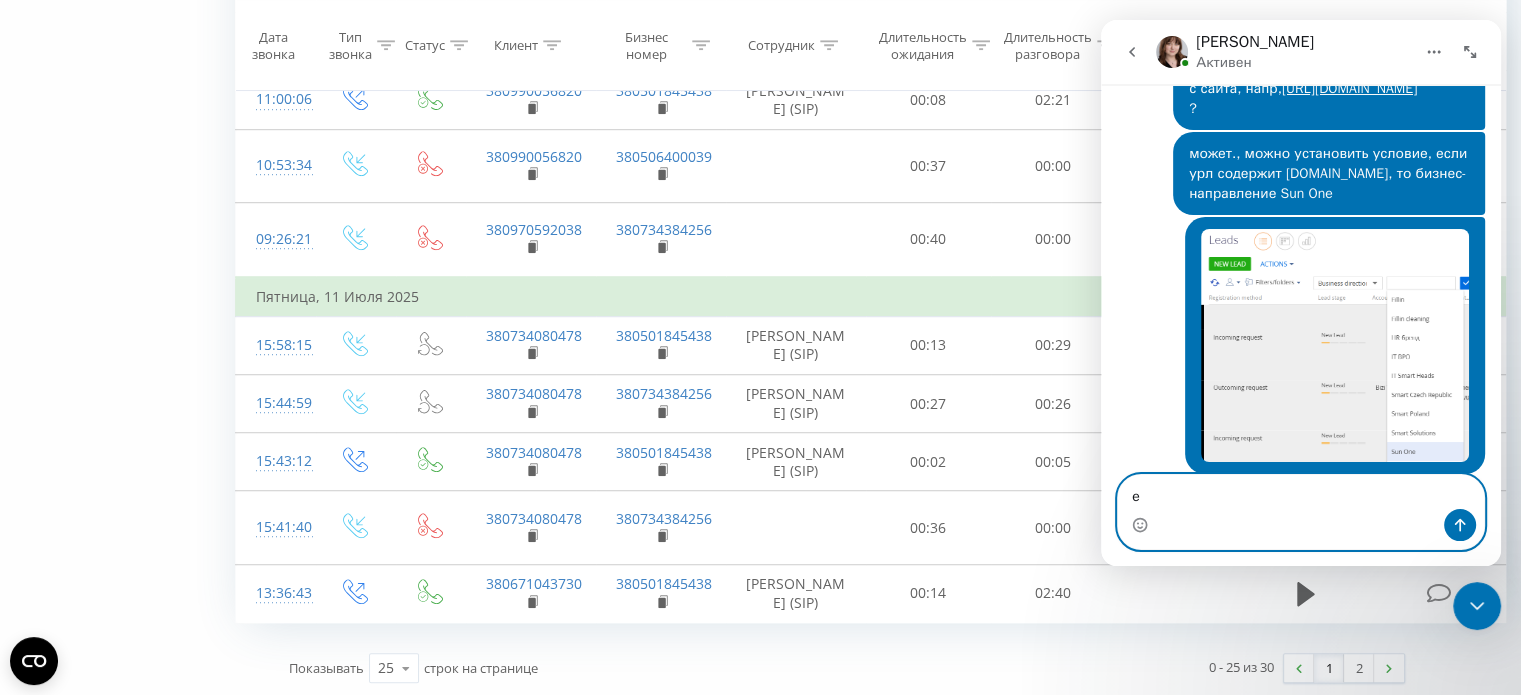 type on "e" 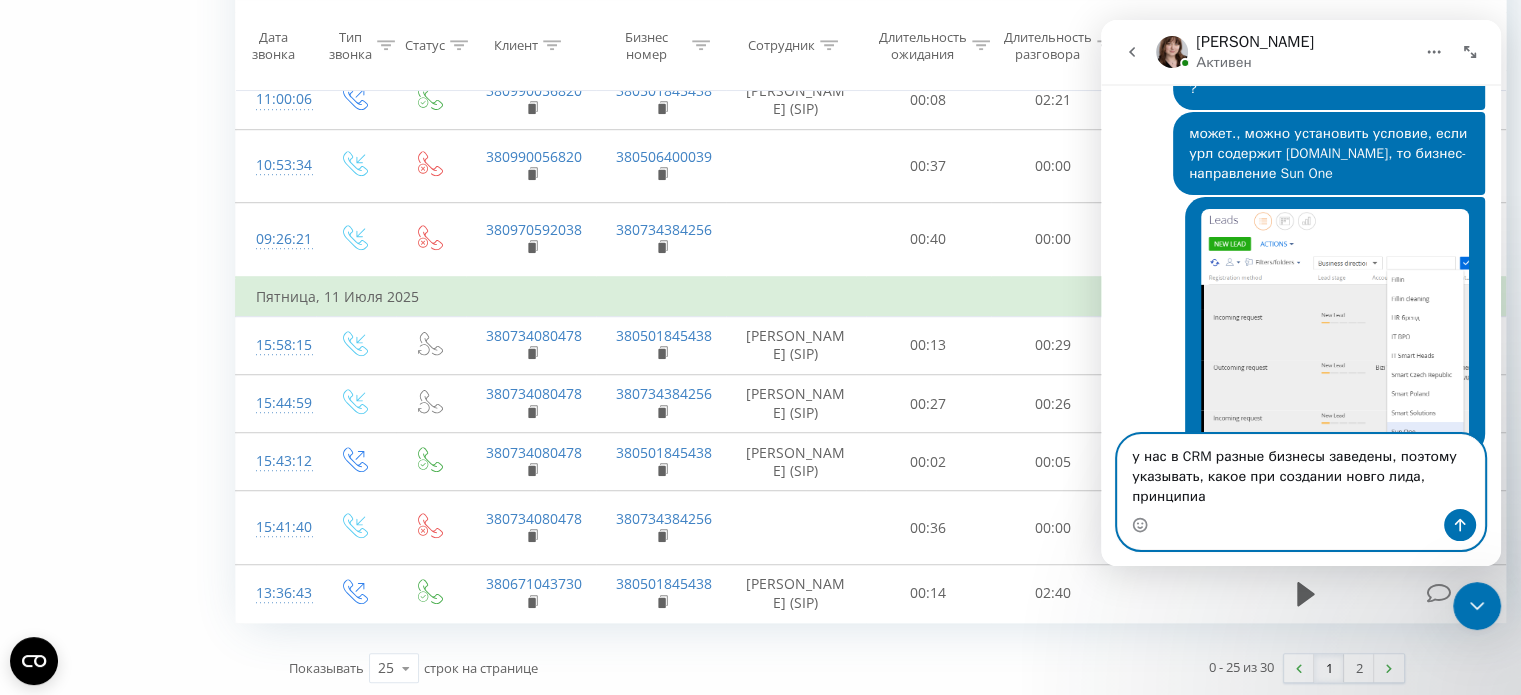 scroll, scrollTop: 1264, scrollLeft: 0, axis: vertical 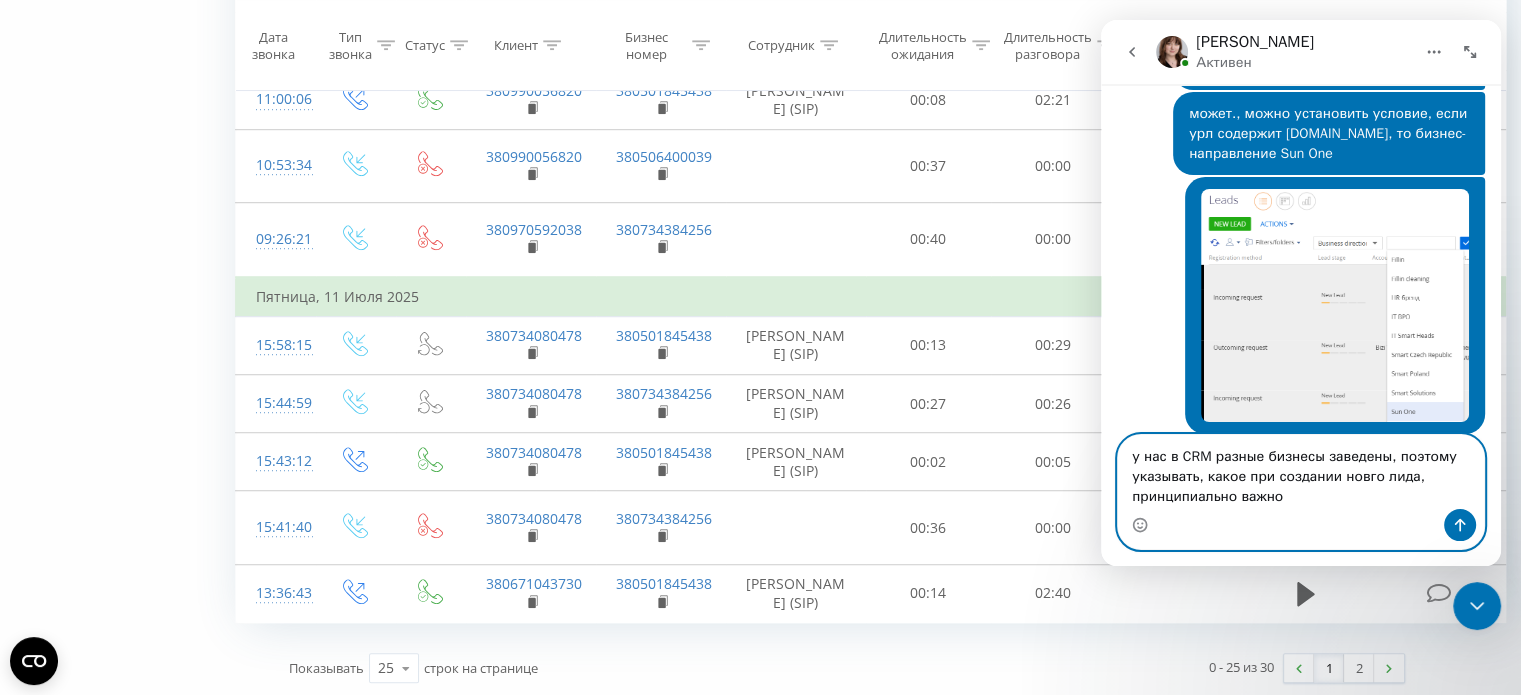 type on "у нас в CRM разные бизнесы заведены, поэтому указывать, какое при создании новго лида, принципиально важно" 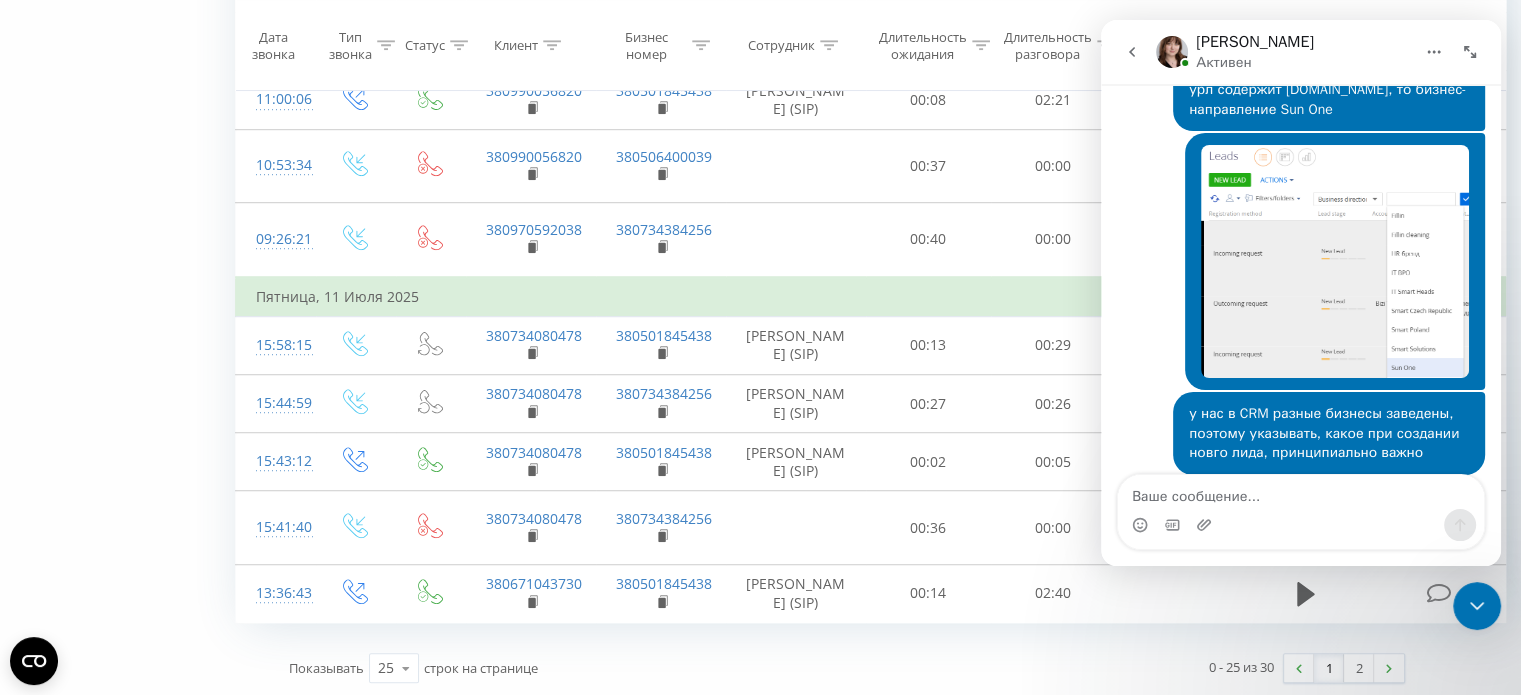 scroll, scrollTop: 1386, scrollLeft: 0, axis: vertical 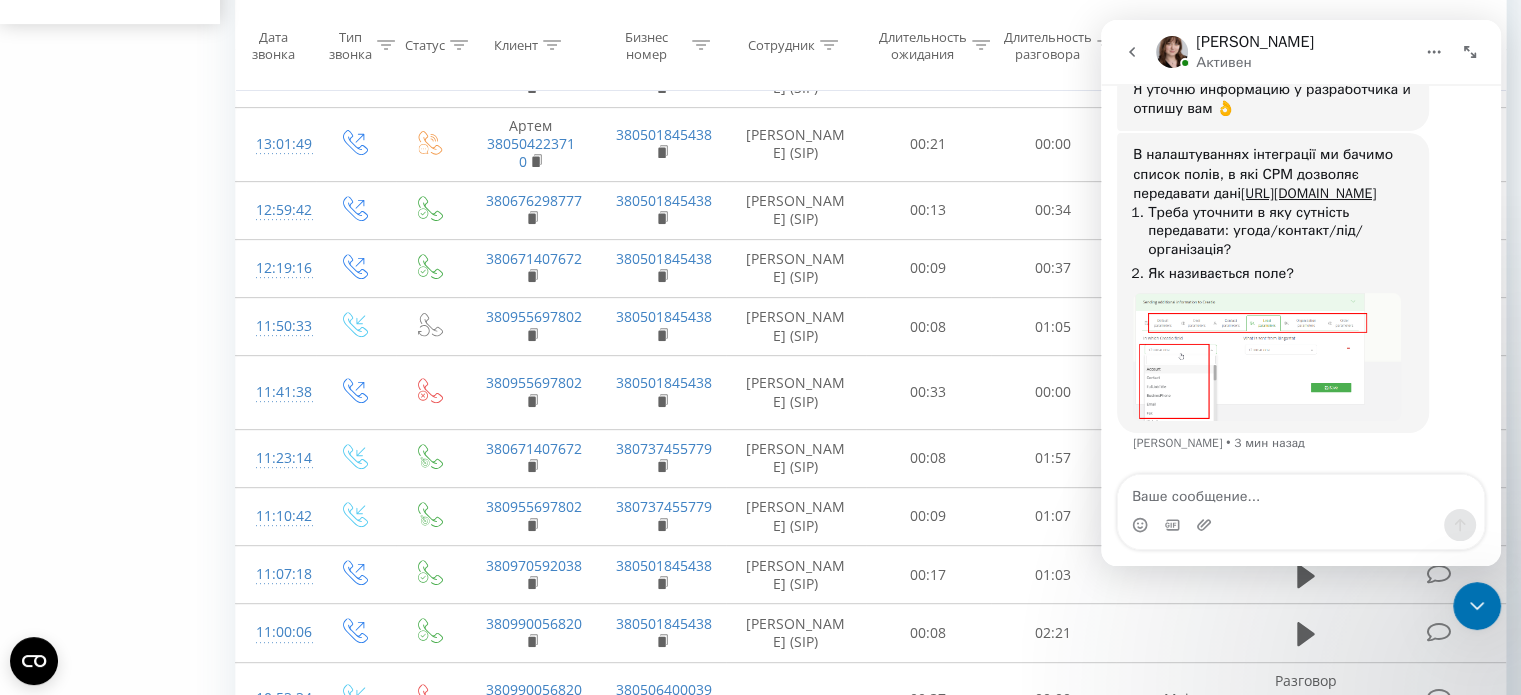 click at bounding box center (1267, 357) 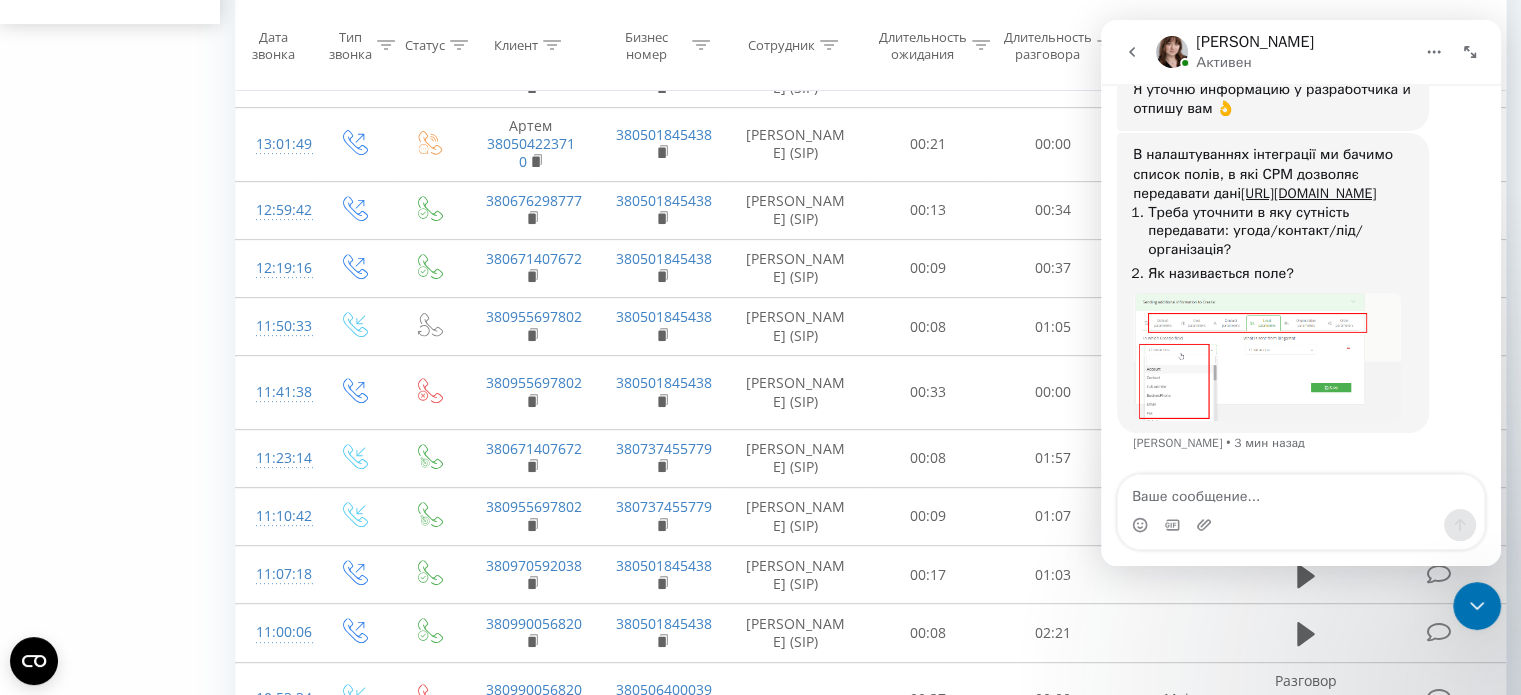 scroll, scrollTop: 0, scrollLeft: 0, axis: both 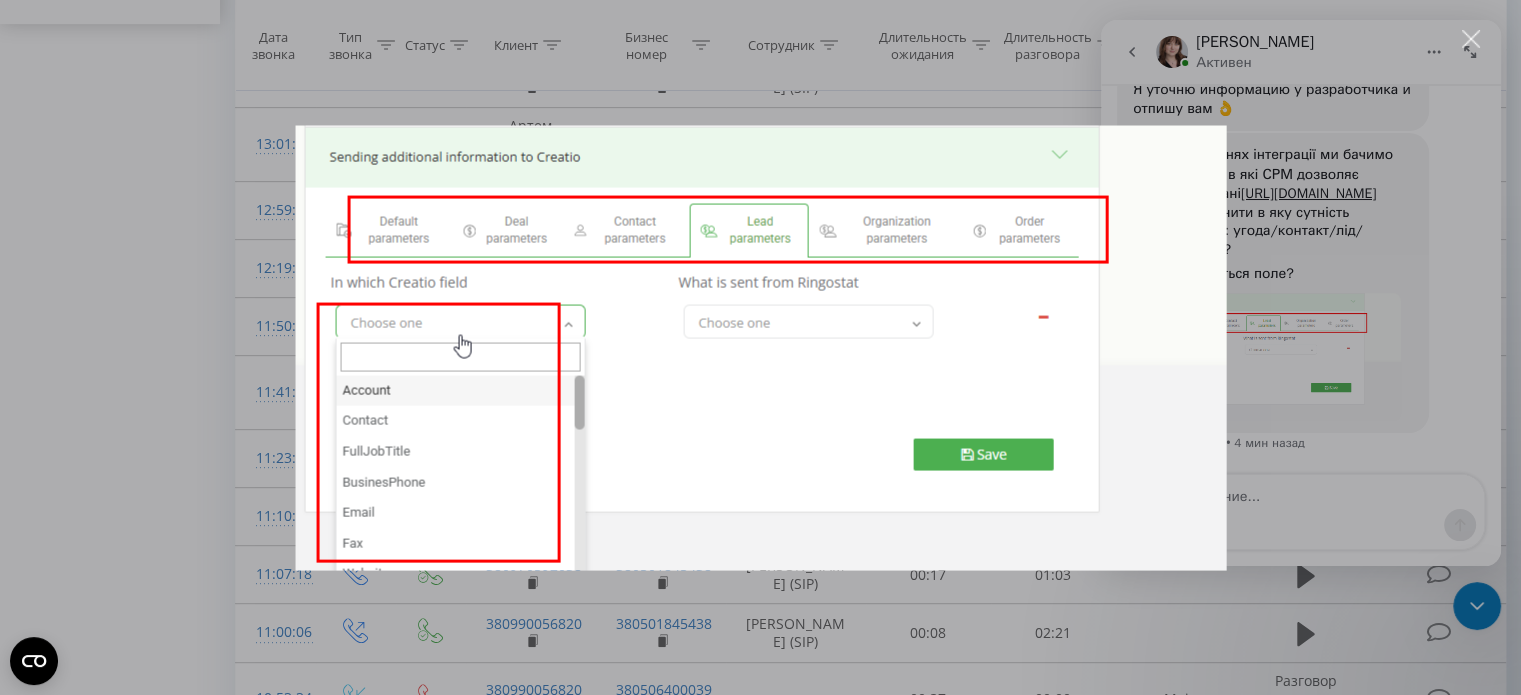 click at bounding box center (760, 347) 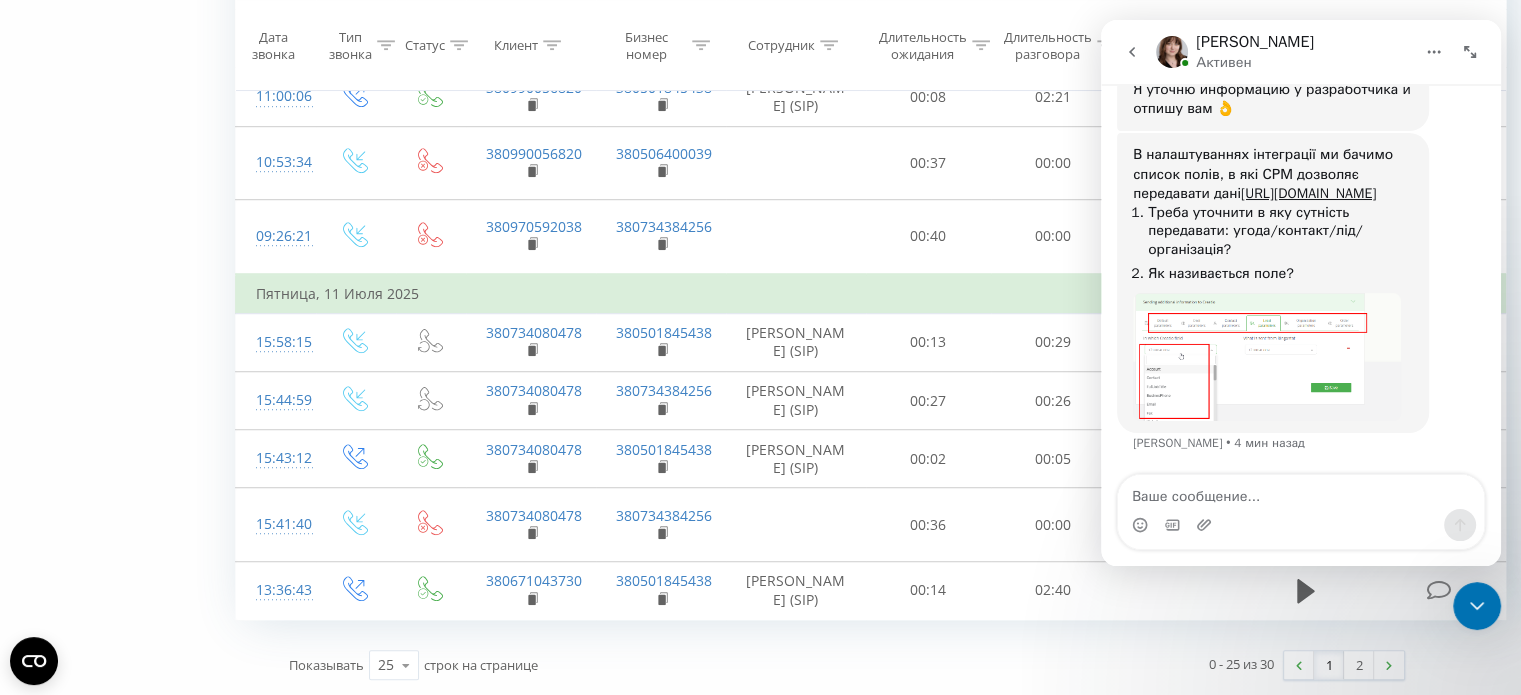 scroll, scrollTop: 1569, scrollLeft: 0, axis: vertical 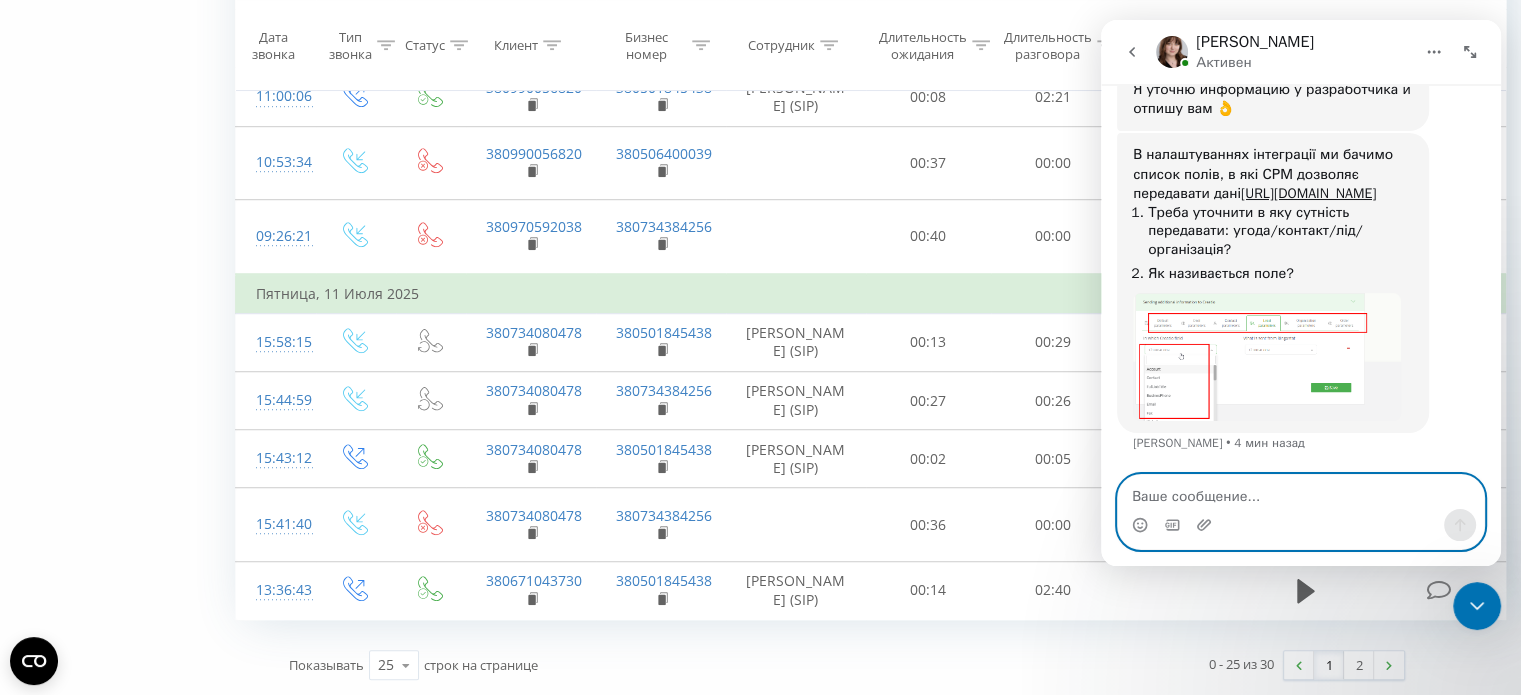 click at bounding box center [1301, 492] 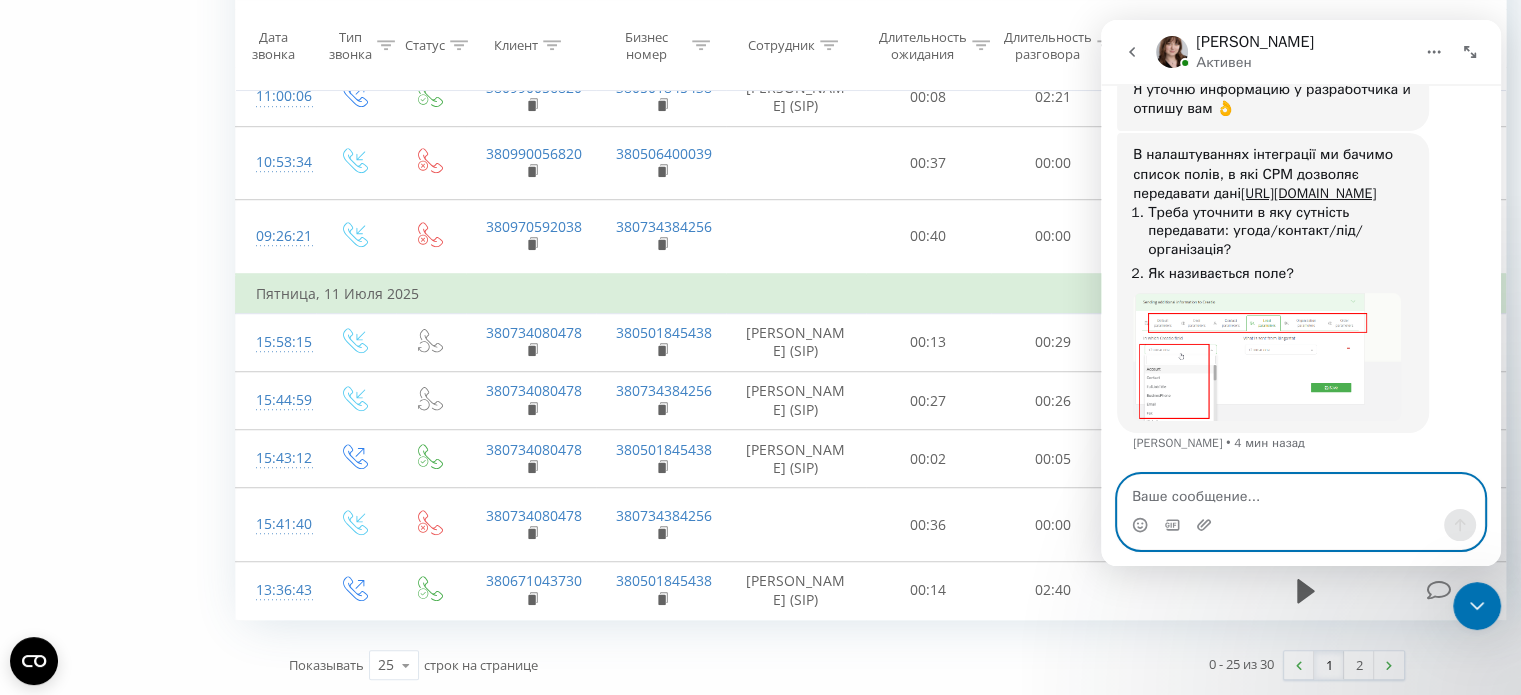 click at bounding box center [1301, 492] 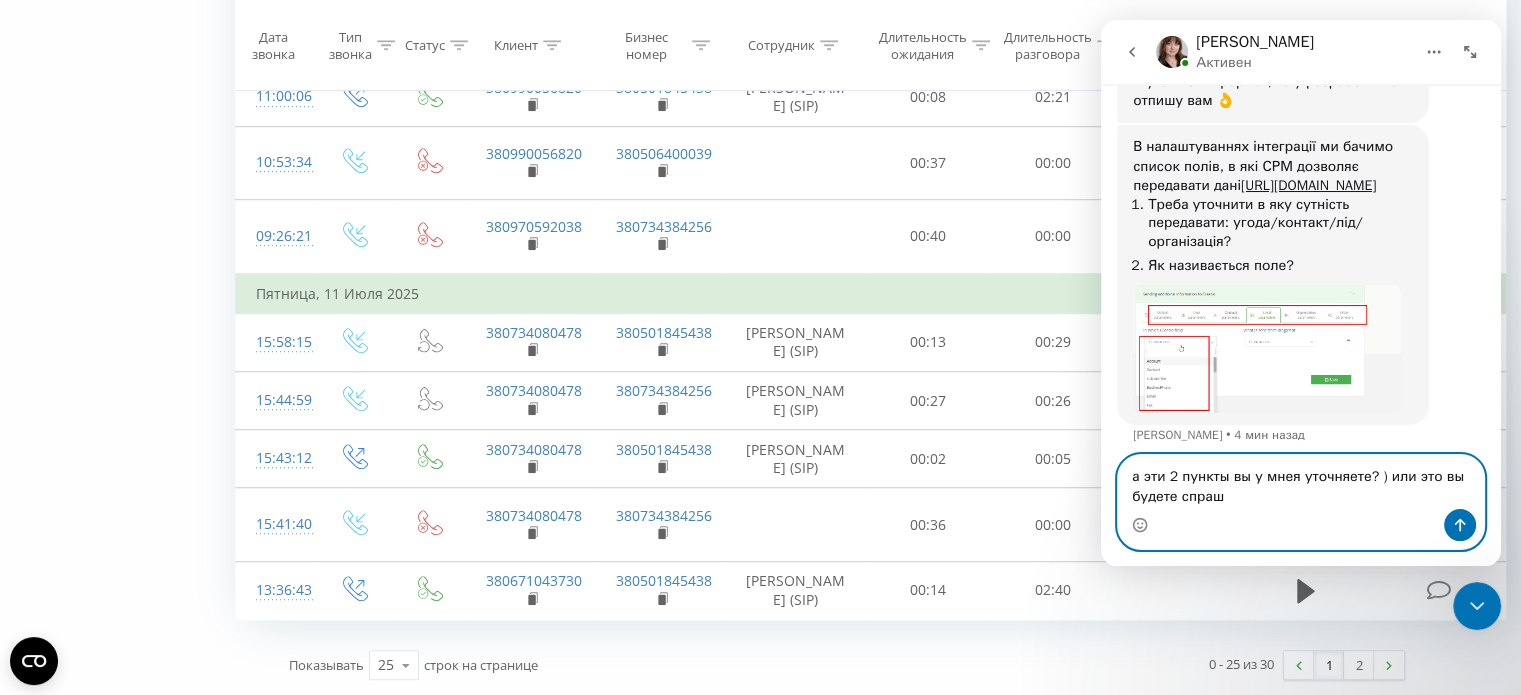 scroll, scrollTop: 949, scrollLeft: 0, axis: vertical 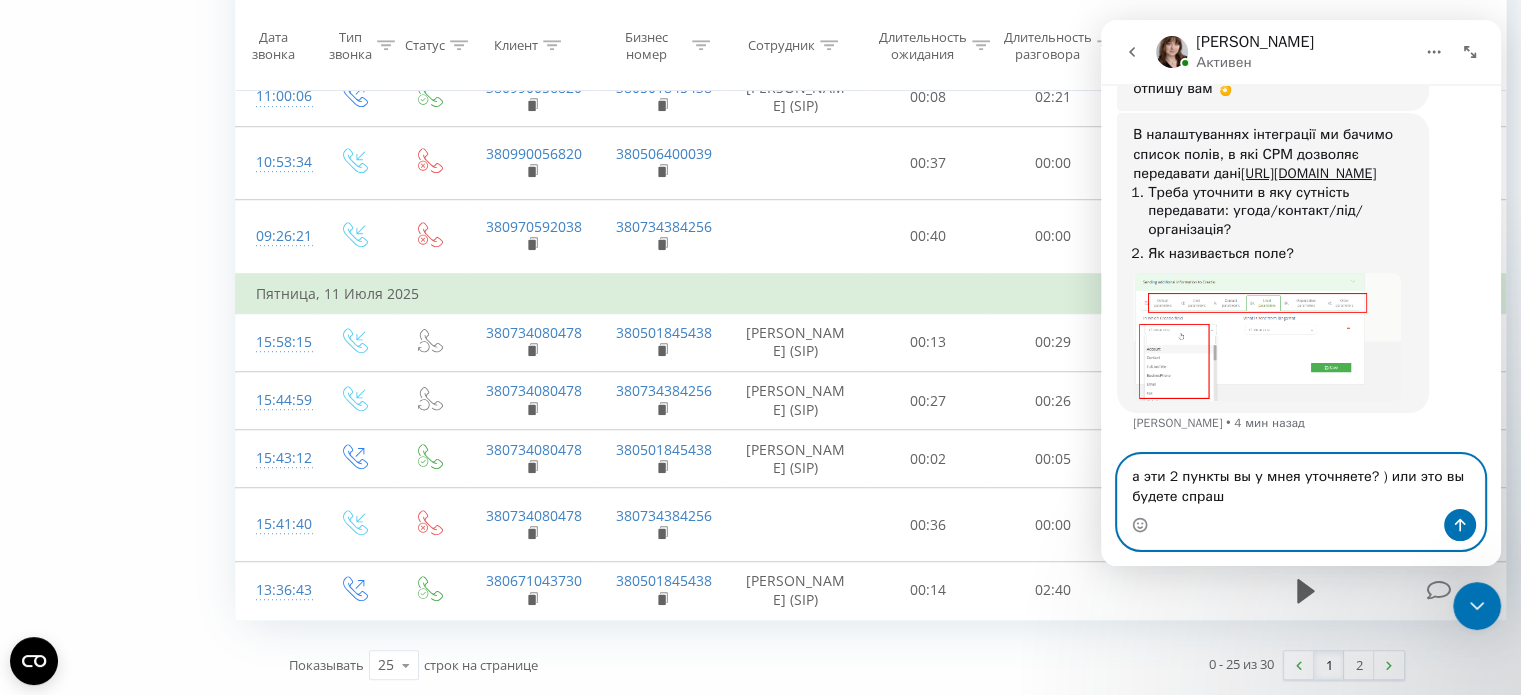 drag, startPoint x: 1292, startPoint y: 480, endPoint x: 1273, endPoint y: 480, distance: 19 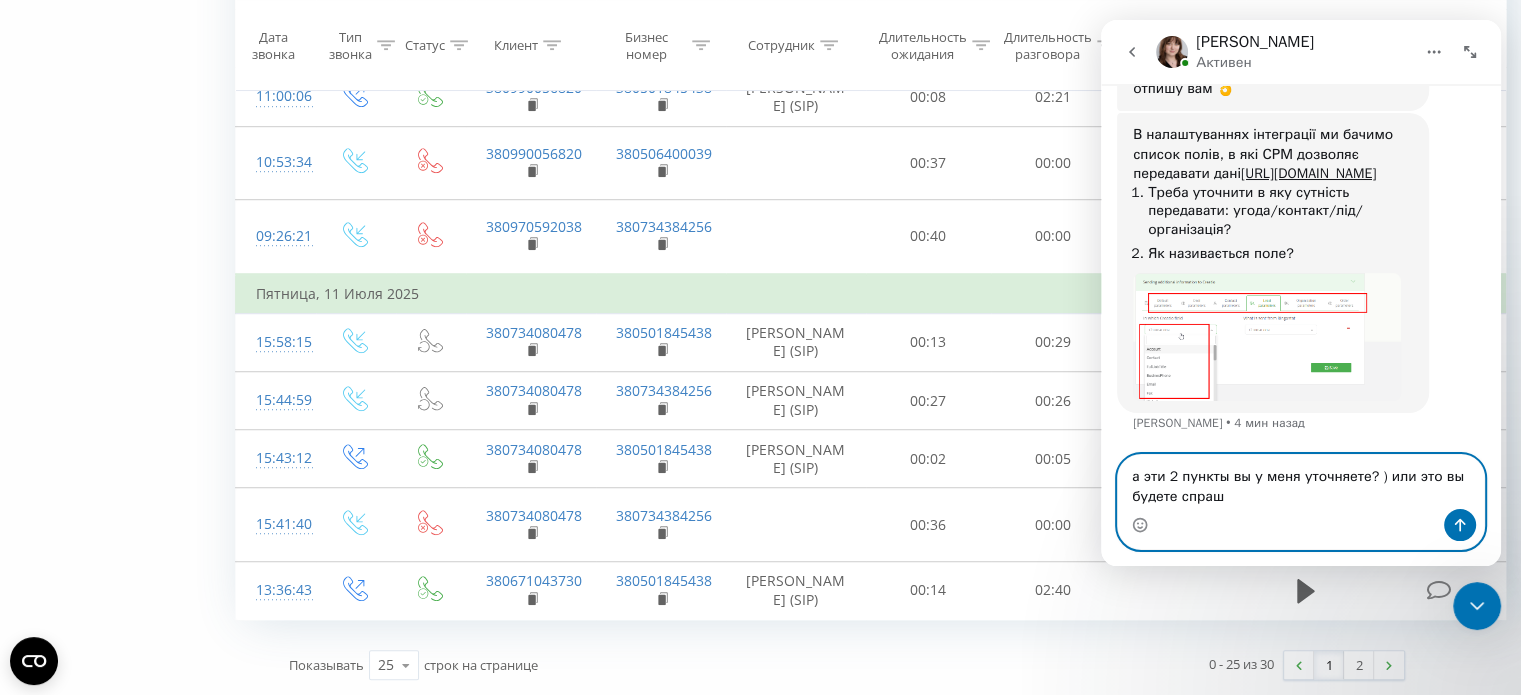 click on "а эти 2 пункты вы у меня уточняете? ) или это вы будете спраш" at bounding box center [1301, 482] 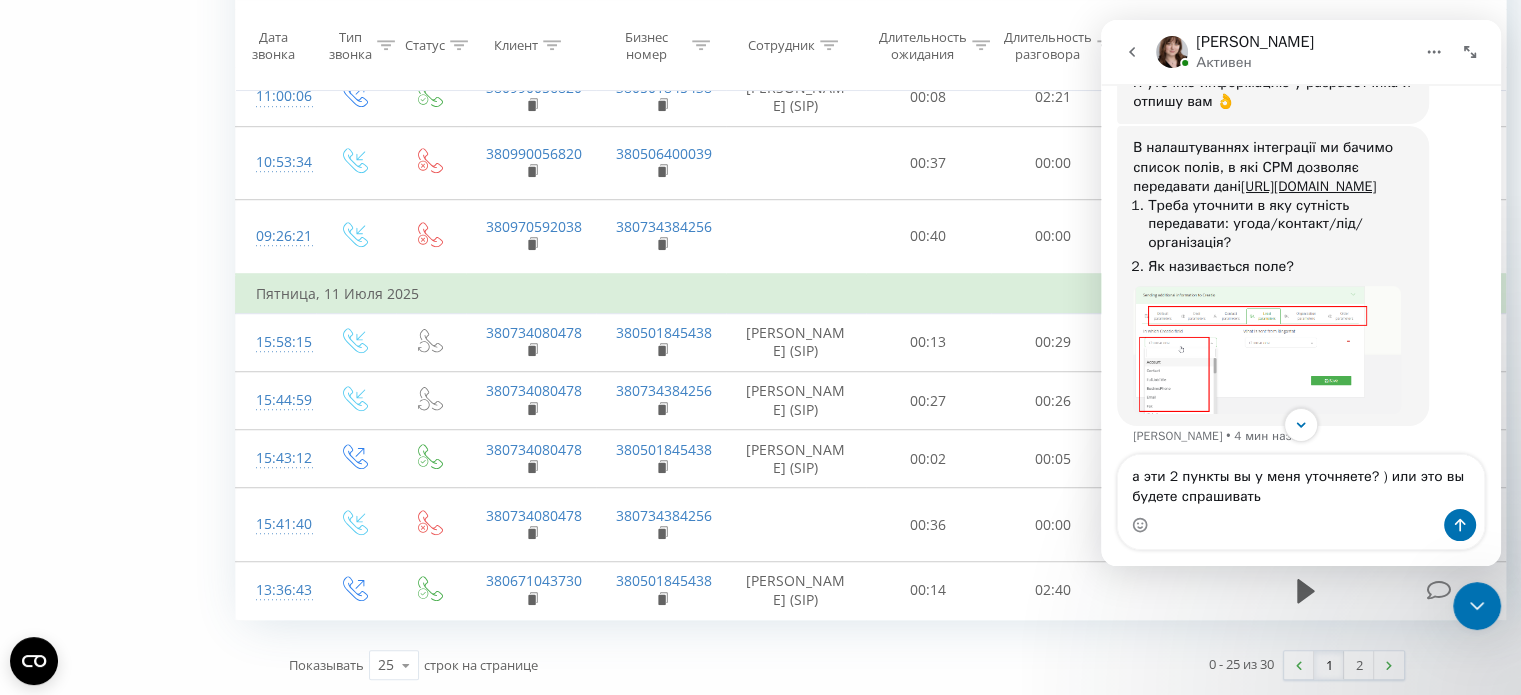 scroll, scrollTop: 1749, scrollLeft: 0, axis: vertical 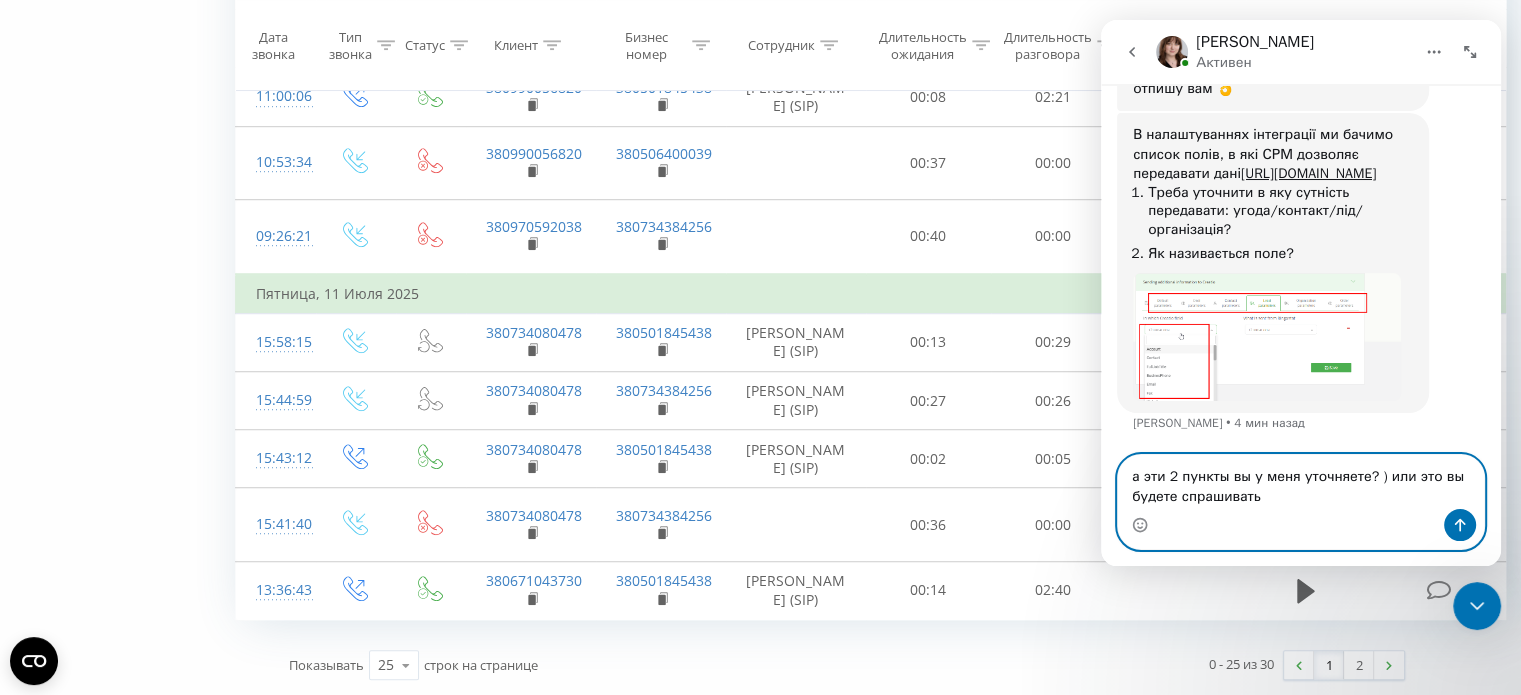 click on "а эти 2 пункты вы у меня уточняете? ) или это вы будете спрашивать" at bounding box center [1301, 482] 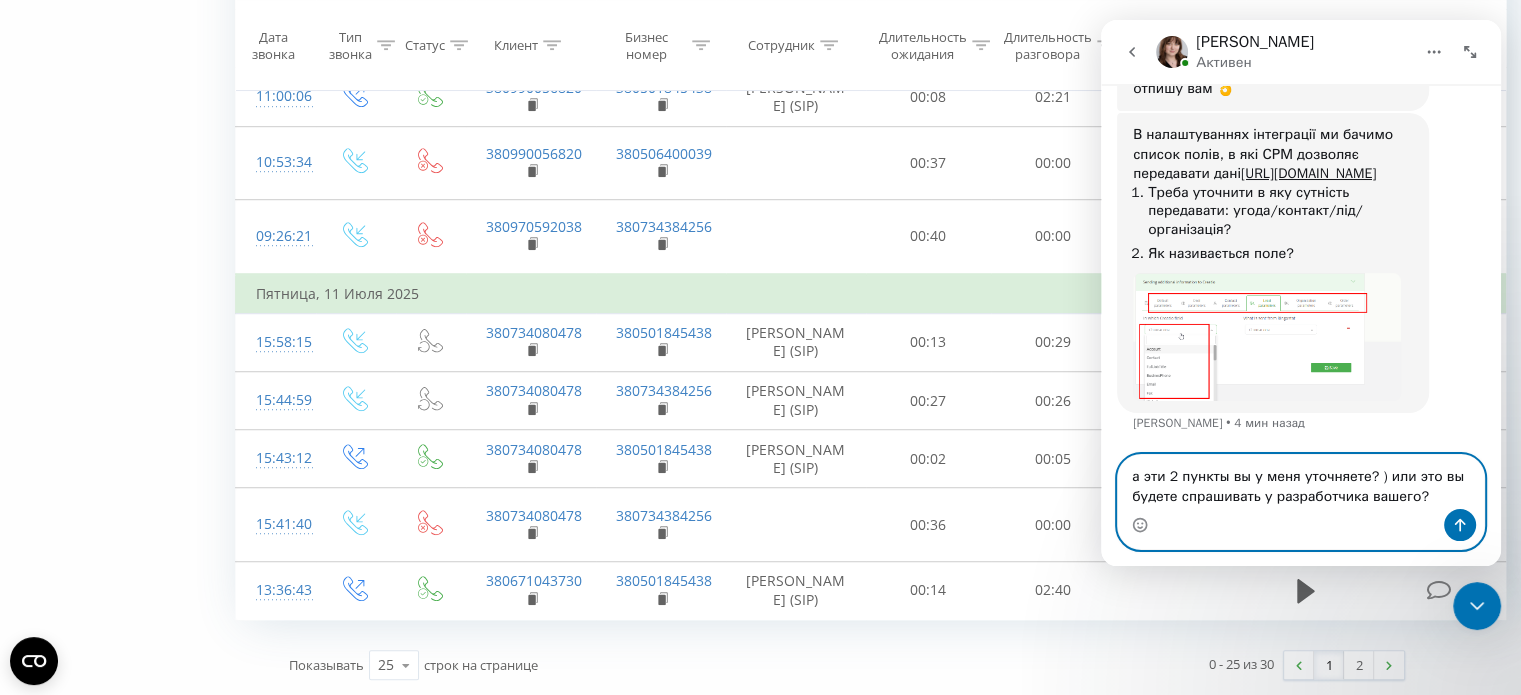 type on "а эти 2 пункты вы у меня уточняете? ) или это вы будете спрашивать у разработчика вашего?" 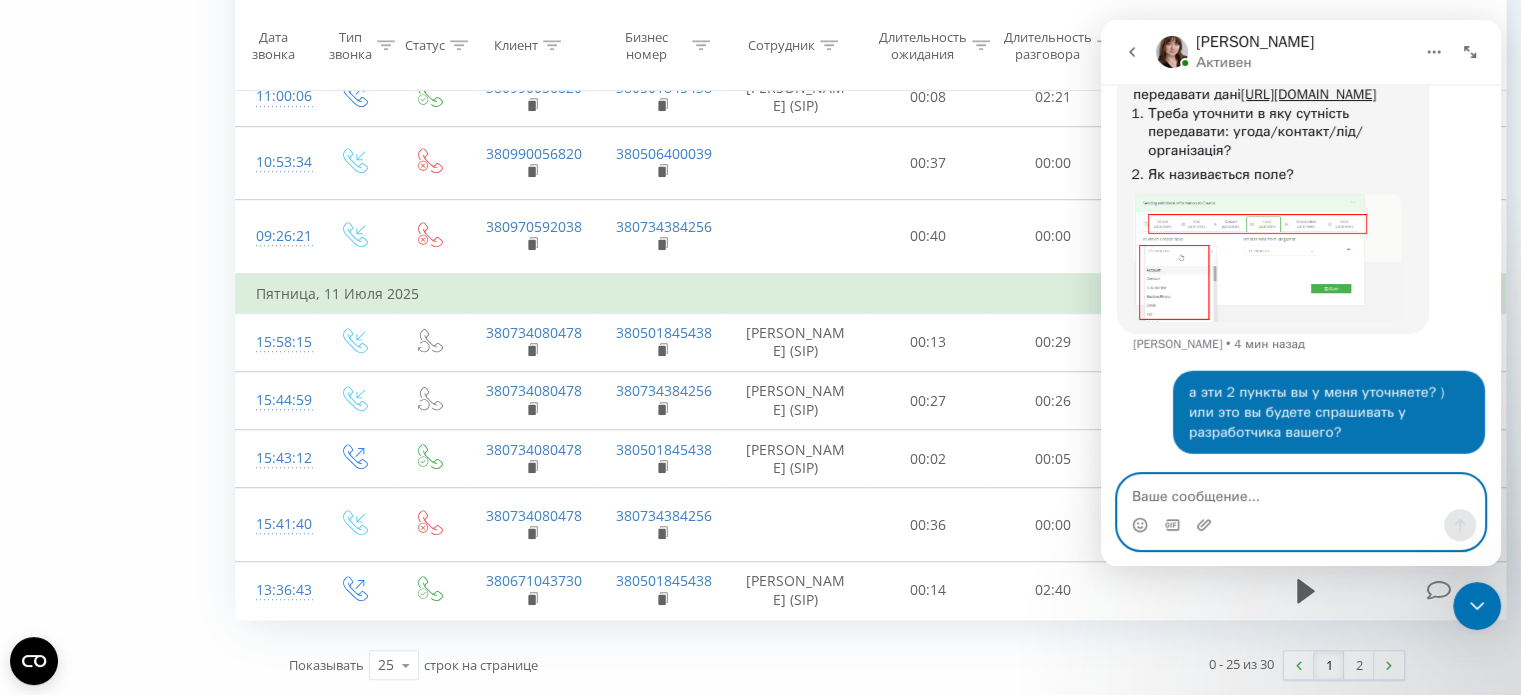 scroll, scrollTop: 1828, scrollLeft: 0, axis: vertical 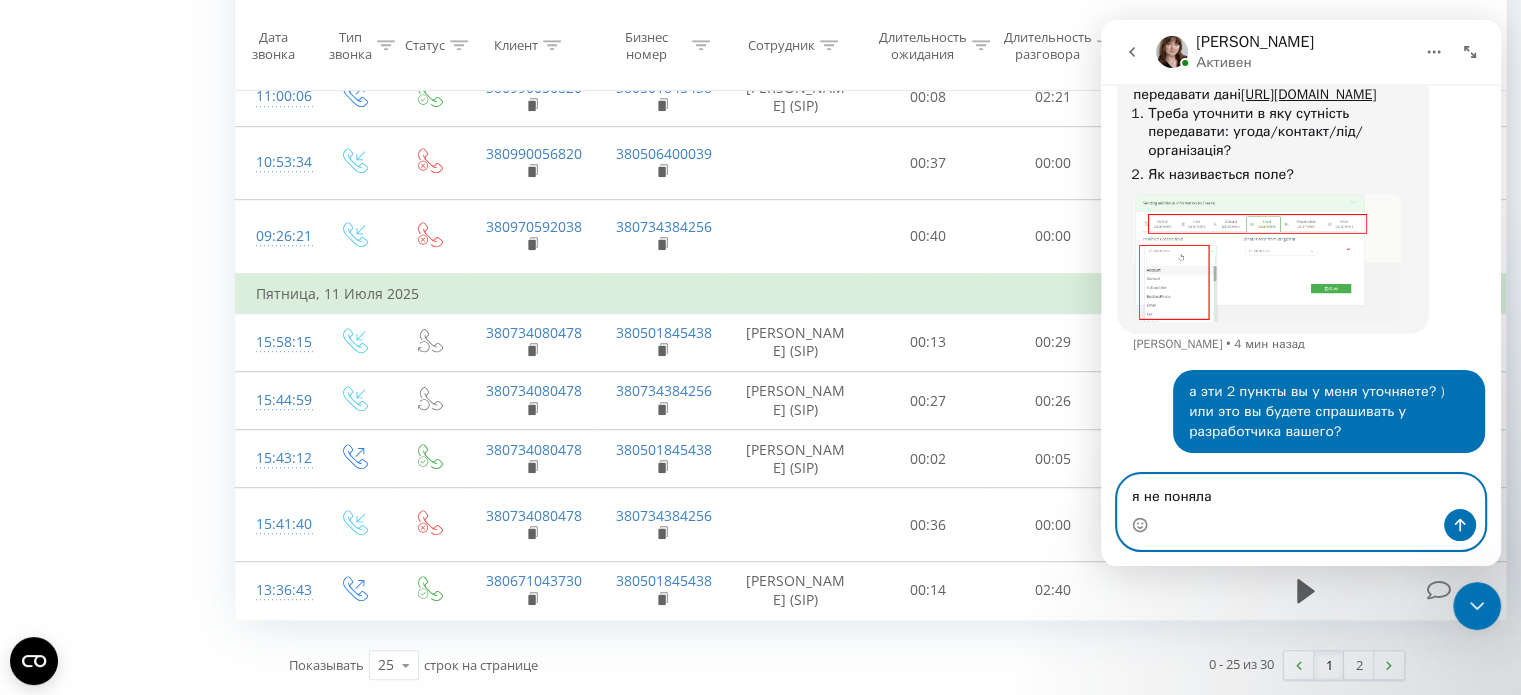 type on "я не поняла" 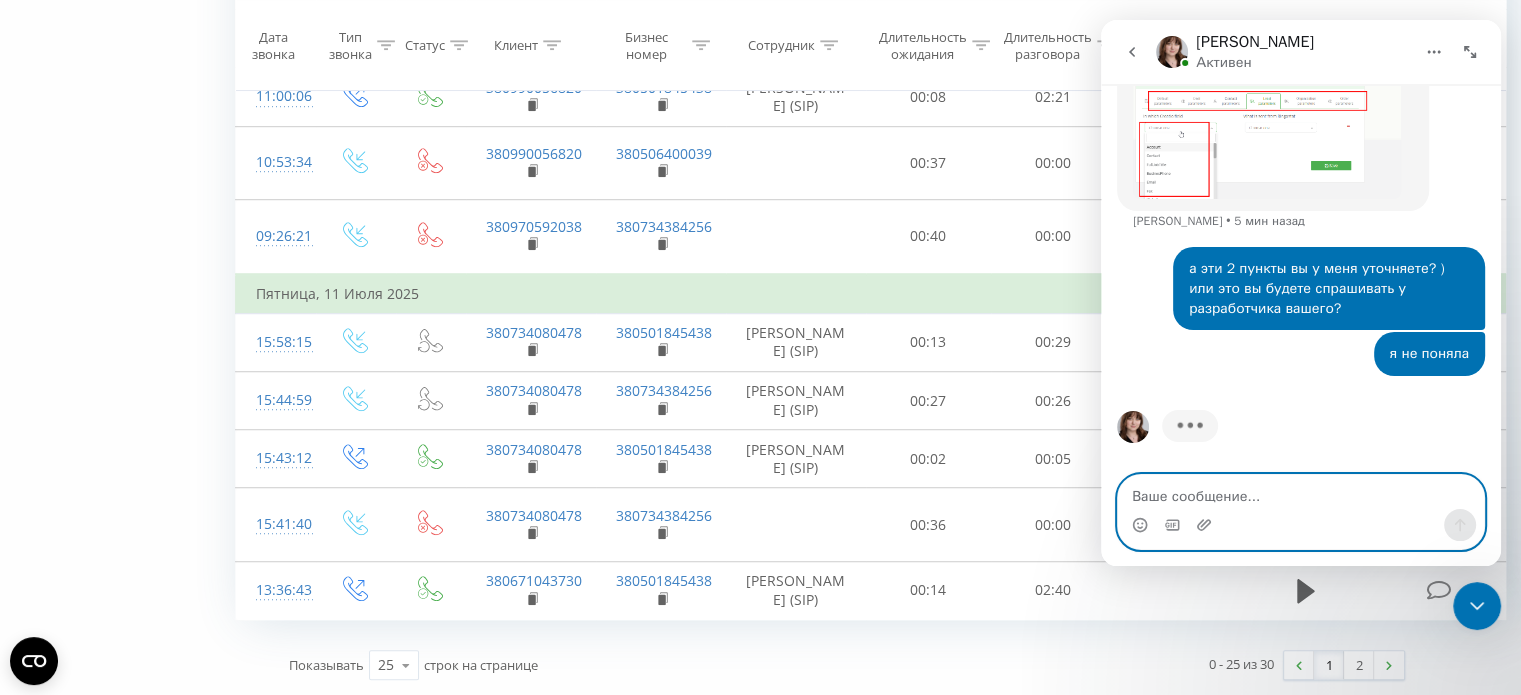 scroll, scrollTop: 1951, scrollLeft: 0, axis: vertical 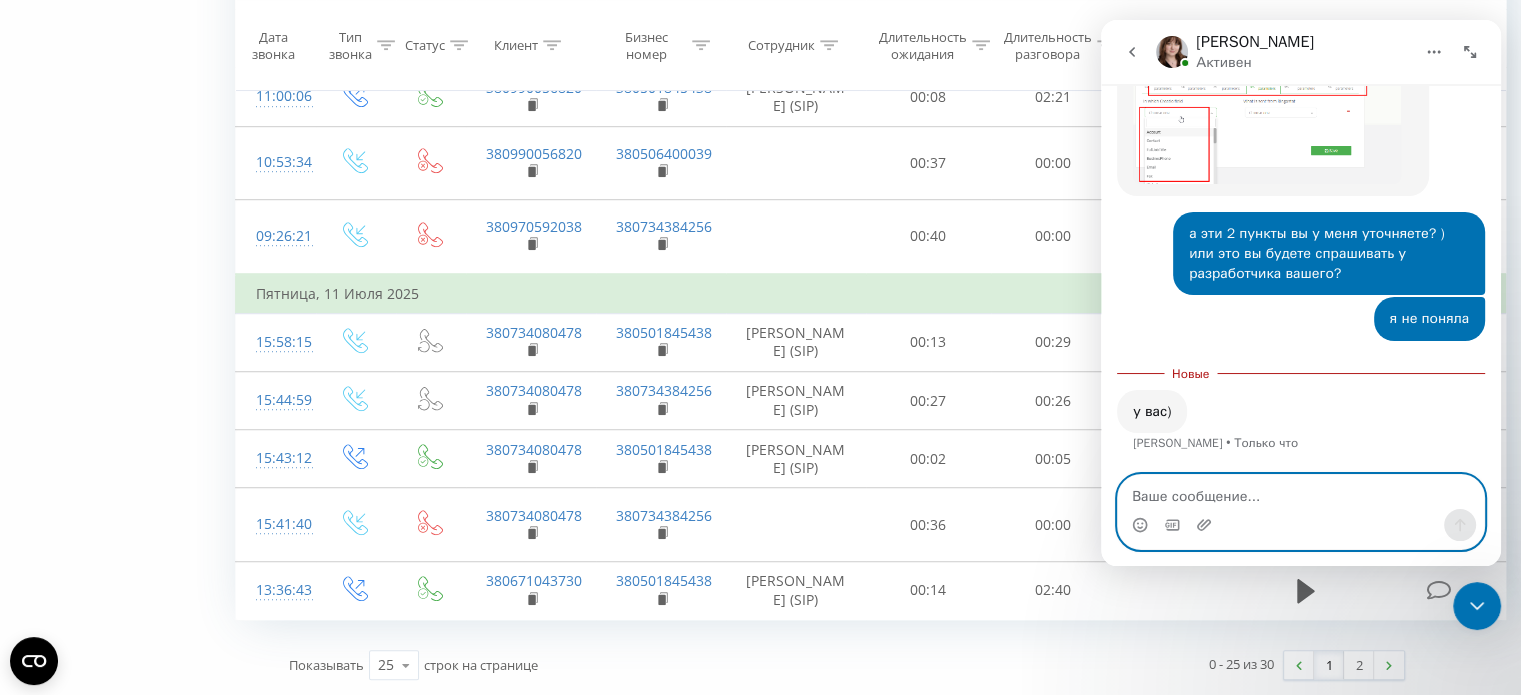 click at bounding box center (1301, 492) 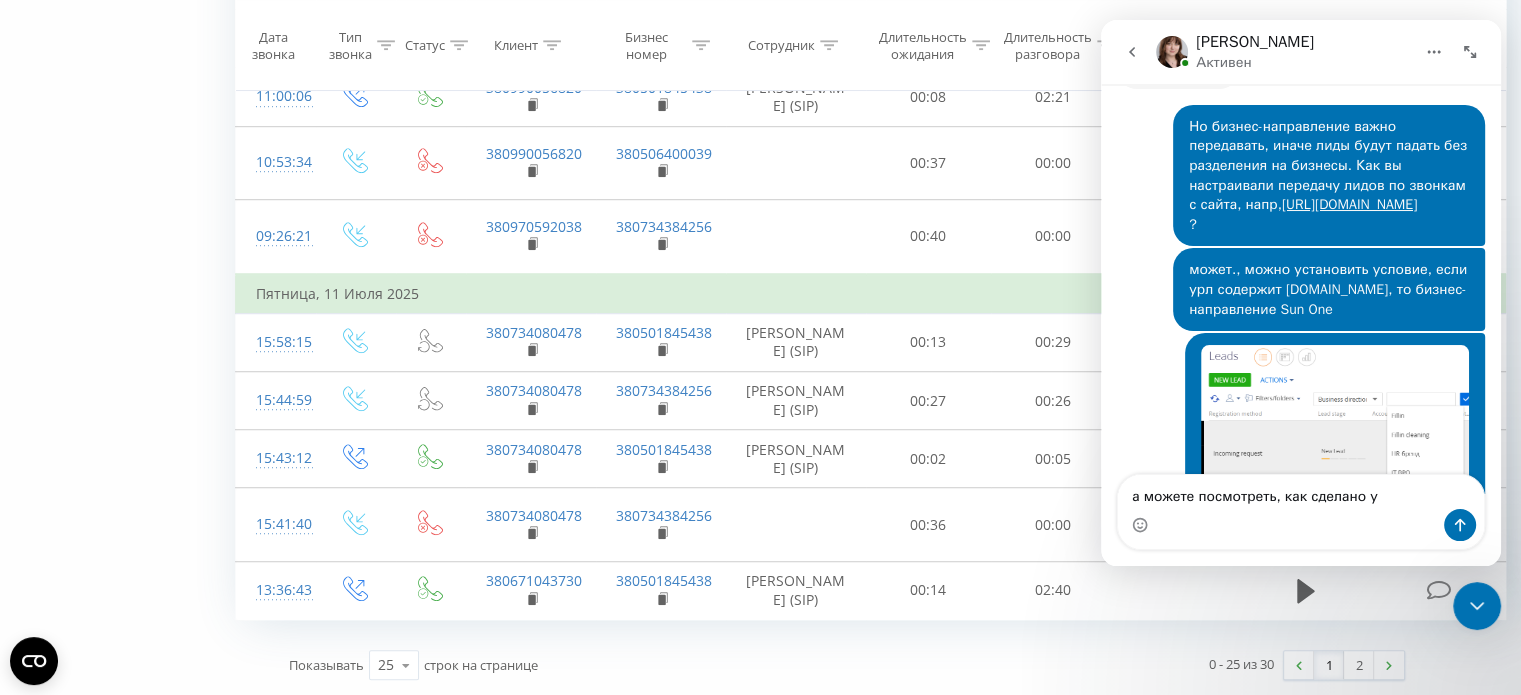 scroll, scrollTop: 1063, scrollLeft: 0, axis: vertical 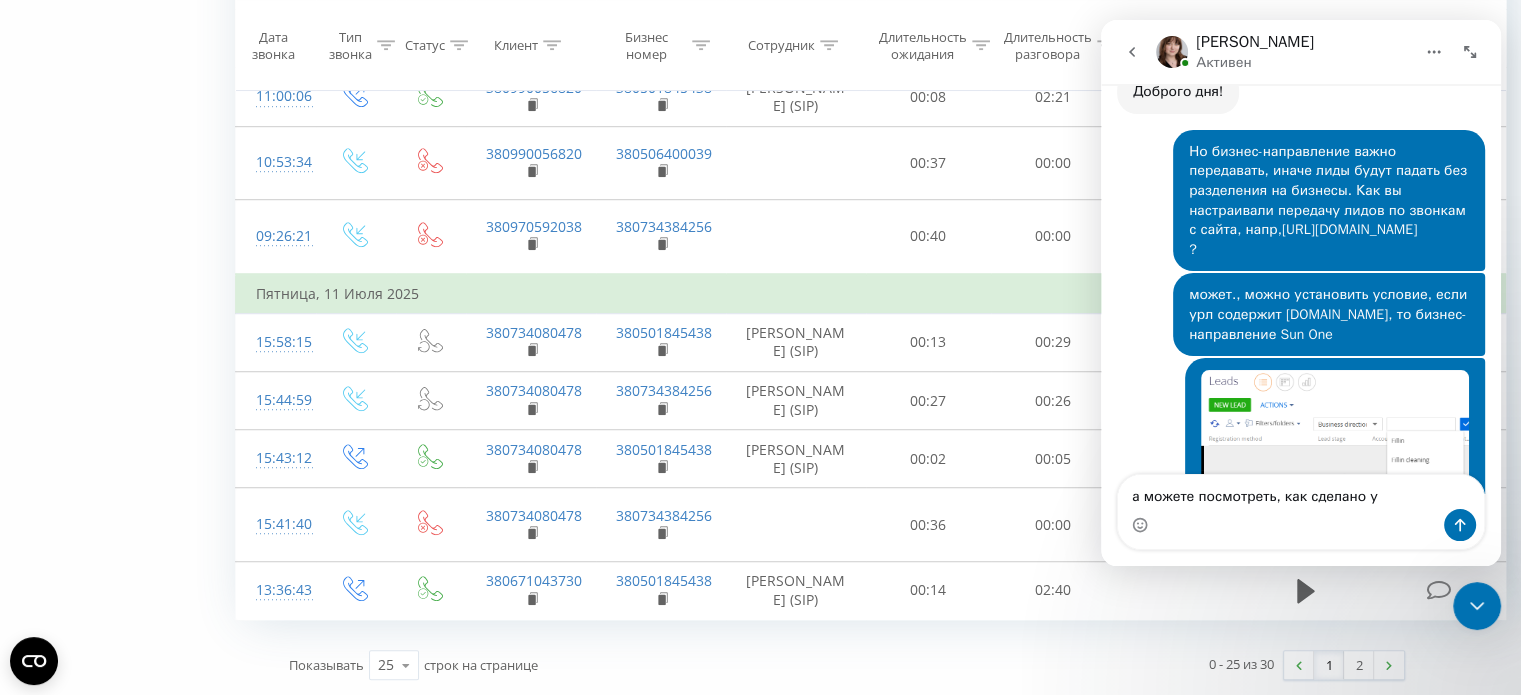 drag, startPoint x: 1413, startPoint y: 210, endPoint x: 1261, endPoint y: 211, distance: 152.0033 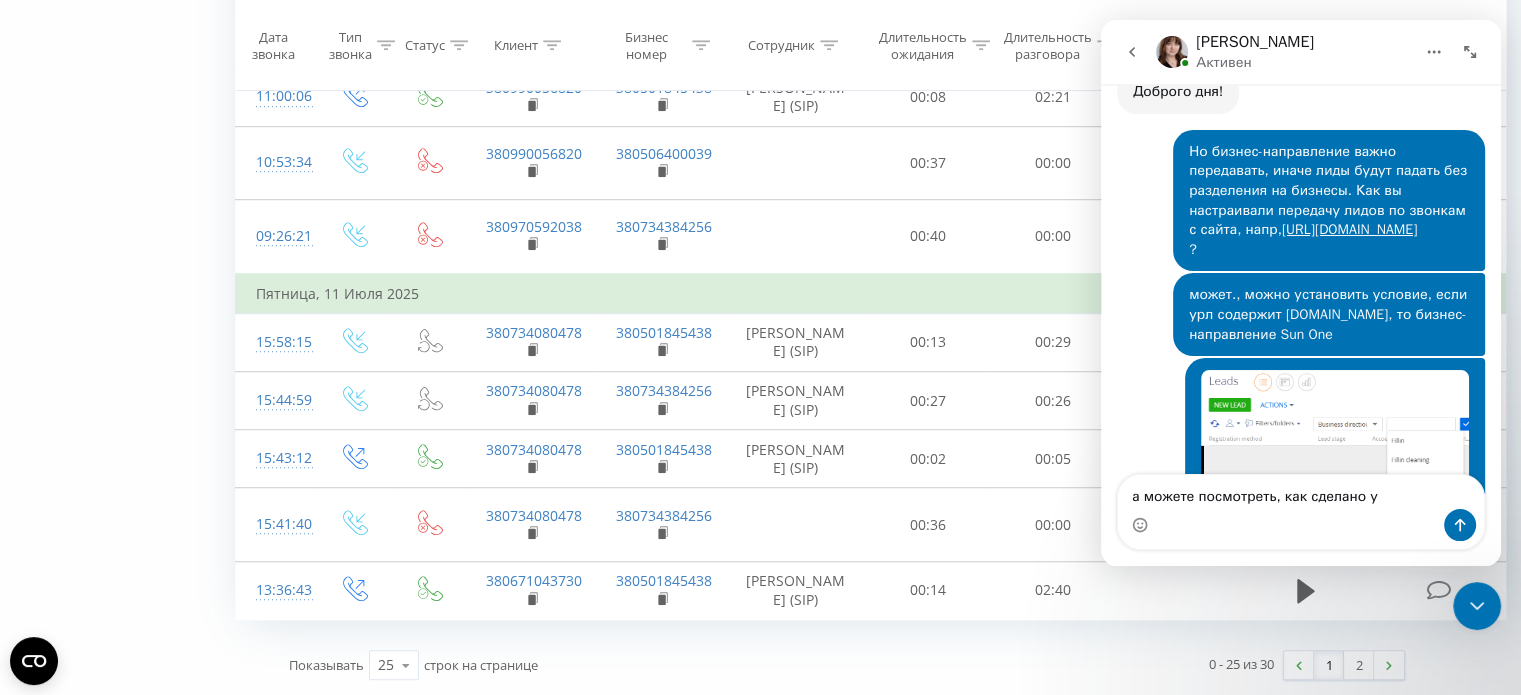 copy on "[URL][DOMAIN_NAME]" 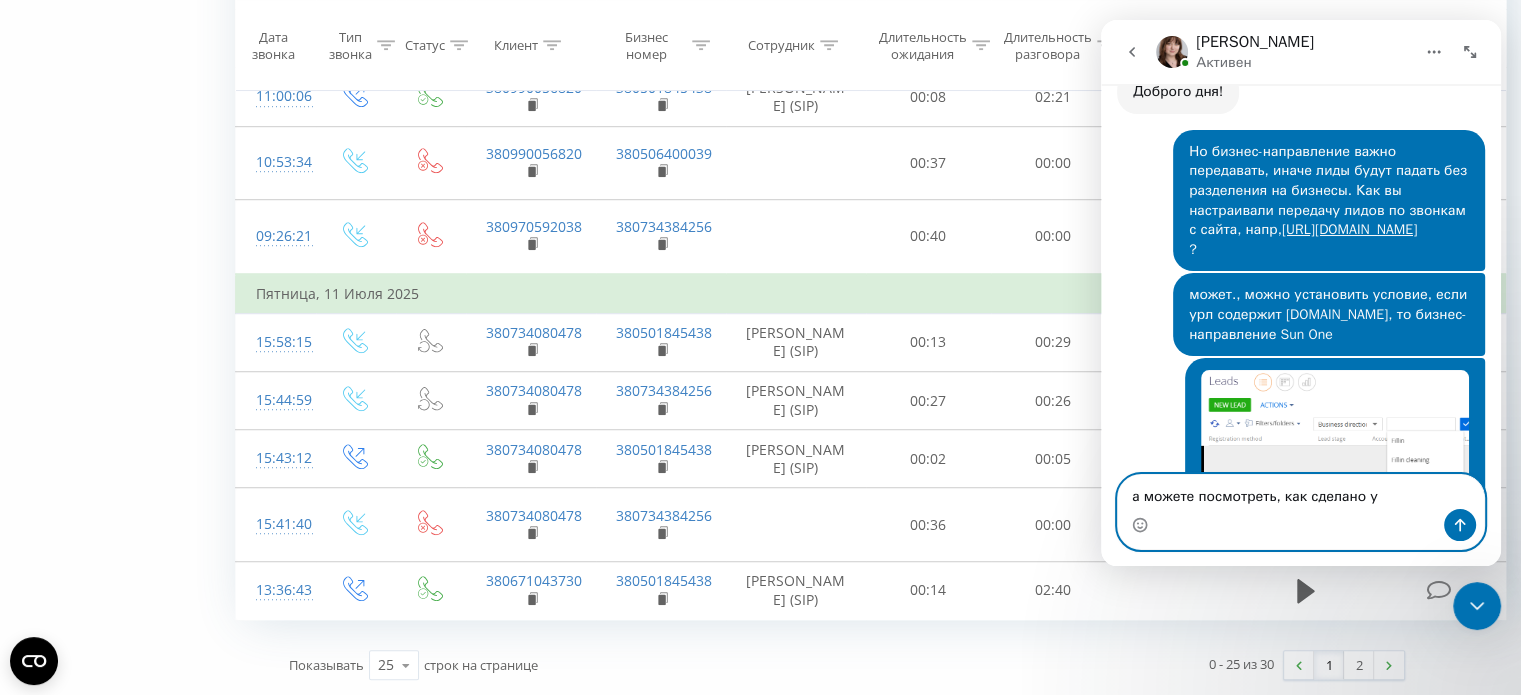 click on "а можете посмотреть, как сделано у" at bounding box center (1301, 492) 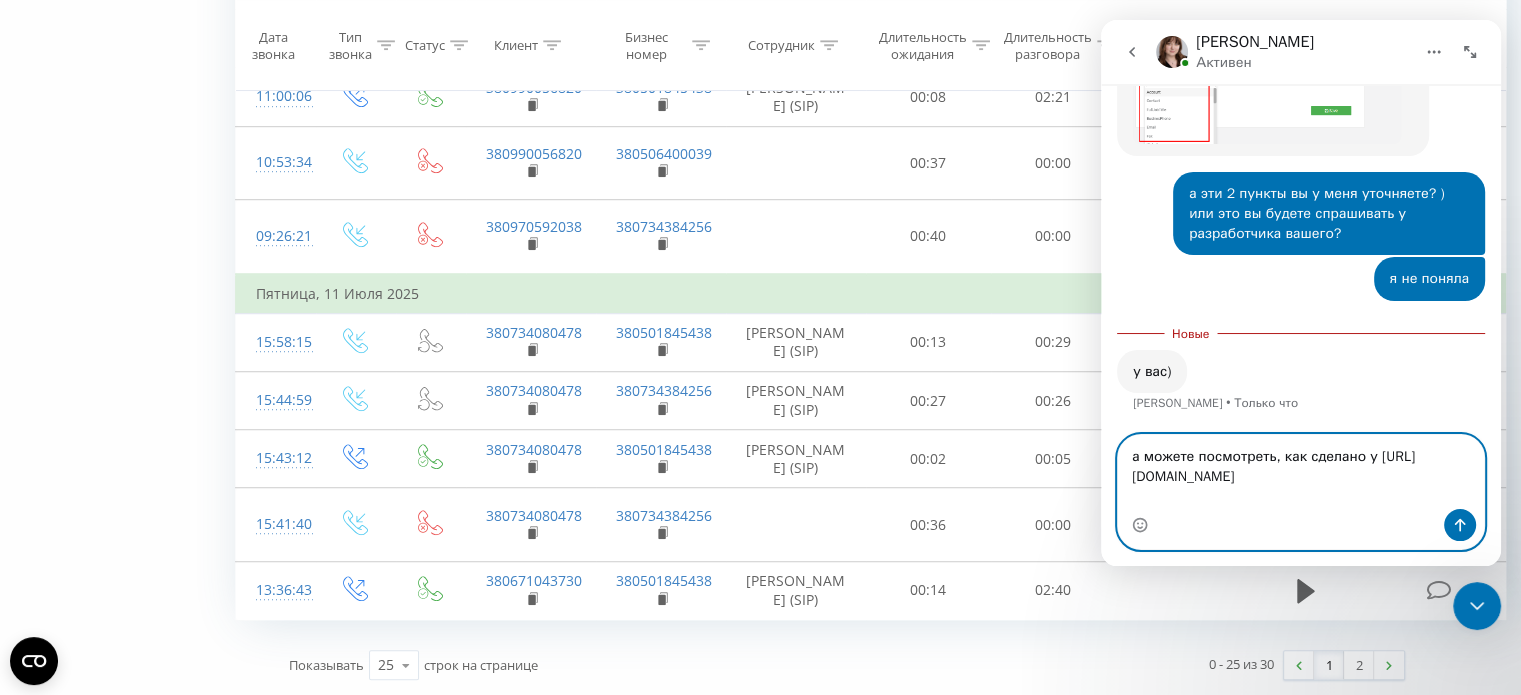 type on "а можете посмотреть, как сделано у https://smart-hr.com.ua/
?" 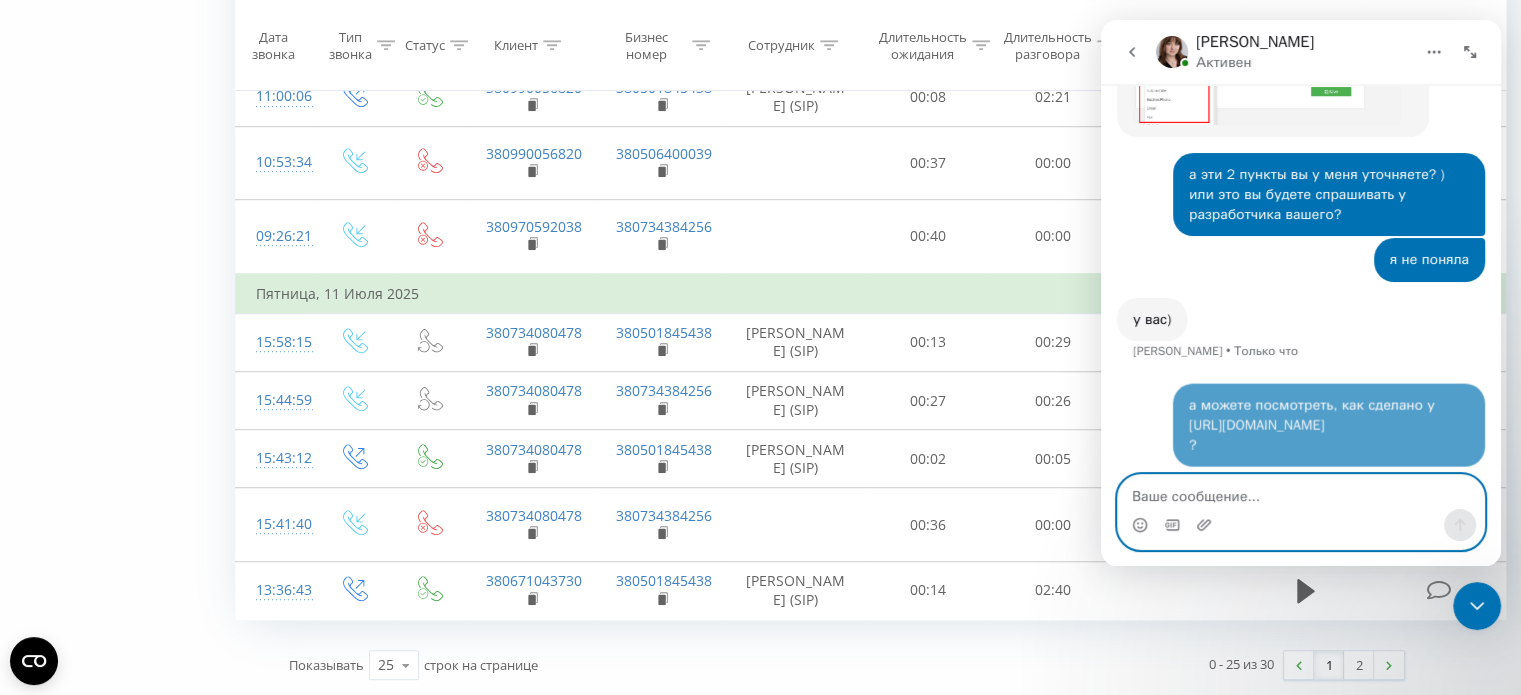 scroll, scrollTop: 2032, scrollLeft: 0, axis: vertical 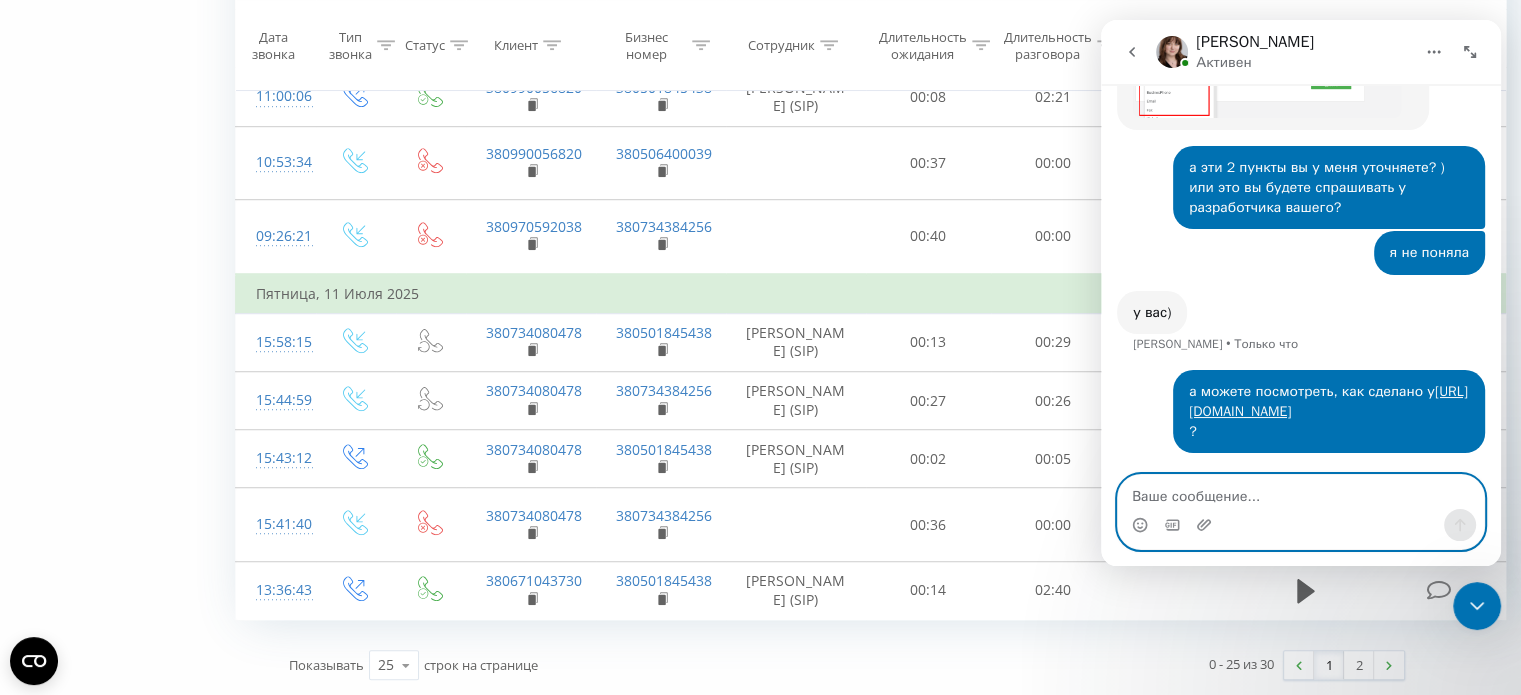 type 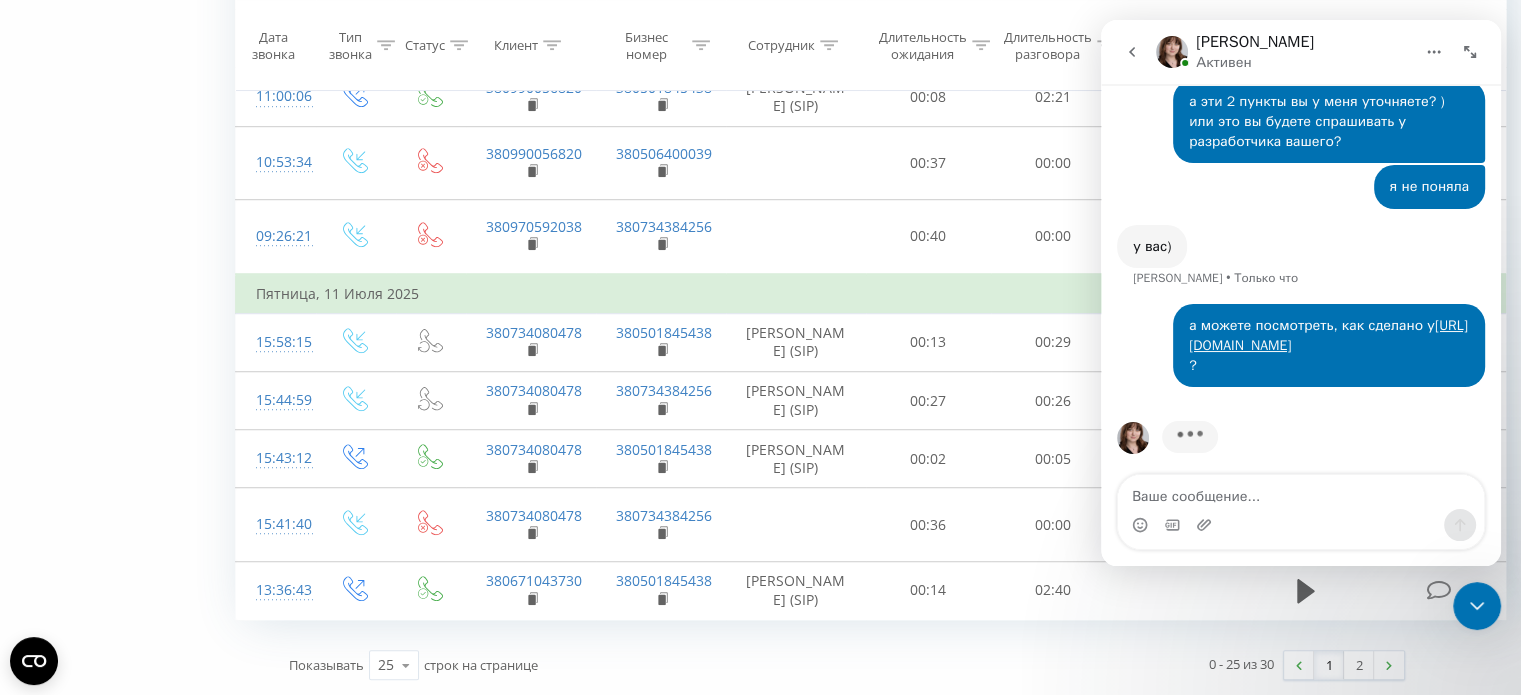 scroll, scrollTop: 2109, scrollLeft: 0, axis: vertical 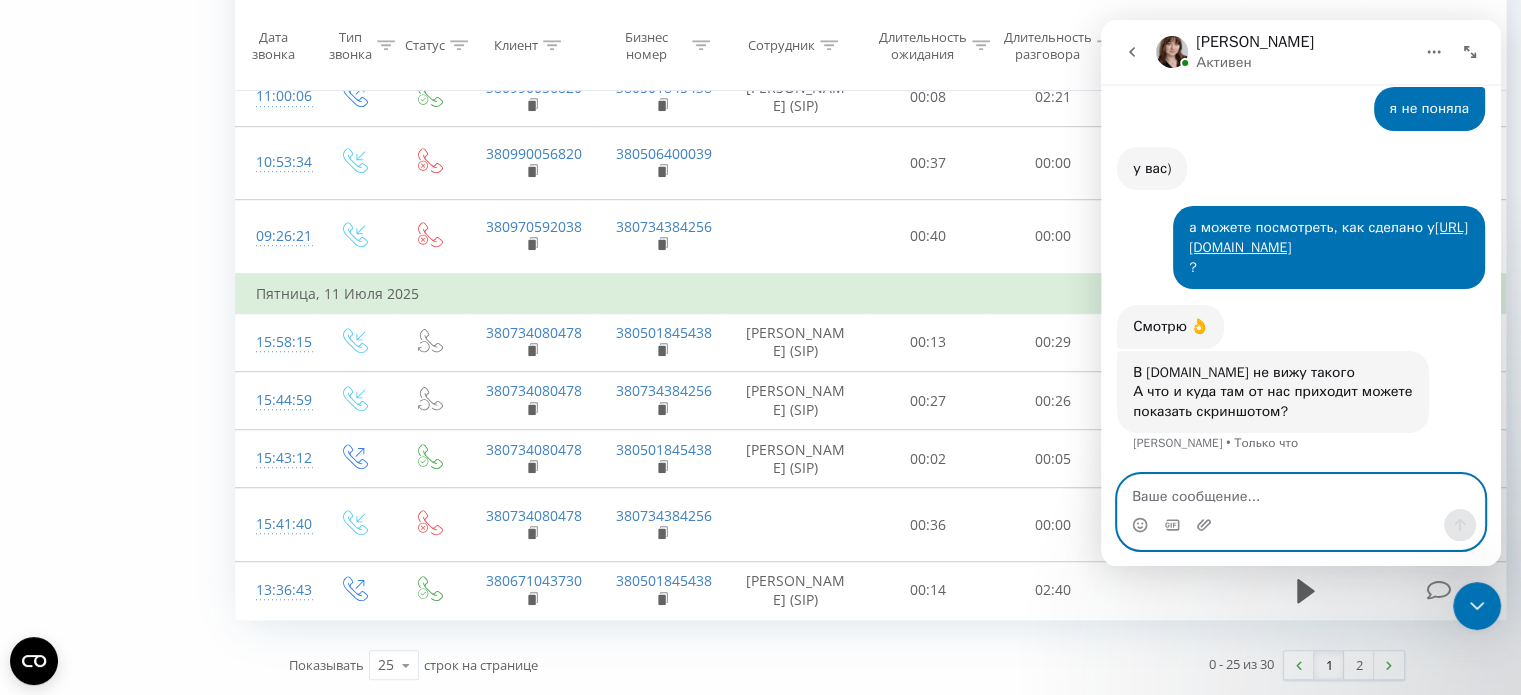 click at bounding box center [1301, 492] 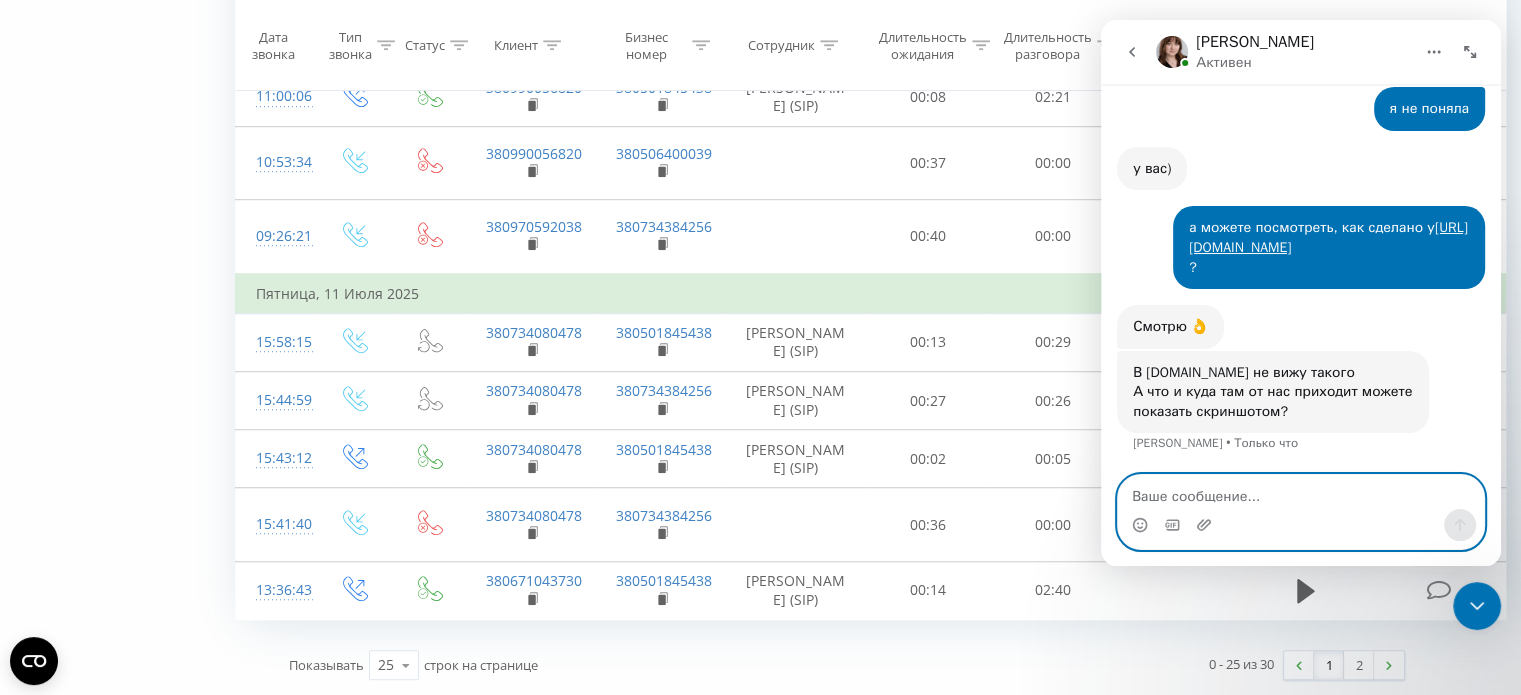 click at bounding box center [1301, 492] 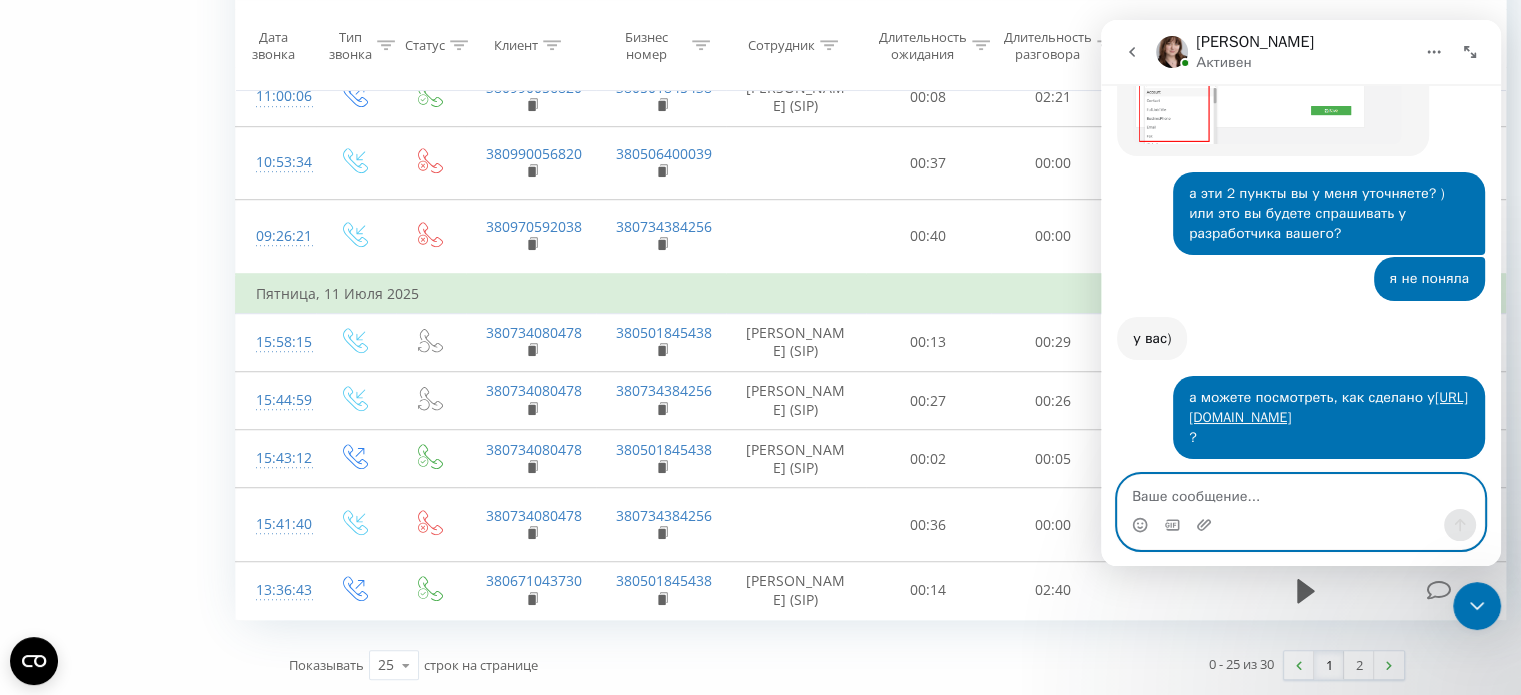 scroll, scrollTop: 1720, scrollLeft: 0, axis: vertical 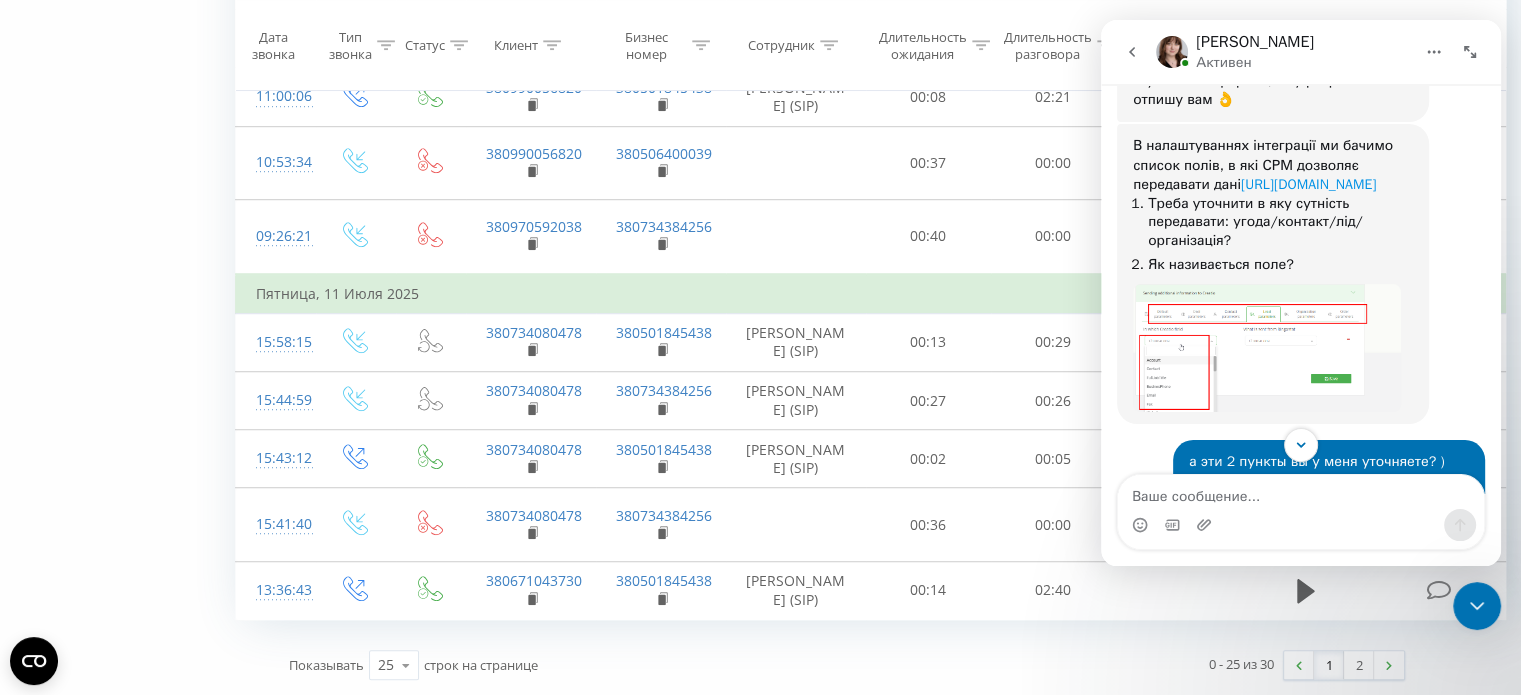 click on "[URL][DOMAIN_NAME]" at bounding box center (1308, 184) 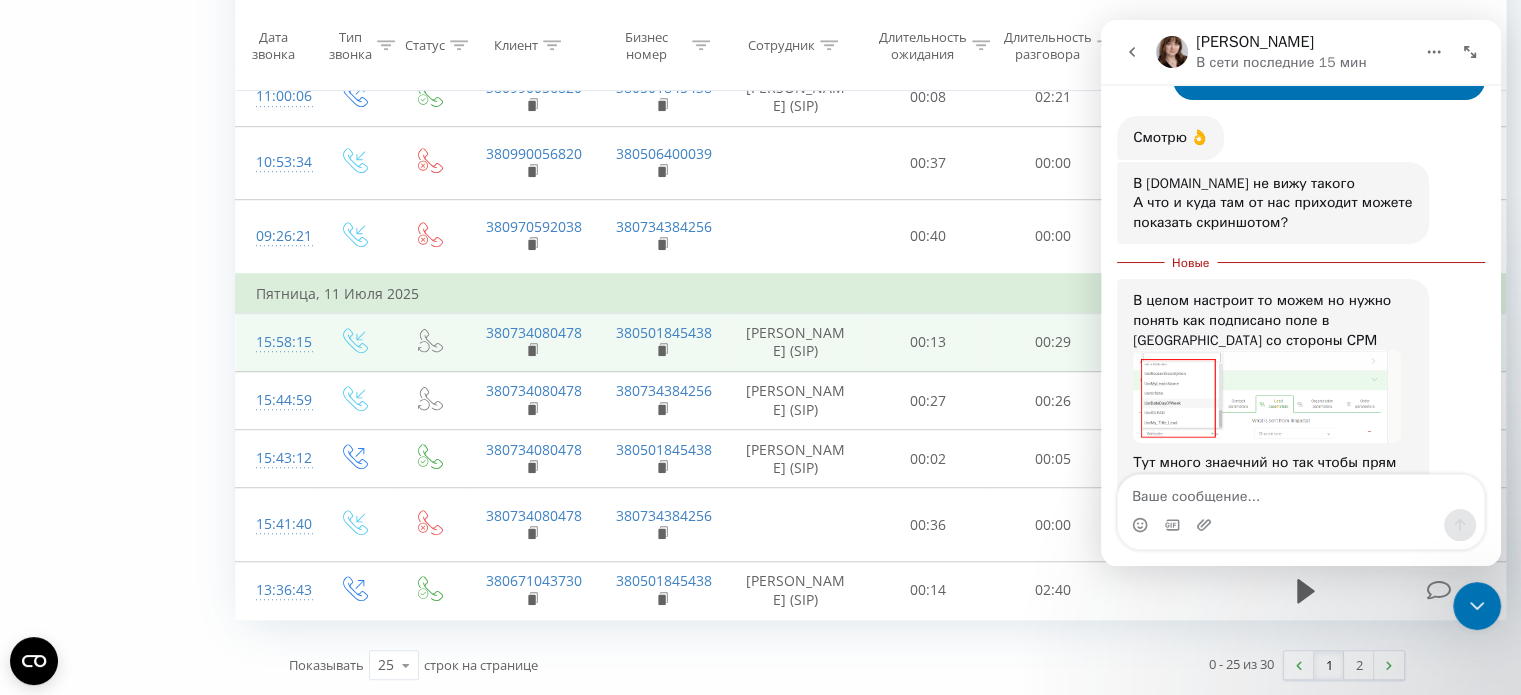 scroll, scrollTop: 2516, scrollLeft: 0, axis: vertical 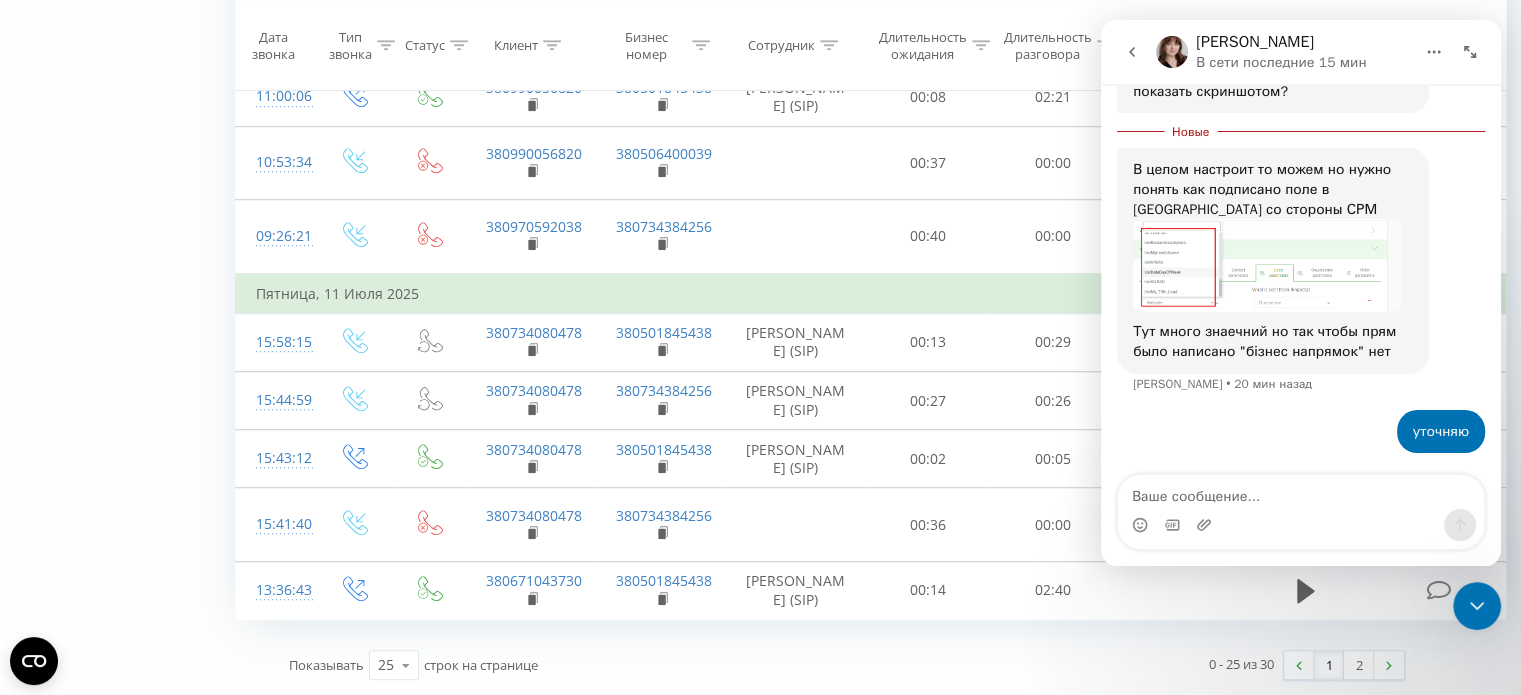 click at bounding box center [1477, 606] 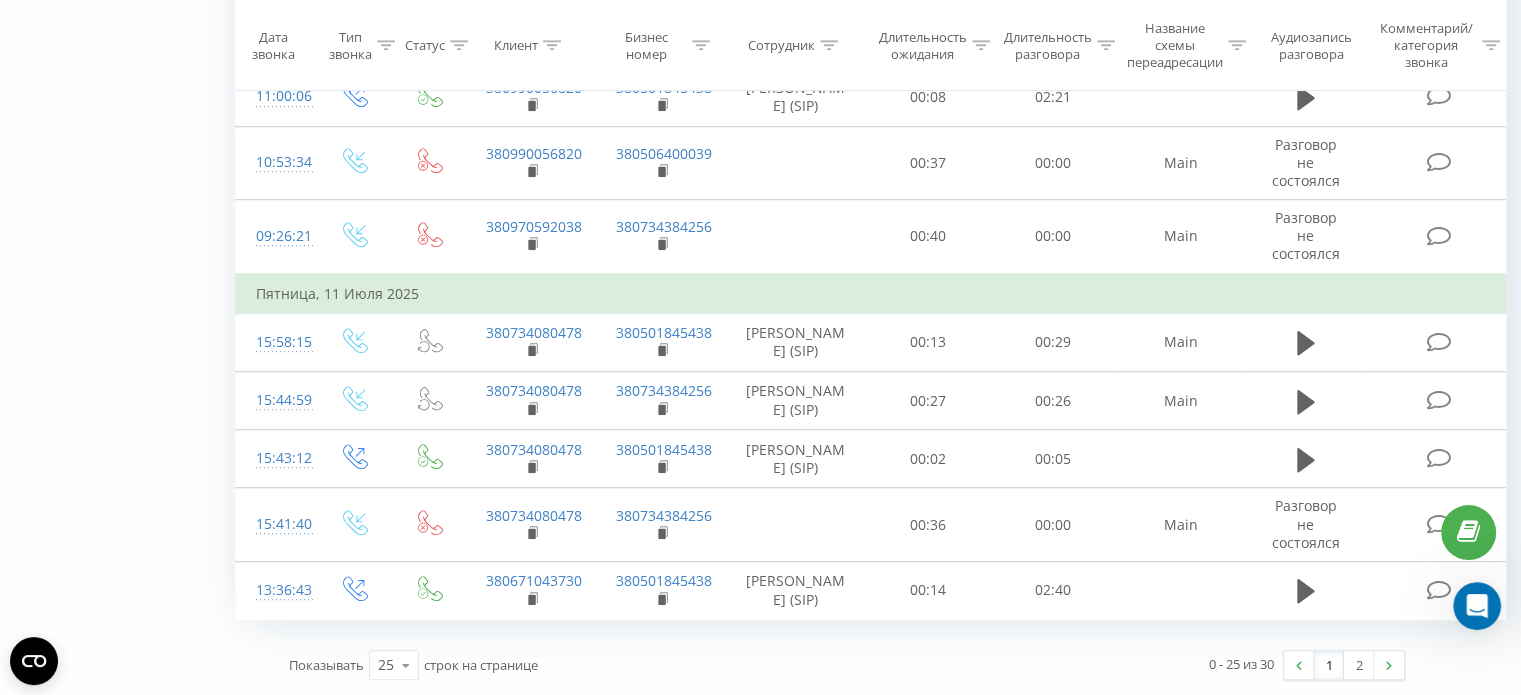 scroll, scrollTop: 0, scrollLeft: 0, axis: both 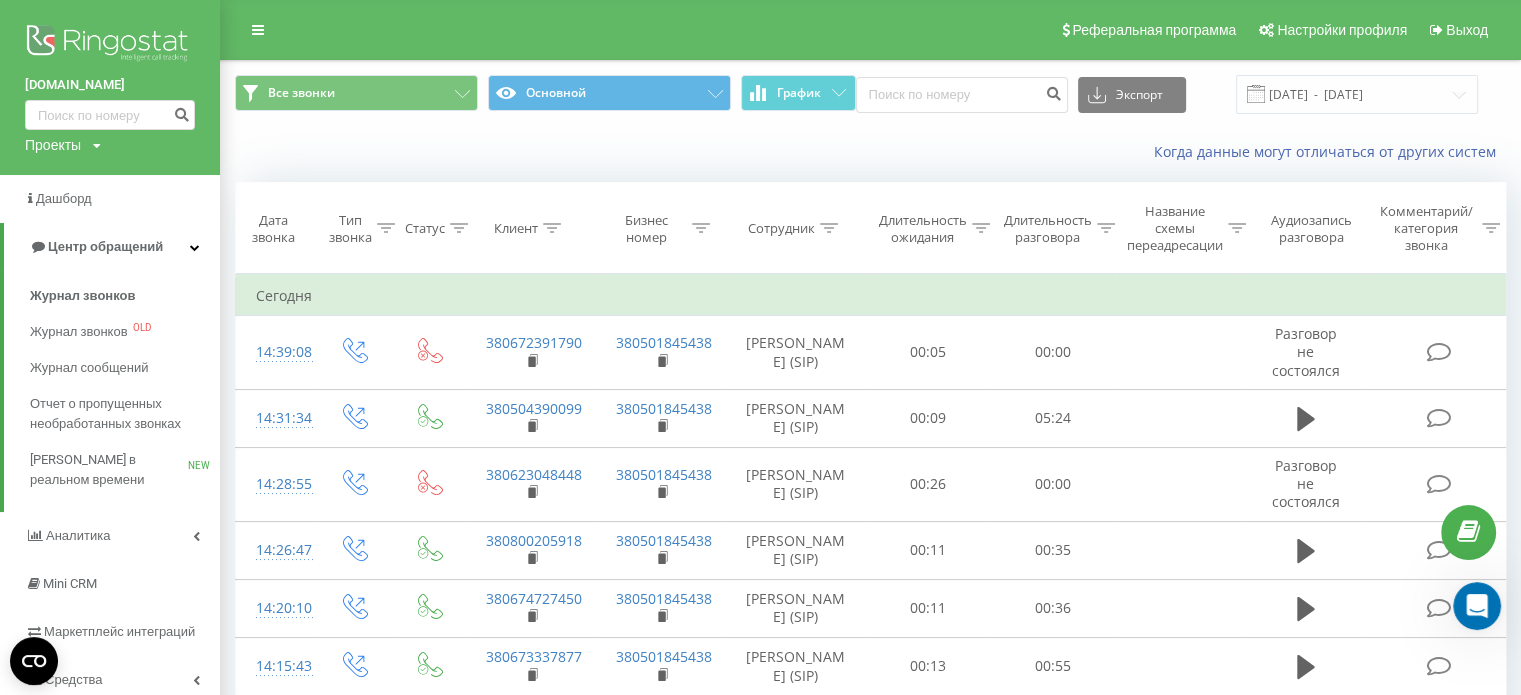 click at bounding box center [1477, 606] 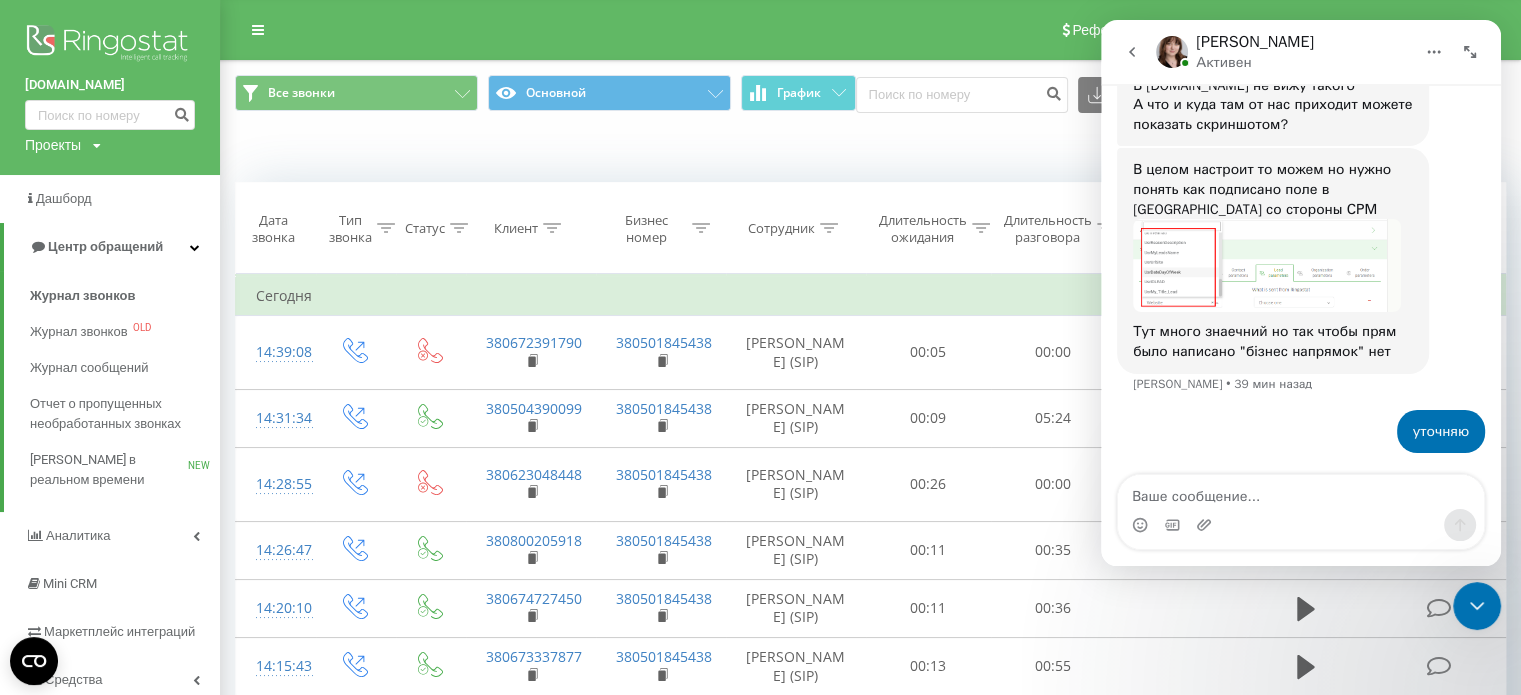scroll, scrollTop: 2464, scrollLeft: 0, axis: vertical 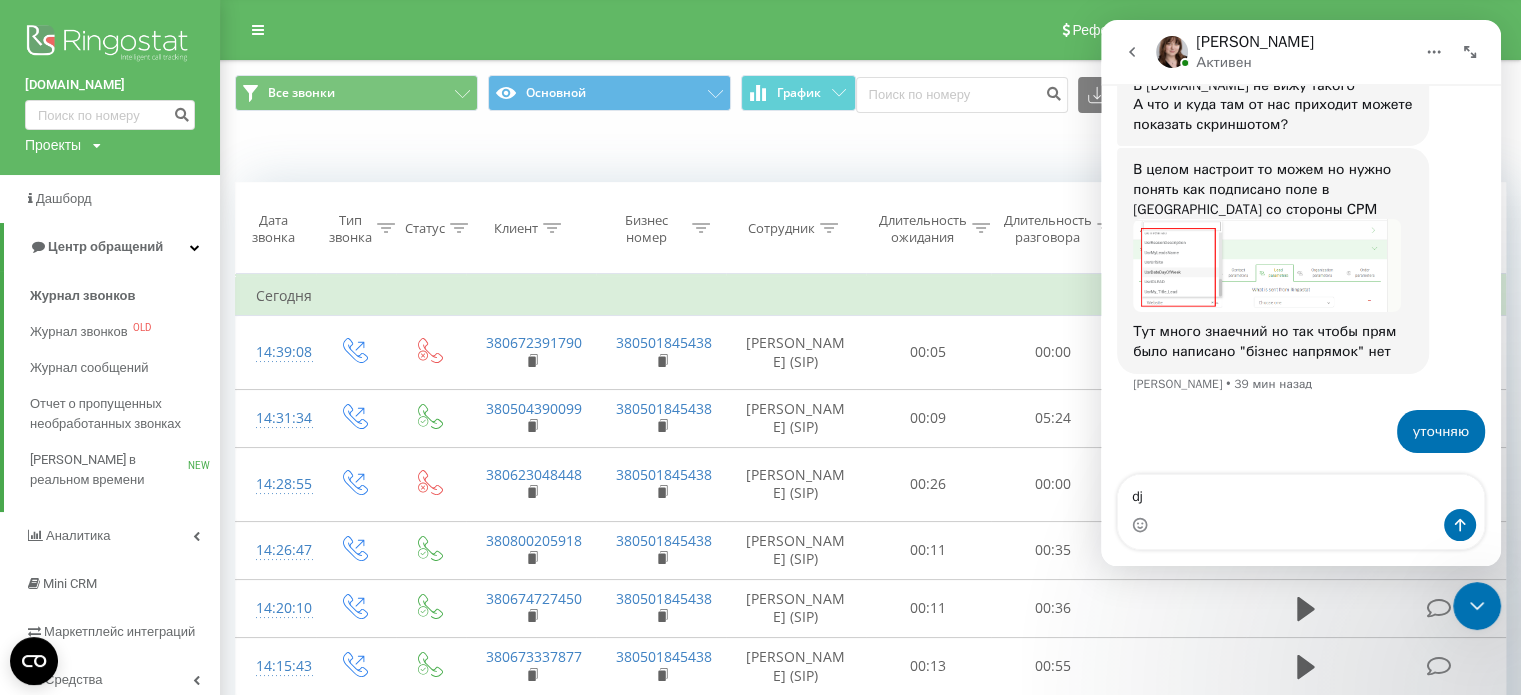 type on "d" 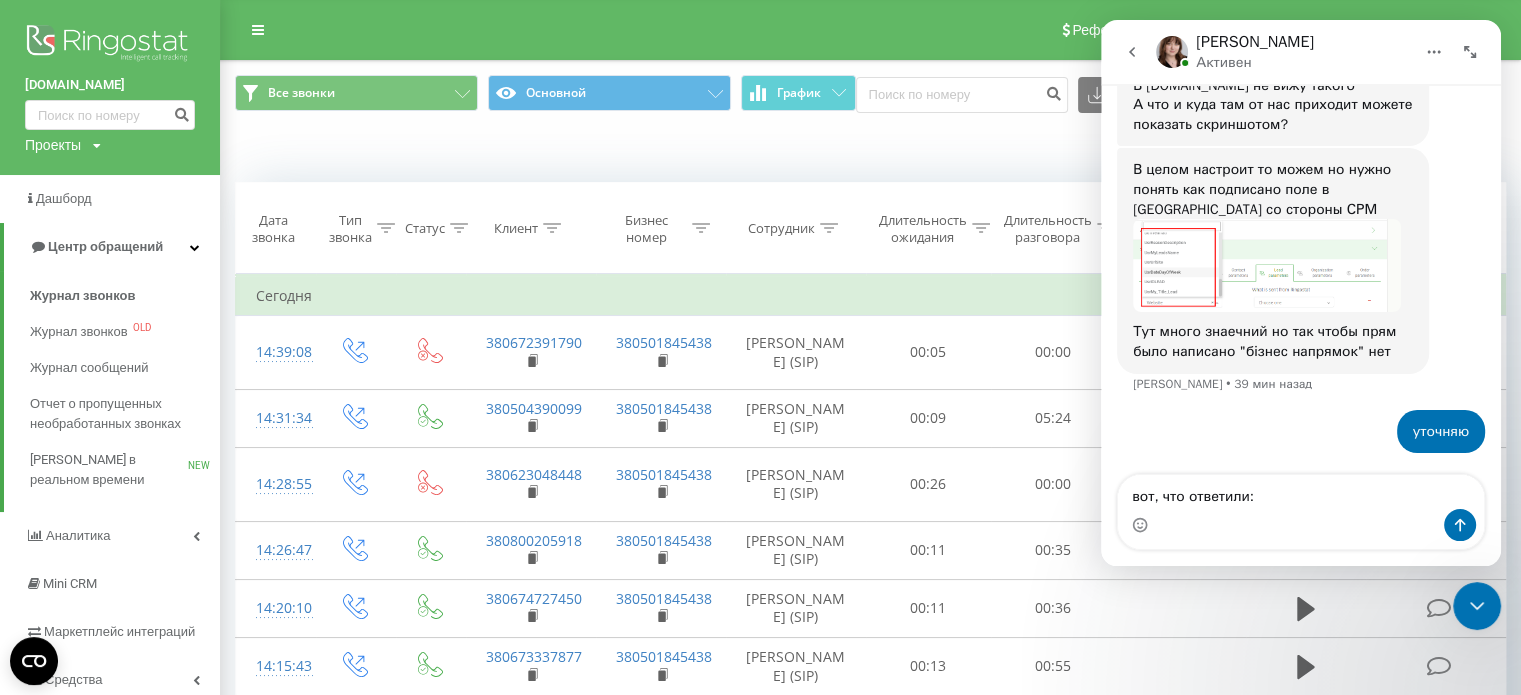 type on "вот, что ответили:" 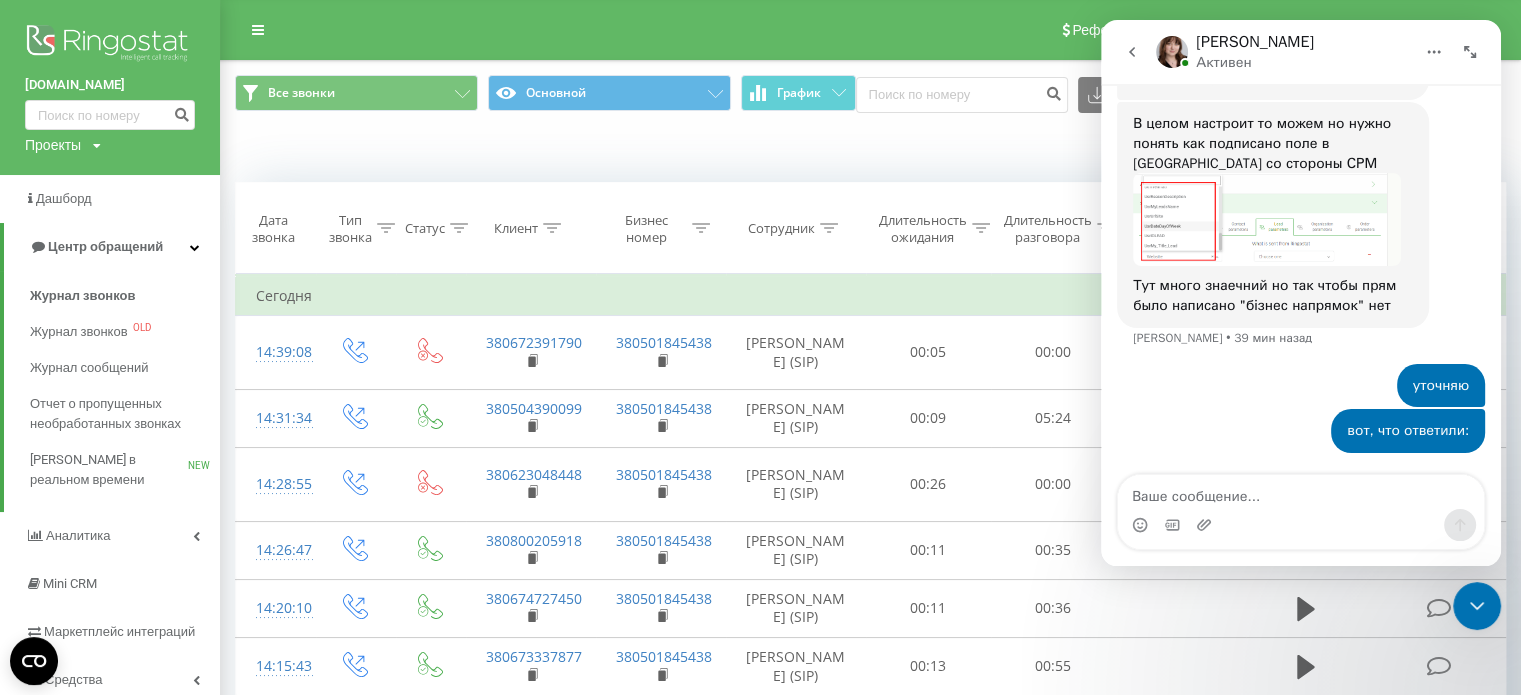 type on "Если вы про поле "Бізнес напрямок", то в дизайне системы это поле называется - UsrBusinessStream" 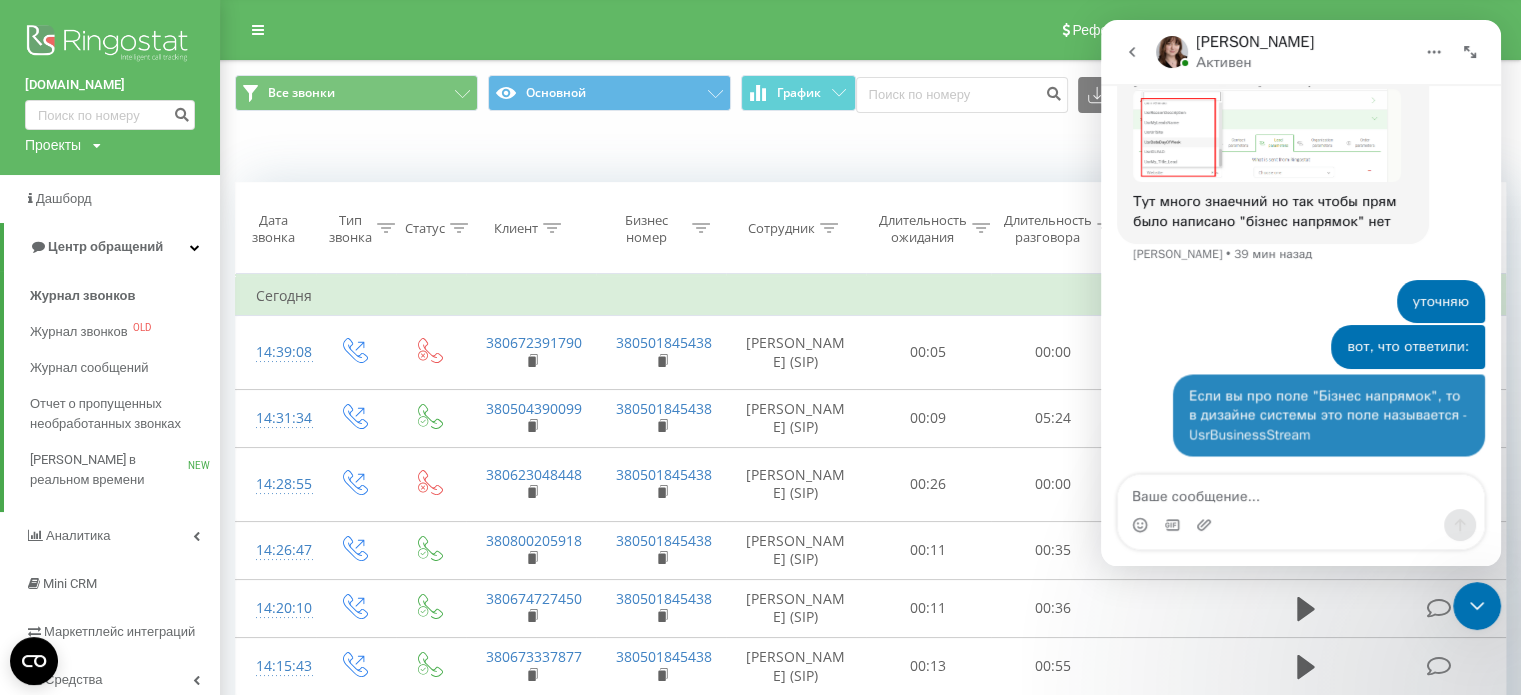 scroll, scrollTop: 2594, scrollLeft: 0, axis: vertical 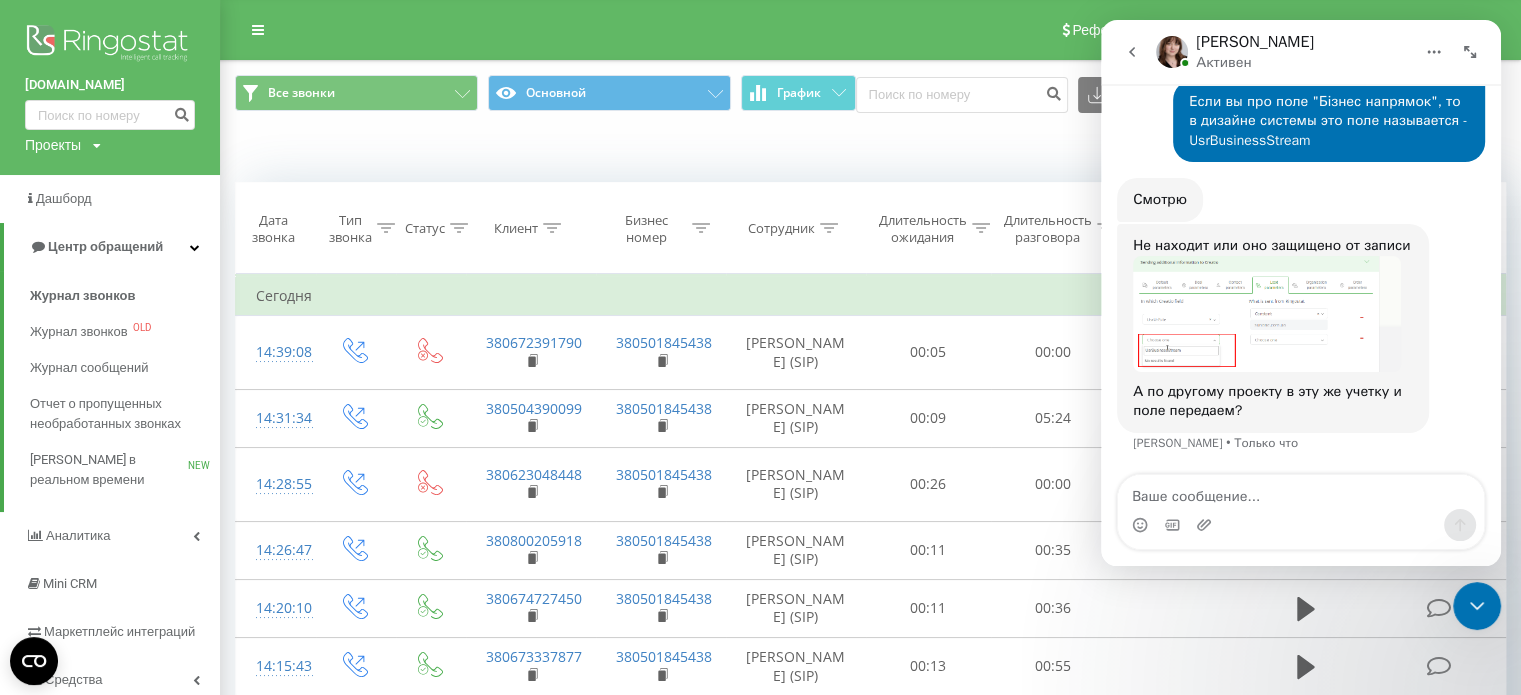 click at bounding box center (1267, 314) 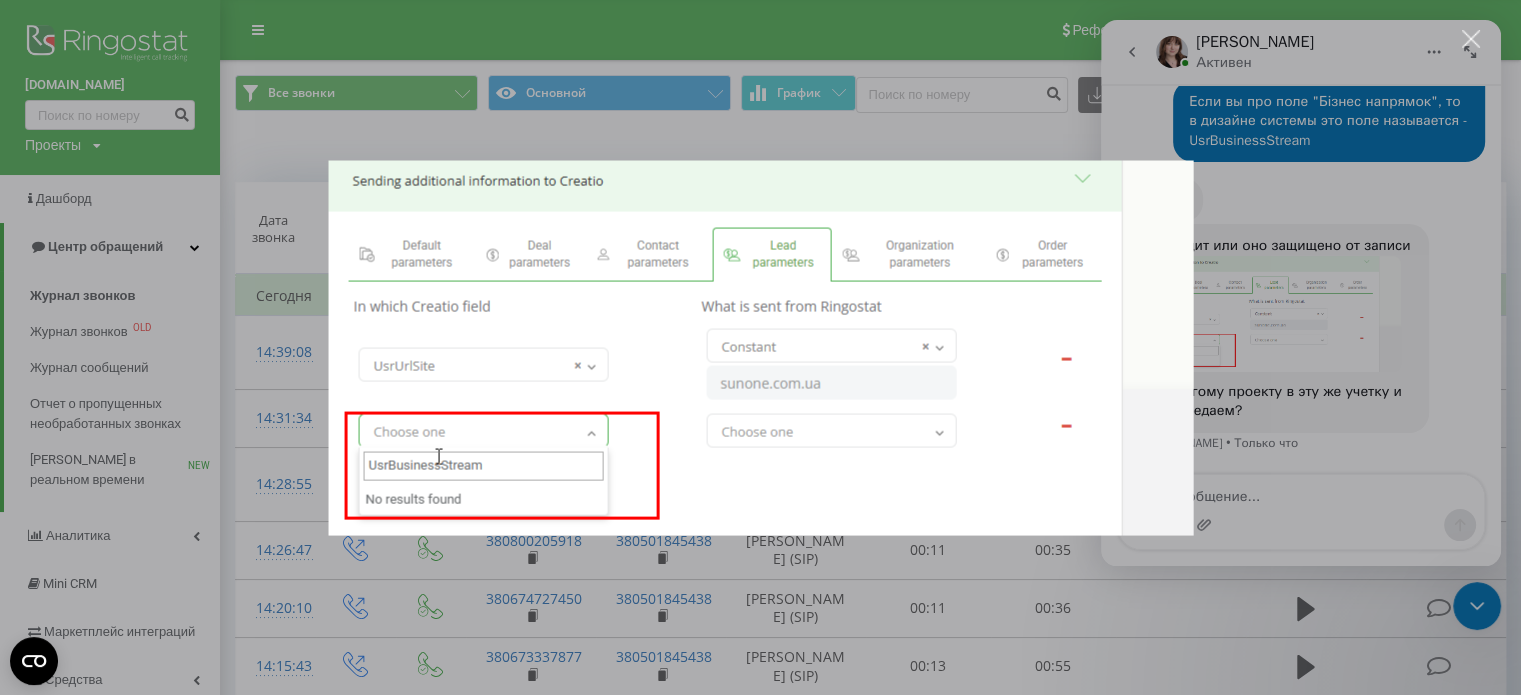 scroll, scrollTop: 0, scrollLeft: 0, axis: both 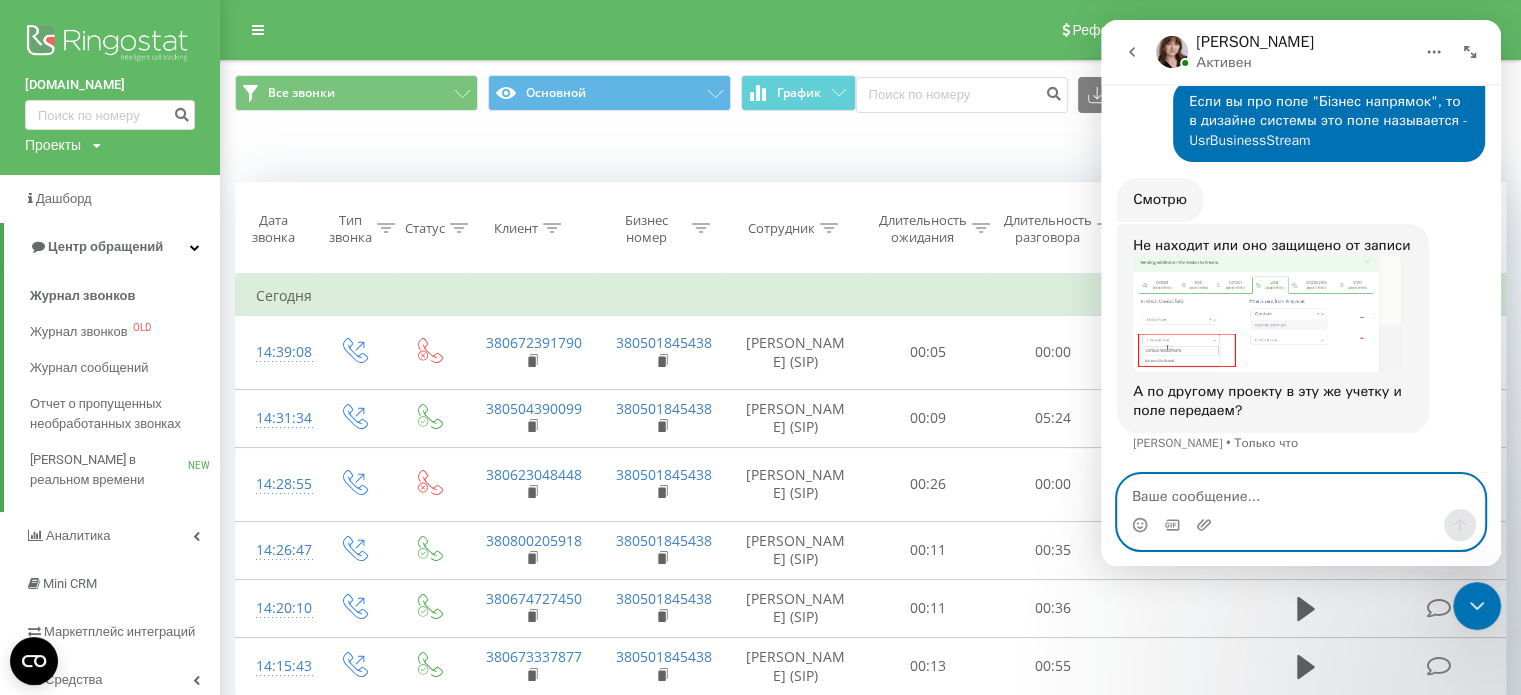 click at bounding box center (1301, 492) 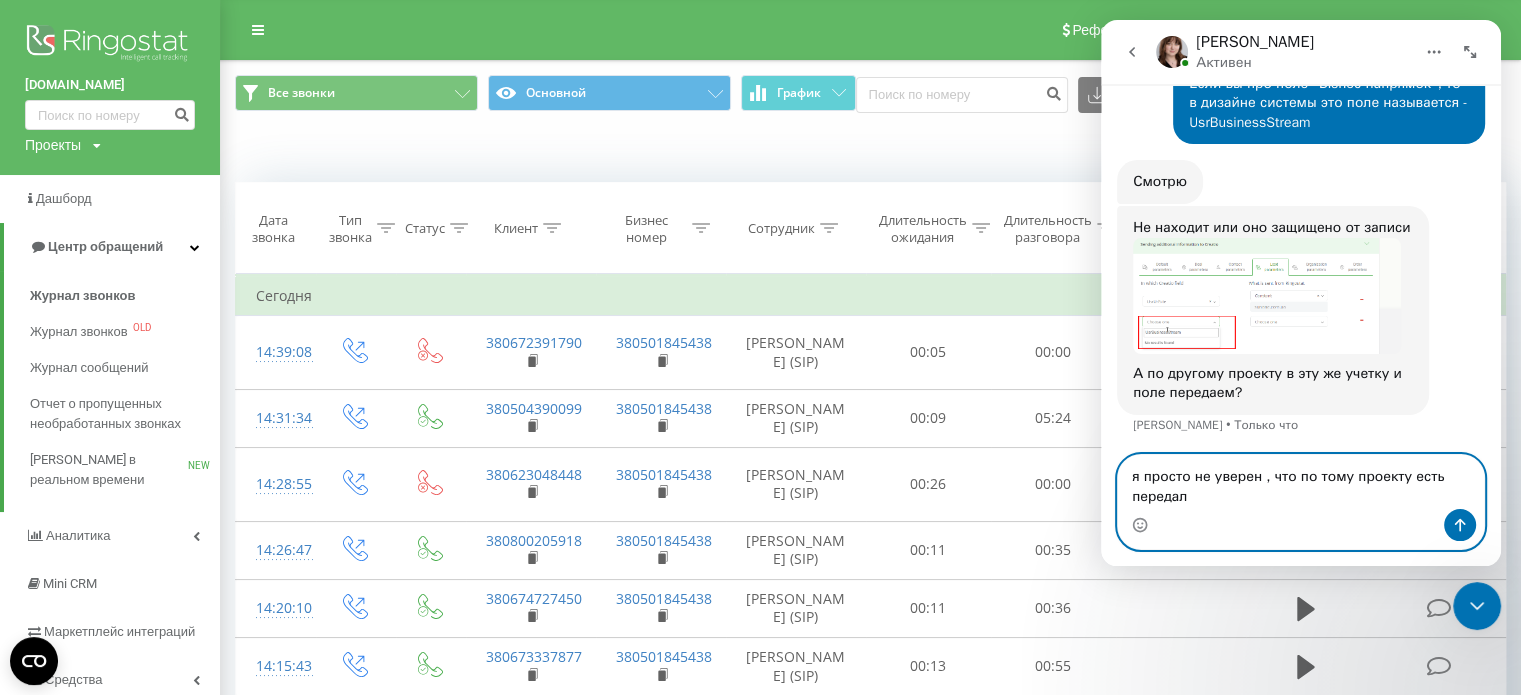 scroll, scrollTop: 2884, scrollLeft: 0, axis: vertical 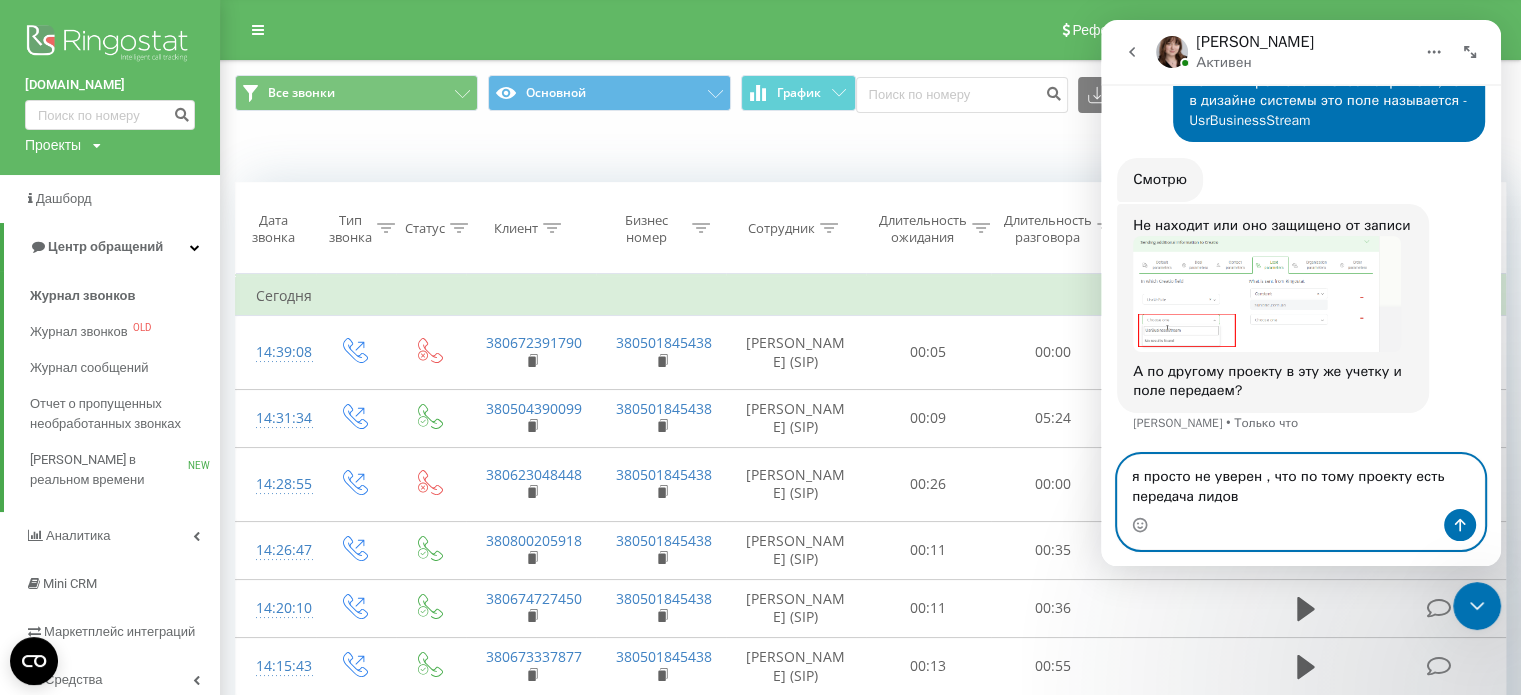 type on "я просто не уверен , что по тому проекту есть передача лидов" 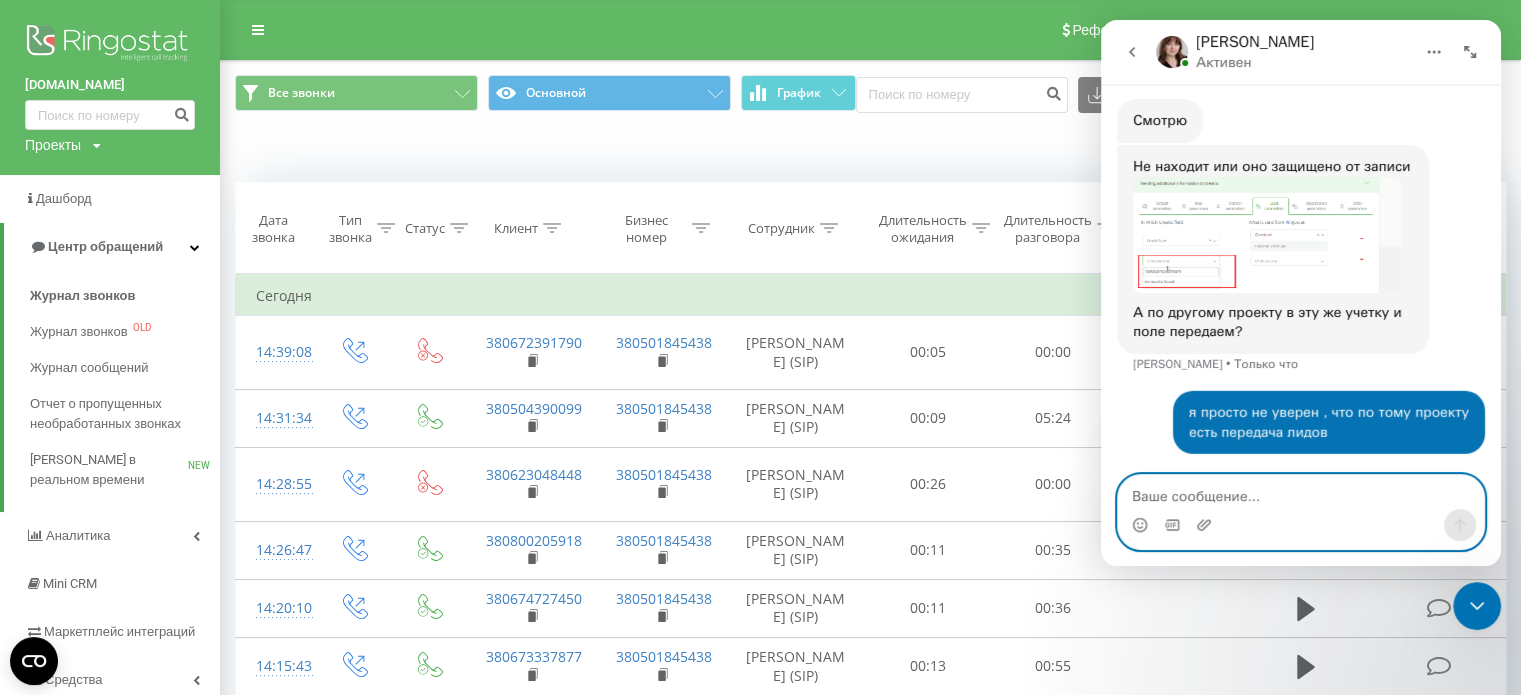 scroll, scrollTop: 2944, scrollLeft: 0, axis: vertical 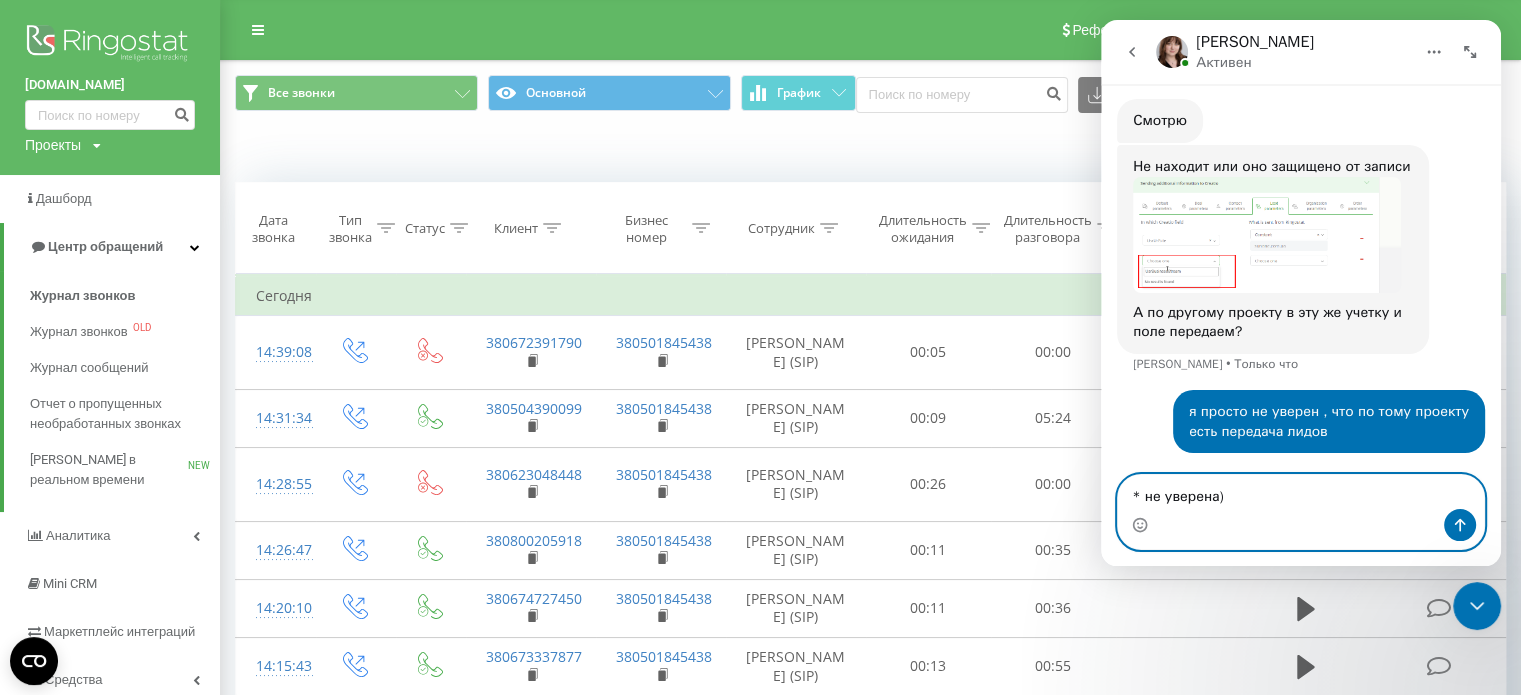 type on "* не уверена)" 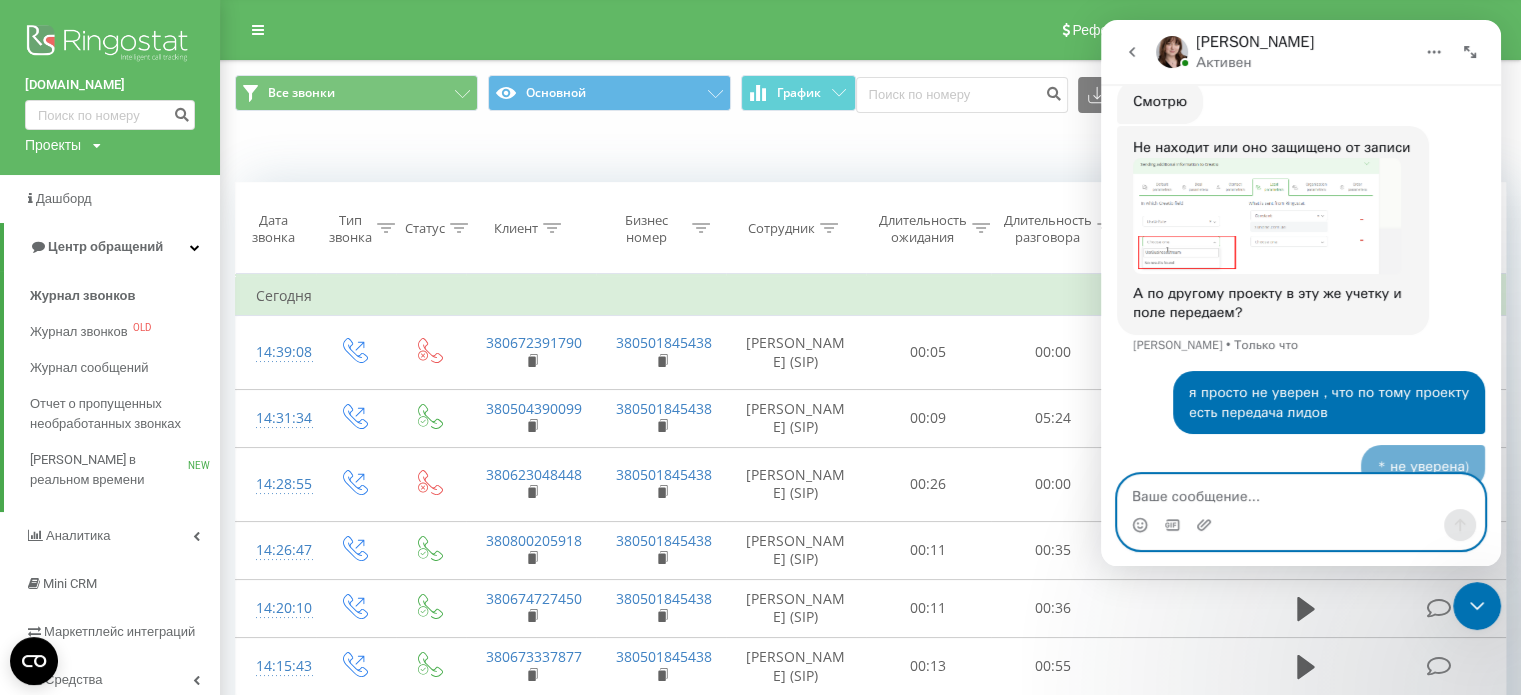 scroll, scrollTop: 2989, scrollLeft: 0, axis: vertical 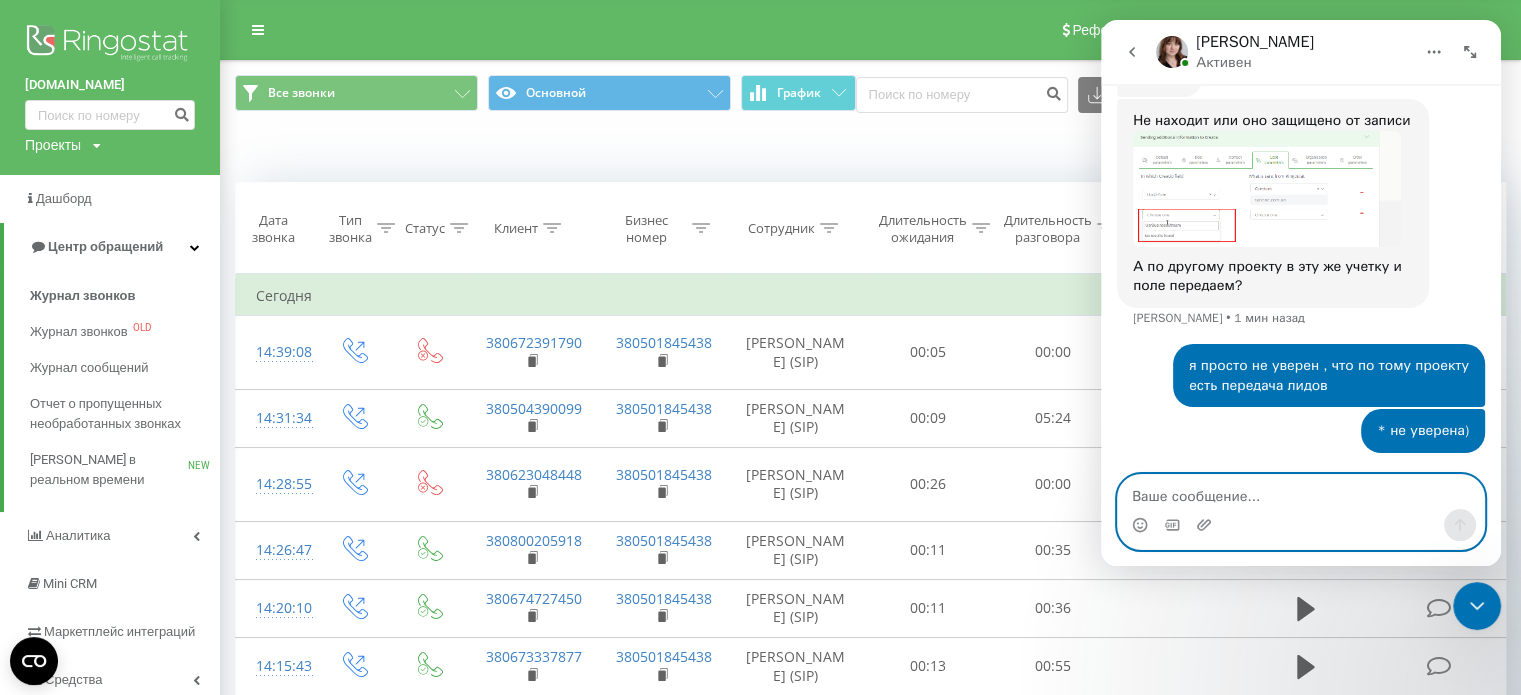 drag, startPoint x: 1181, startPoint y: 506, endPoint x: 1180, endPoint y: 519, distance: 13.038404 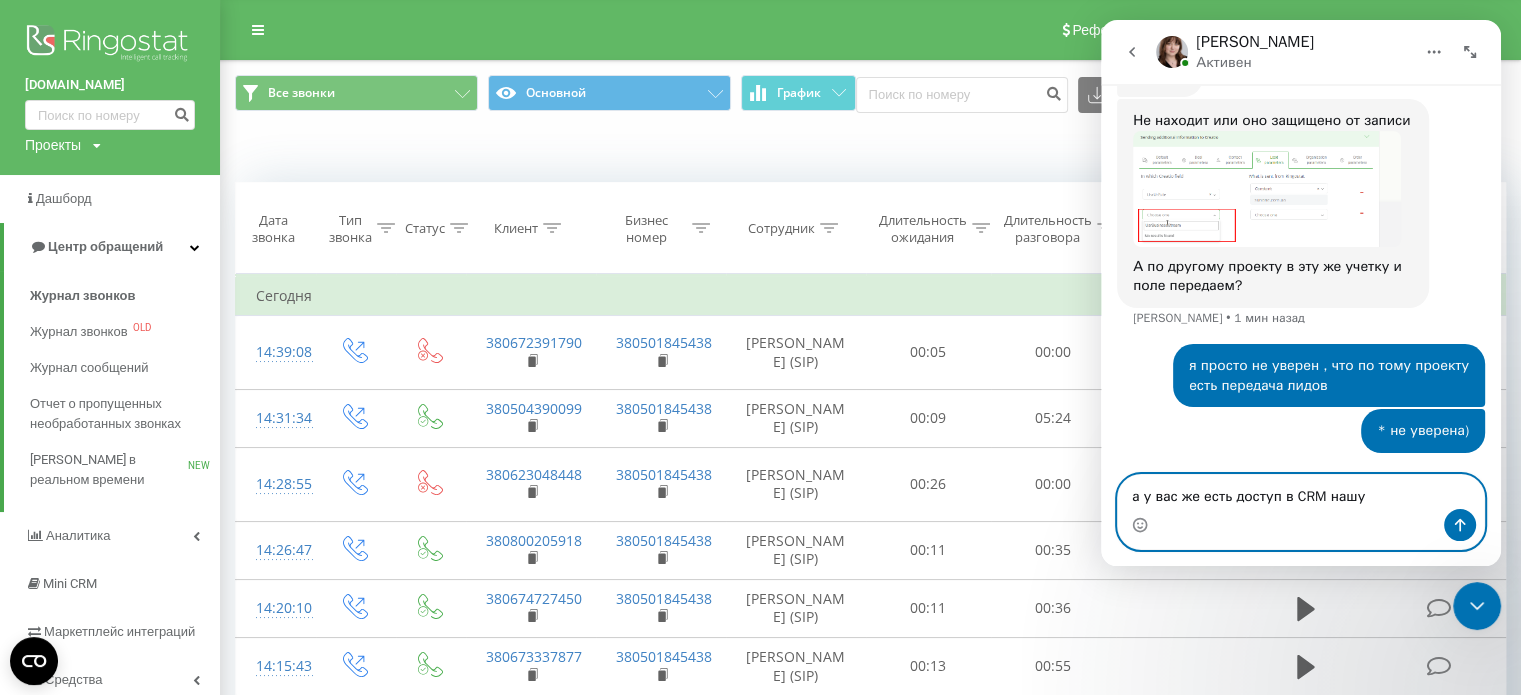 type on "а у вас же есть доступ в CRM нашу" 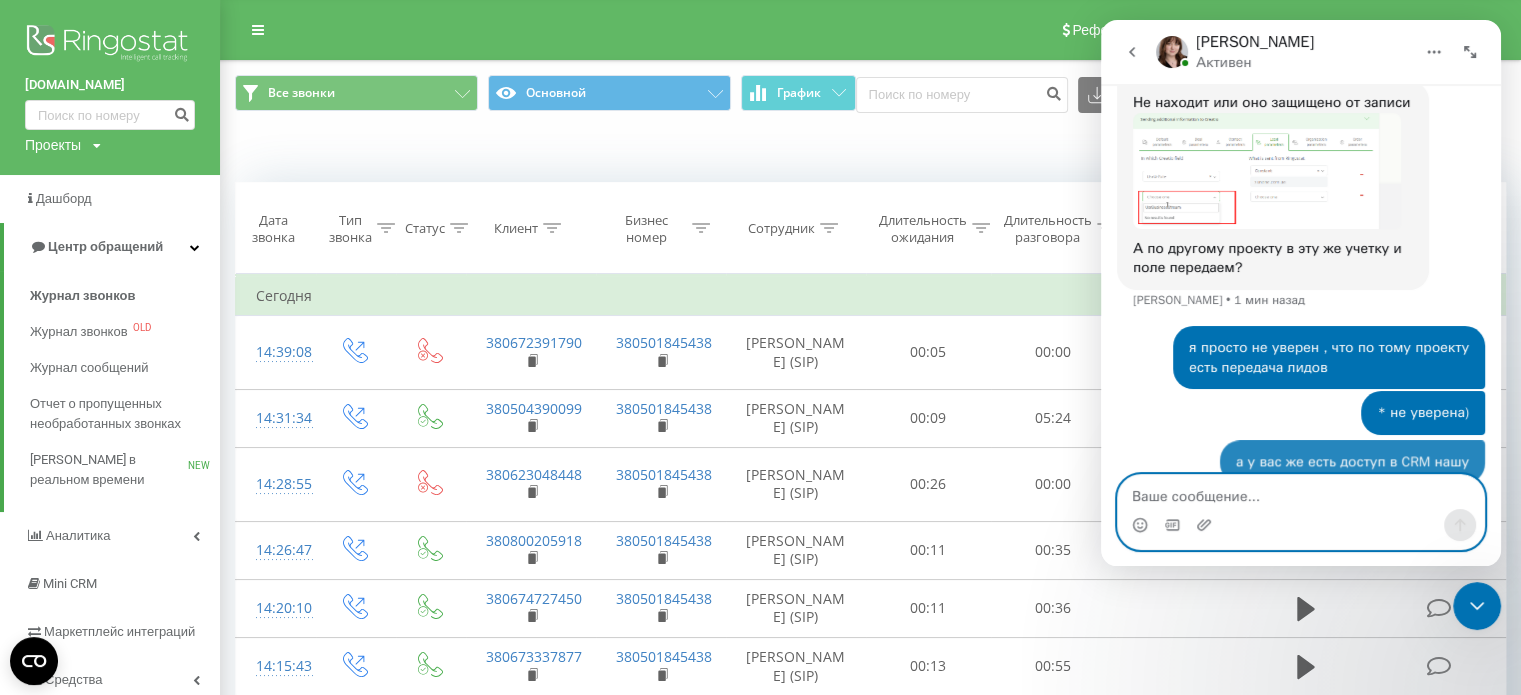 scroll, scrollTop: 3035, scrollLeft: 0, axis: vertical 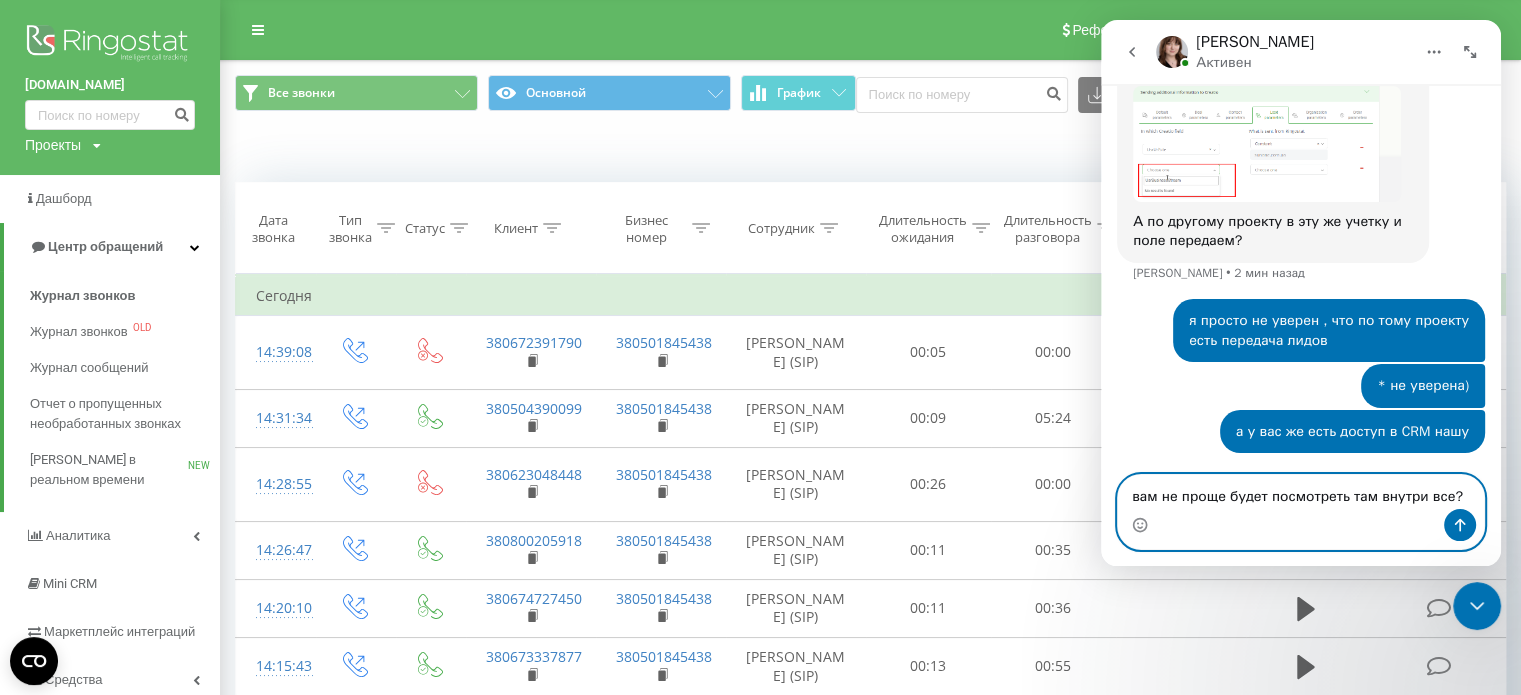 type on "вам не проще будет посмотреть там внутри все?" 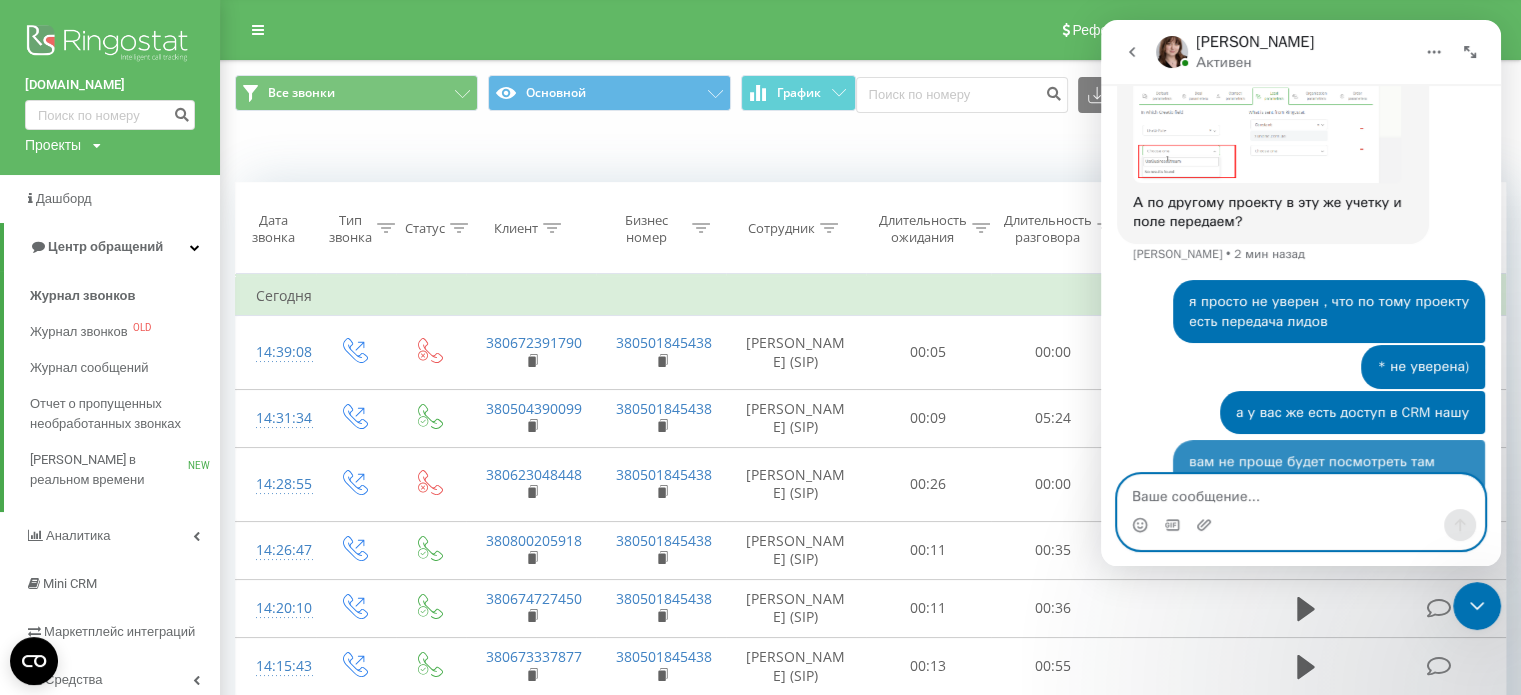 scroll, scrollTop: 3100, scrollLeft: 0, axis: vertical 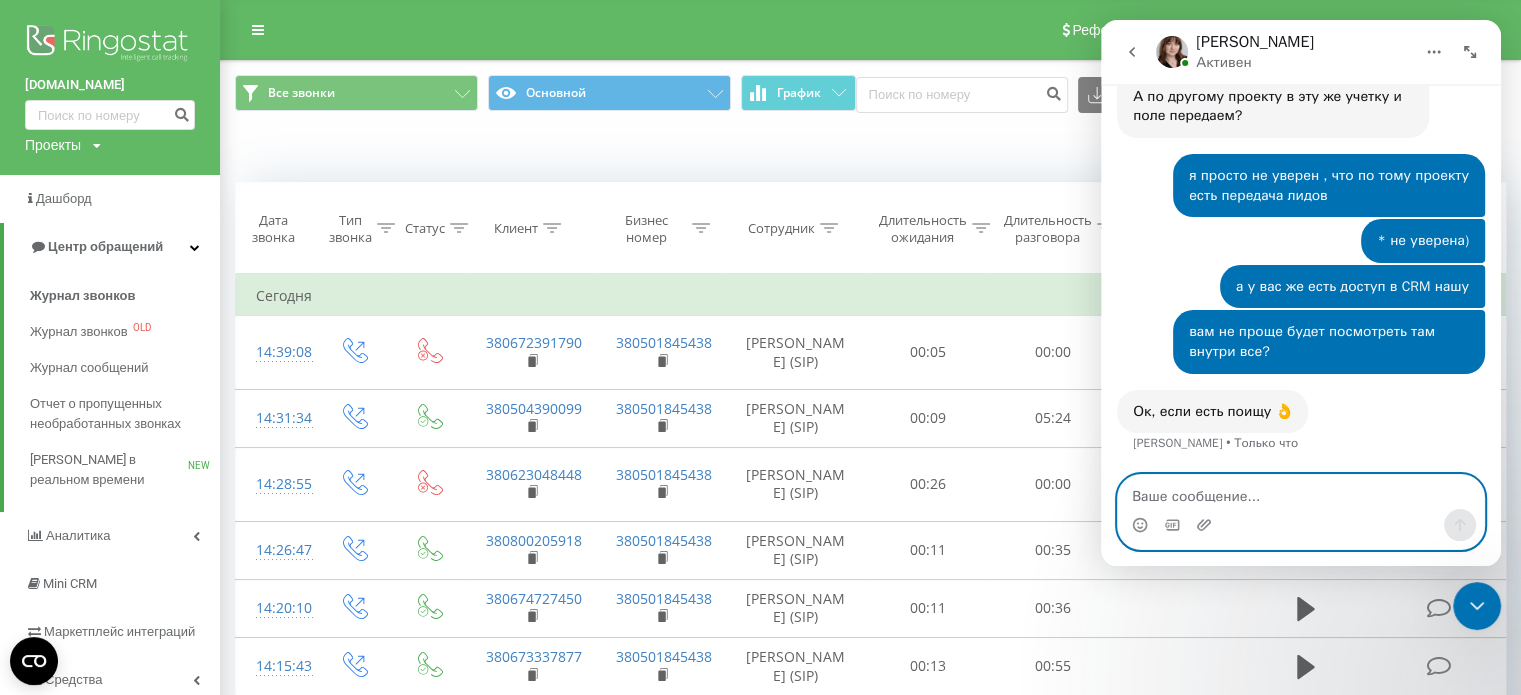 click at bounding box center (1301, 492) 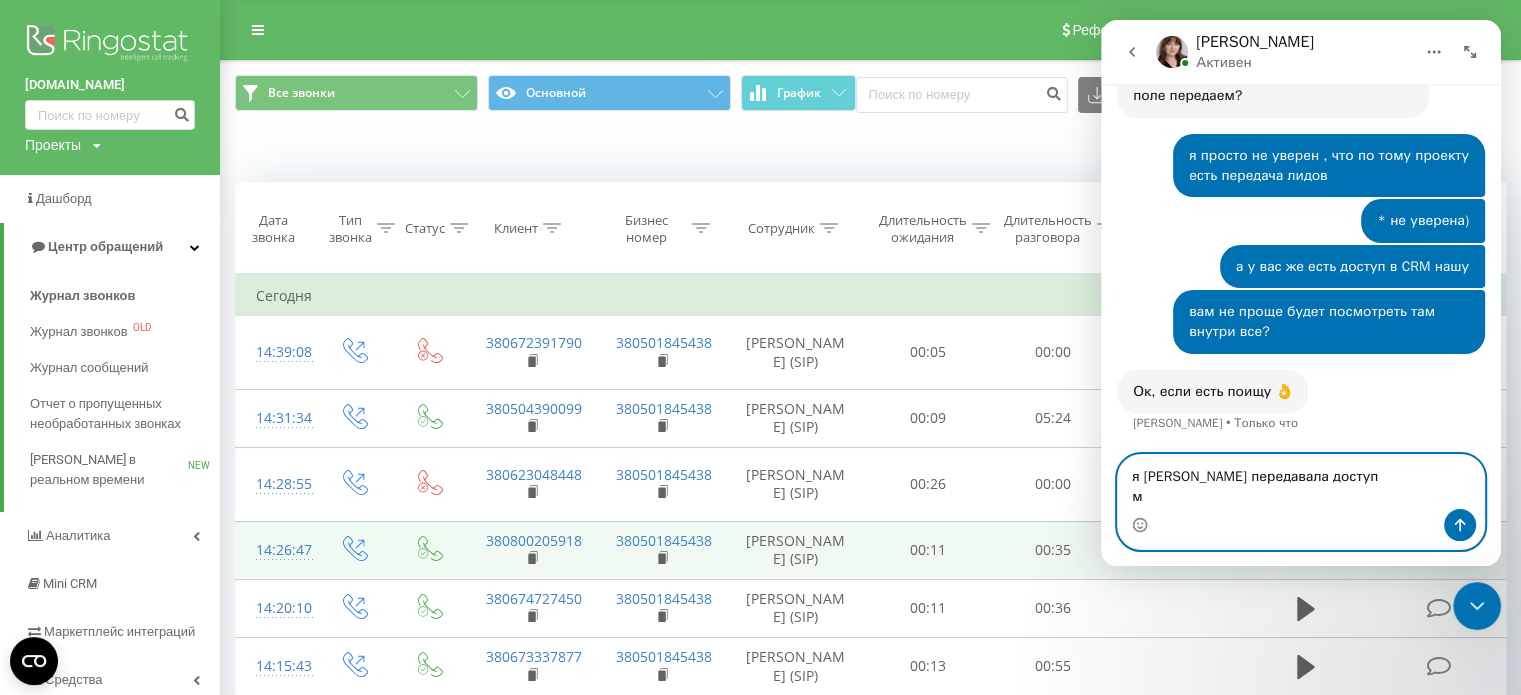 scroll, scrollTop: 3180, scrollLeft: 0, axis: vertical 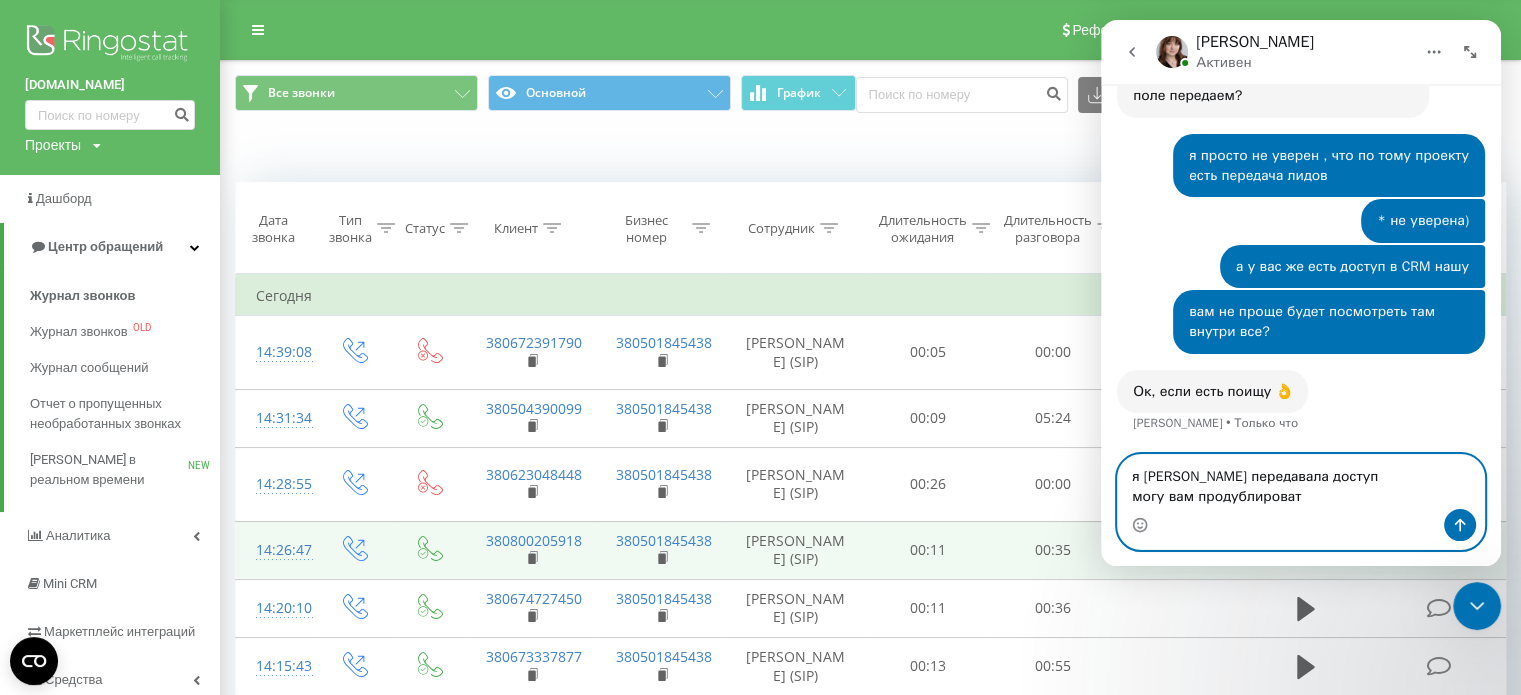 type on "я Павло передавала доступ
могу вам продублировать" 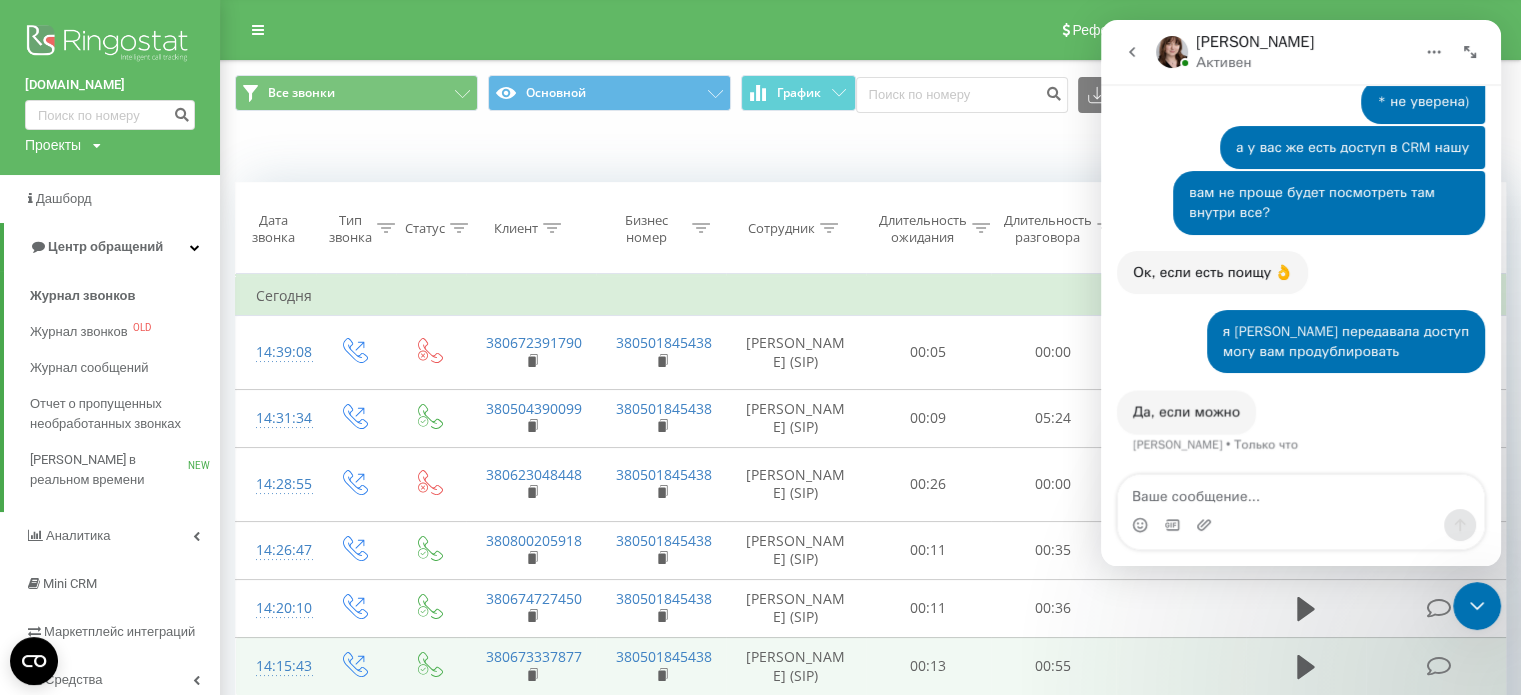 scroll, scrollTop: 3298, scrollLeft: 0, axis: vertical 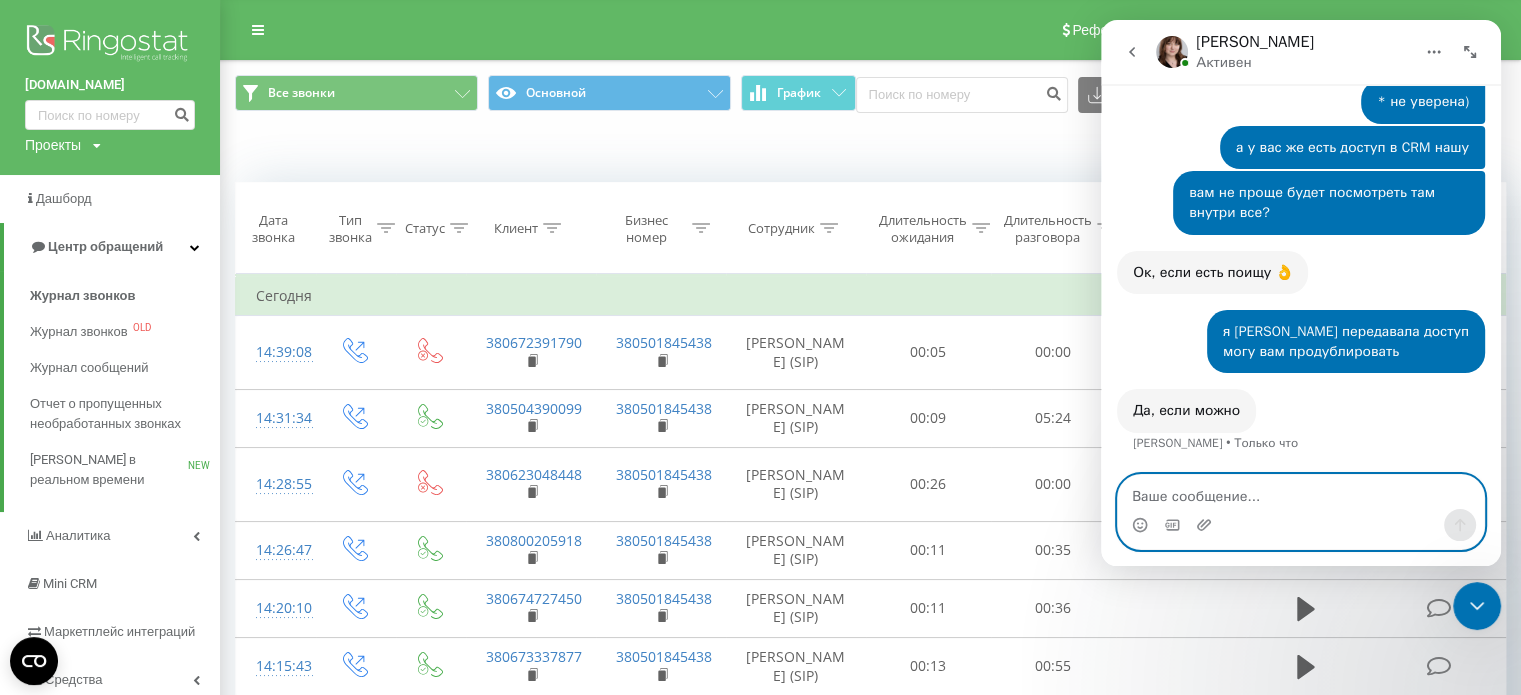 click at bounding box center (1301, 492) 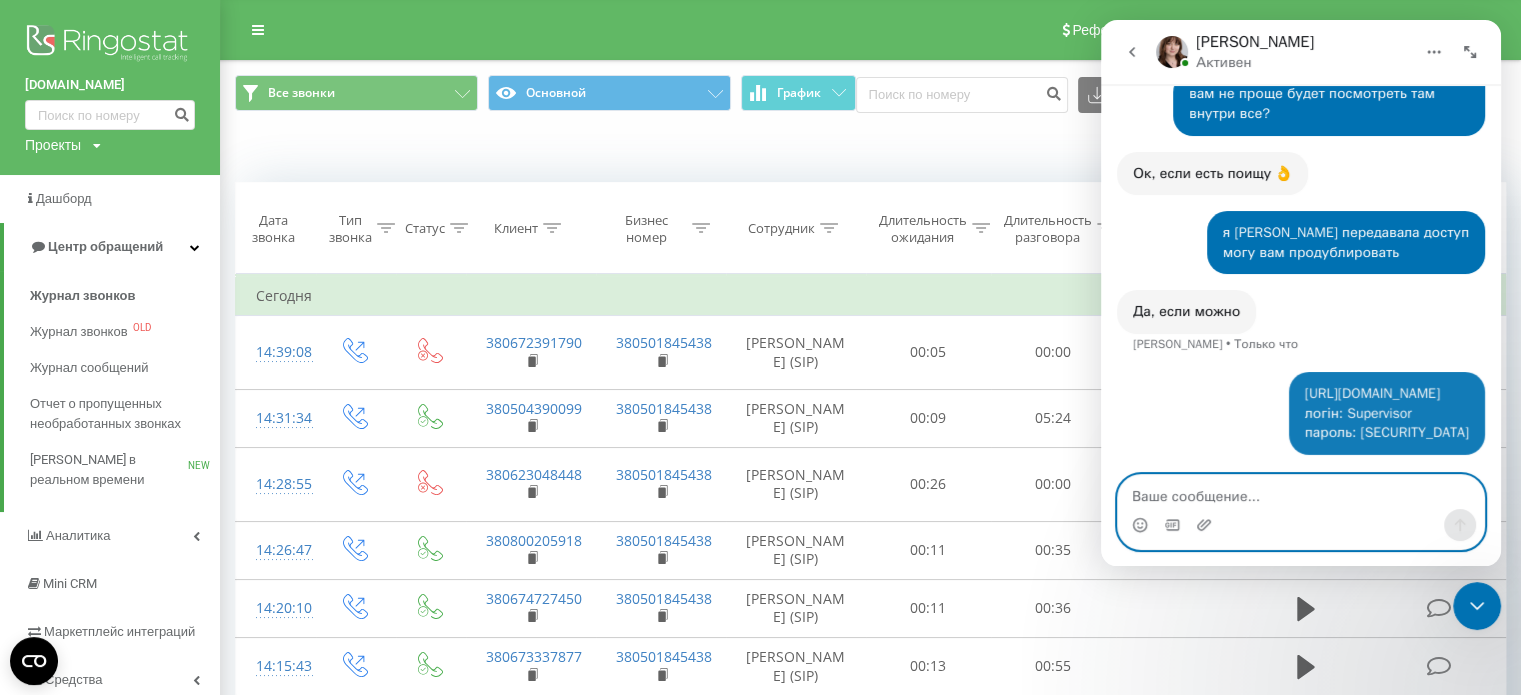 scroll, scrollTop: 3397, scrollLeft: 0, axis: vertical 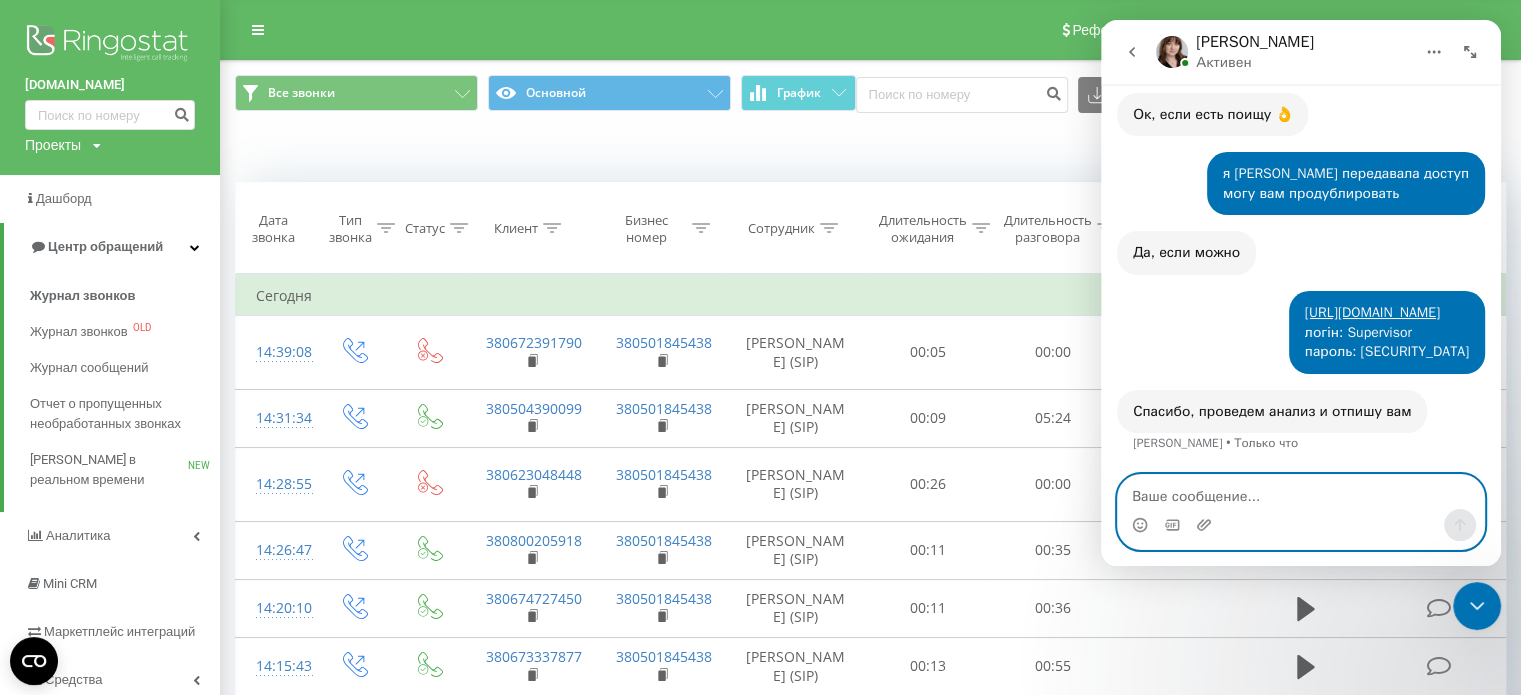 click at bounding box center (1301, 492) 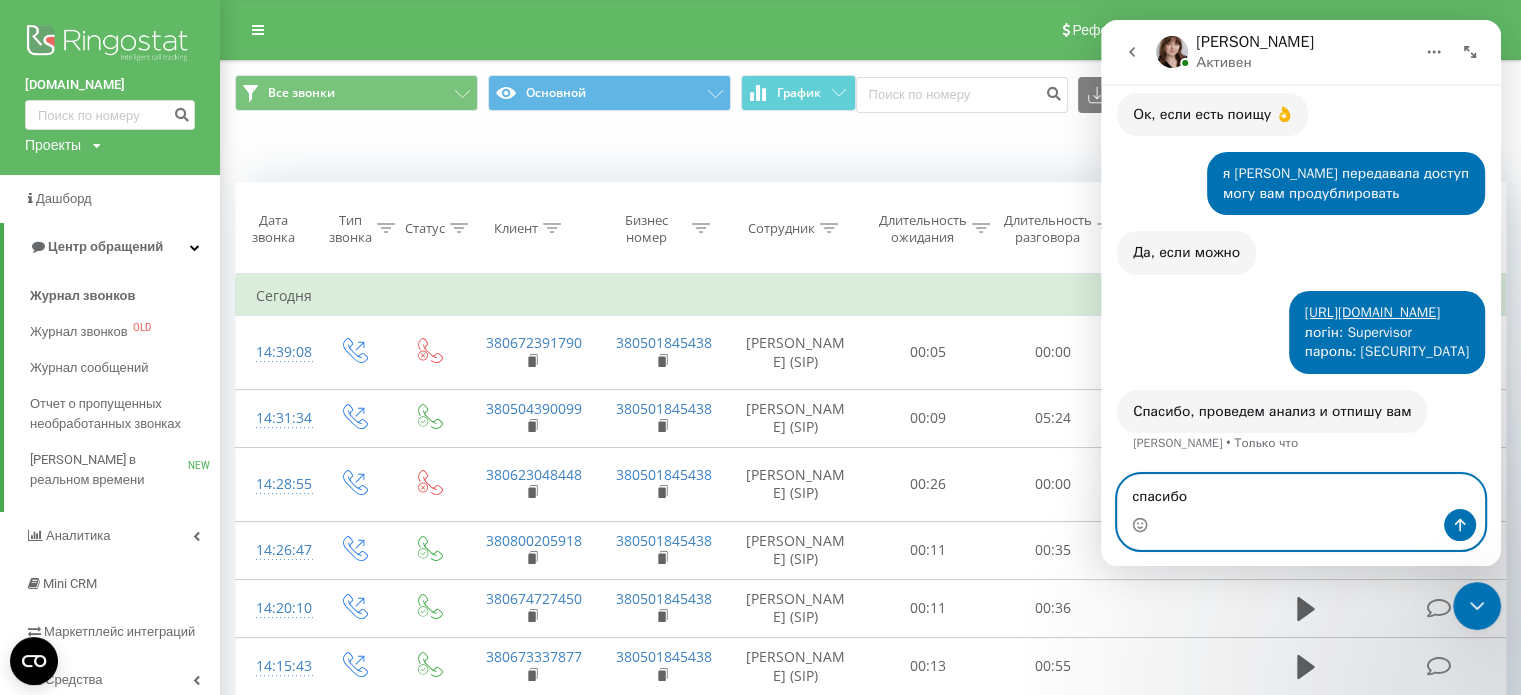 type on "спасибо!" 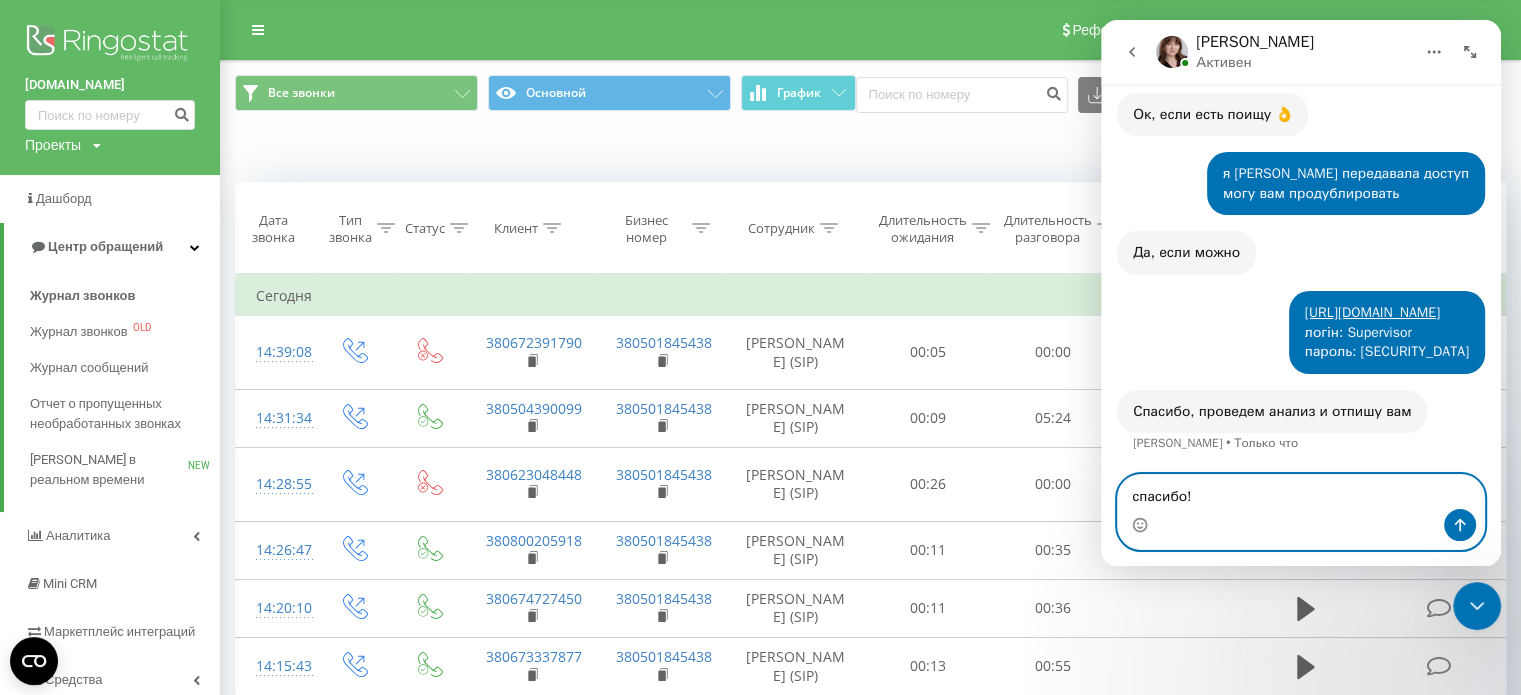 type 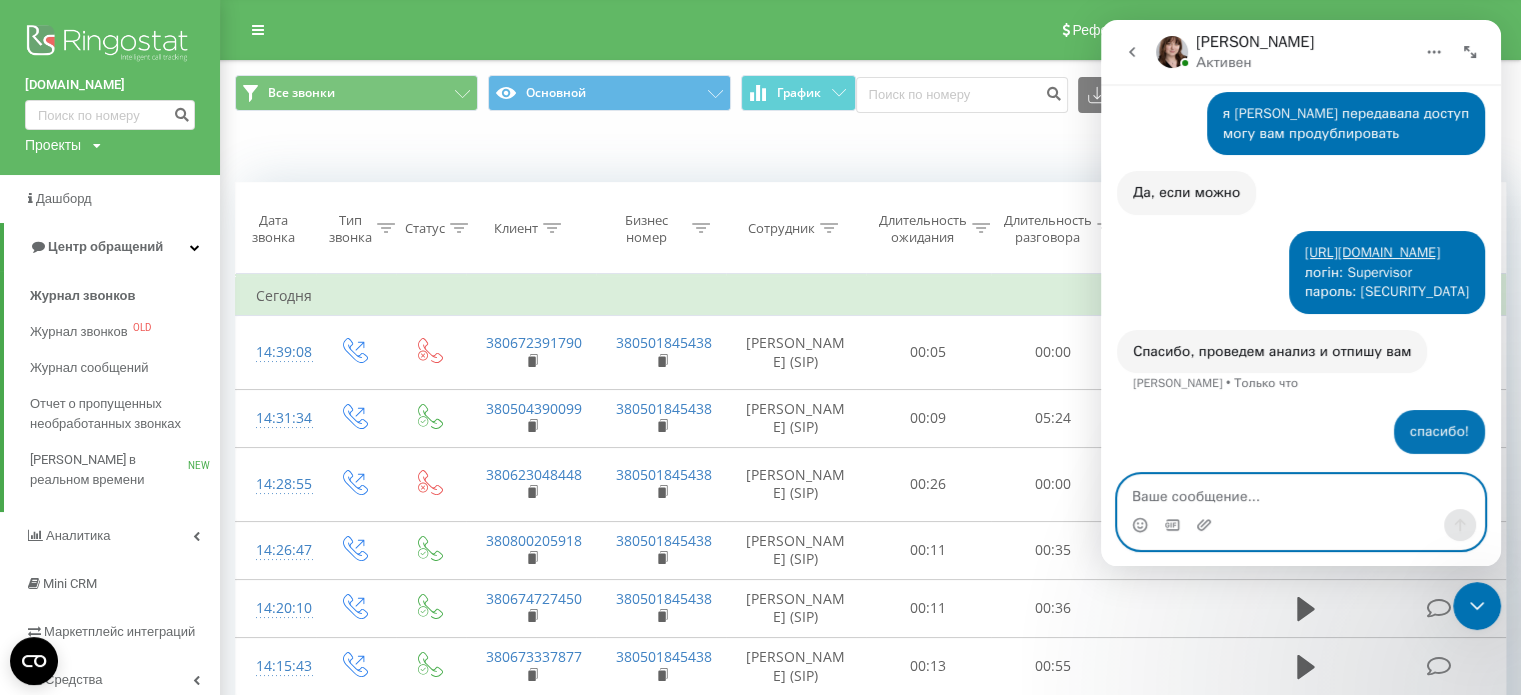 scroll, scrollTop: 3516, scrollLeft: 0, axis: vertical 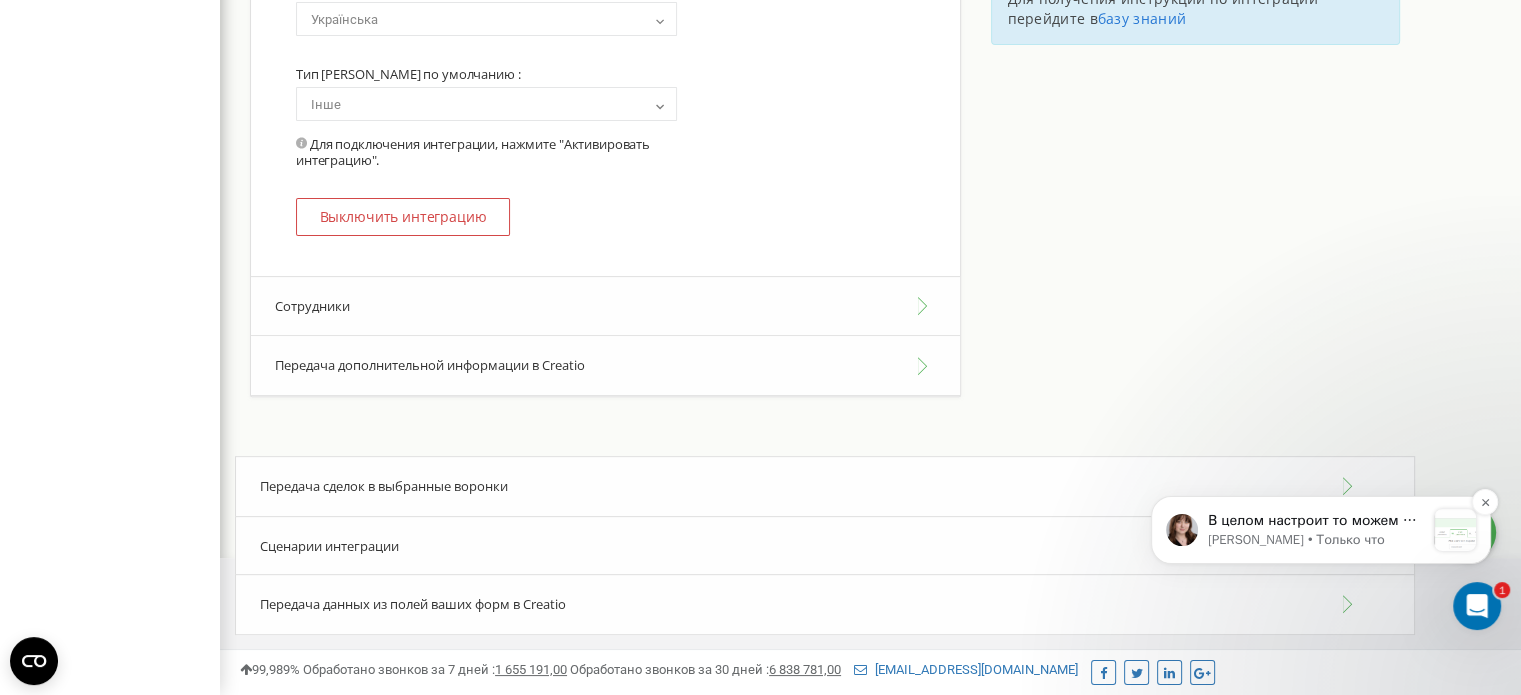 click on "В целом настроит то можем но нужно понять как подписано поле в лиде со стороны СРМ  Тут много знаечний но так чтобы прям было написано "бізнес напрямок" нет" at bounding box center (1316, 521) 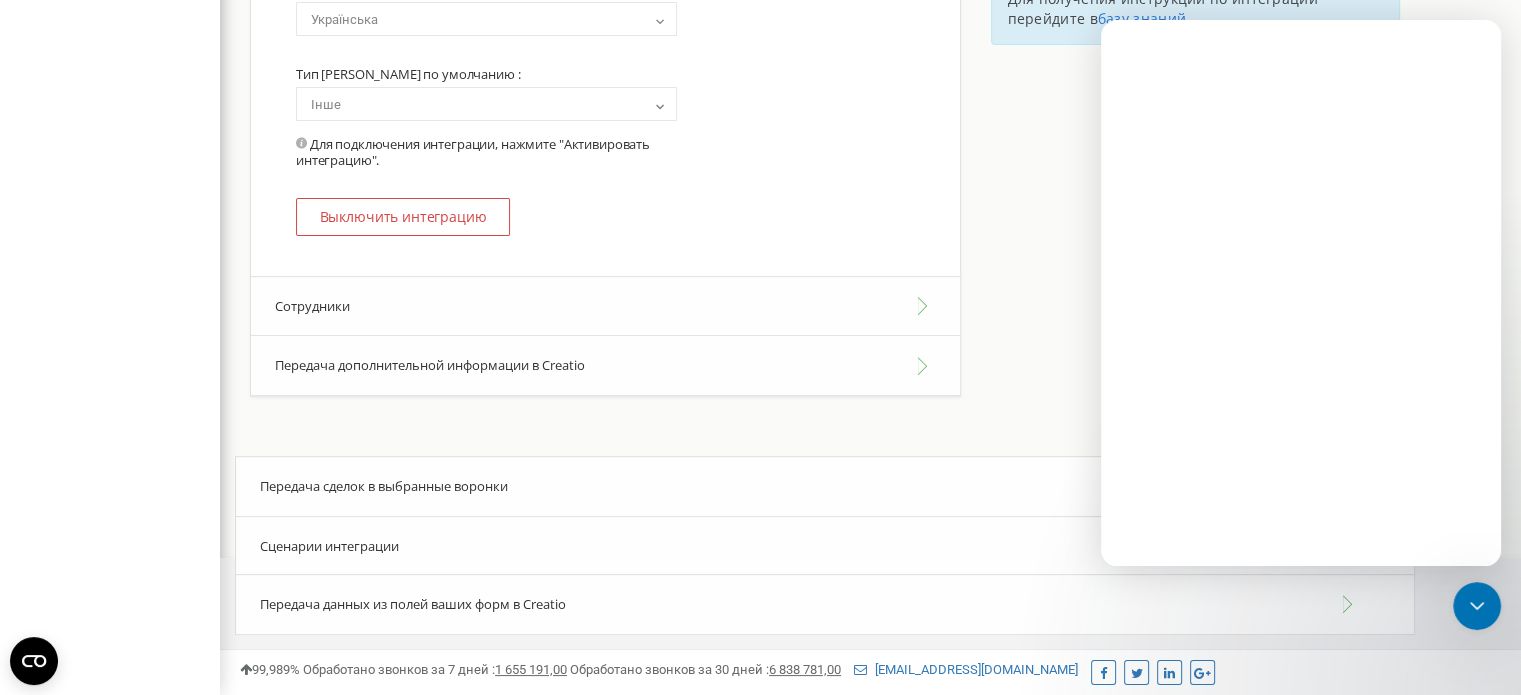 scroll, scrollTop: 0, scrollLeft: 0, axis: both 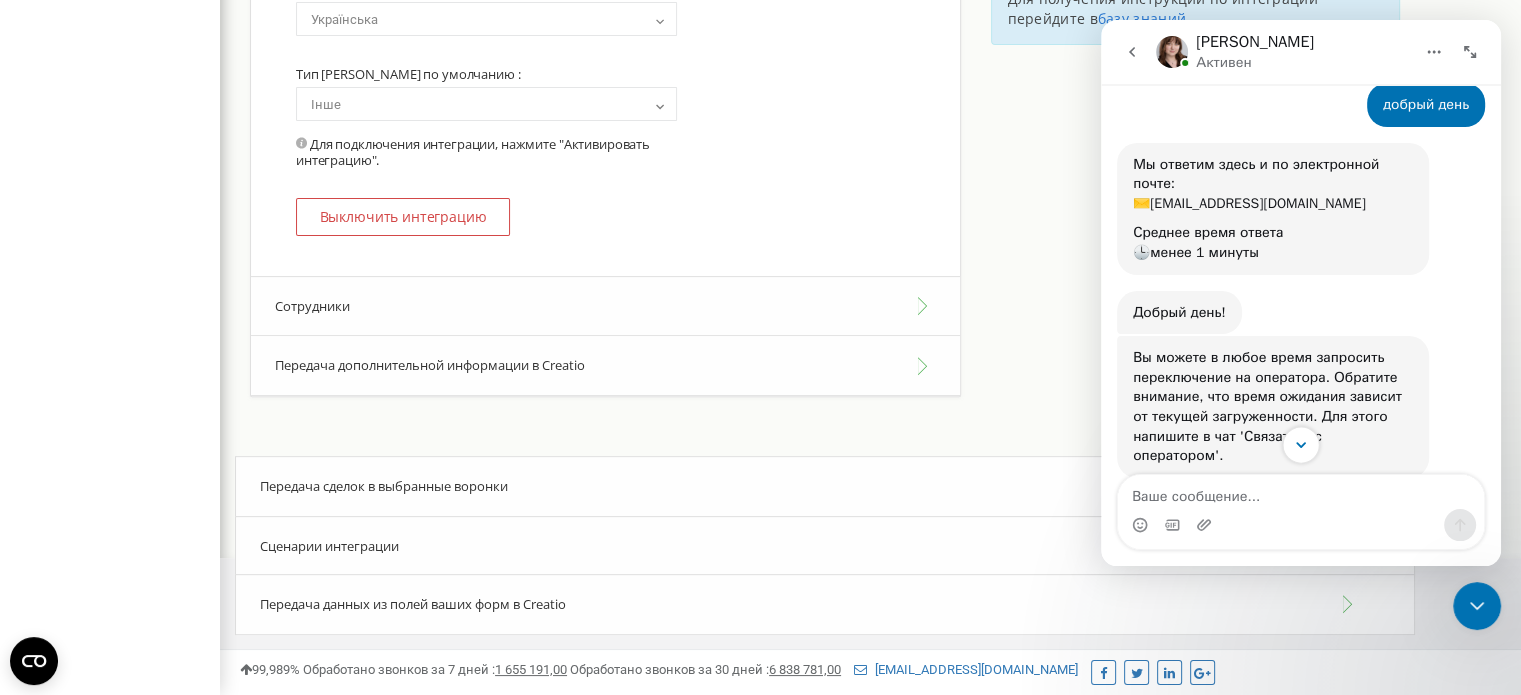 click 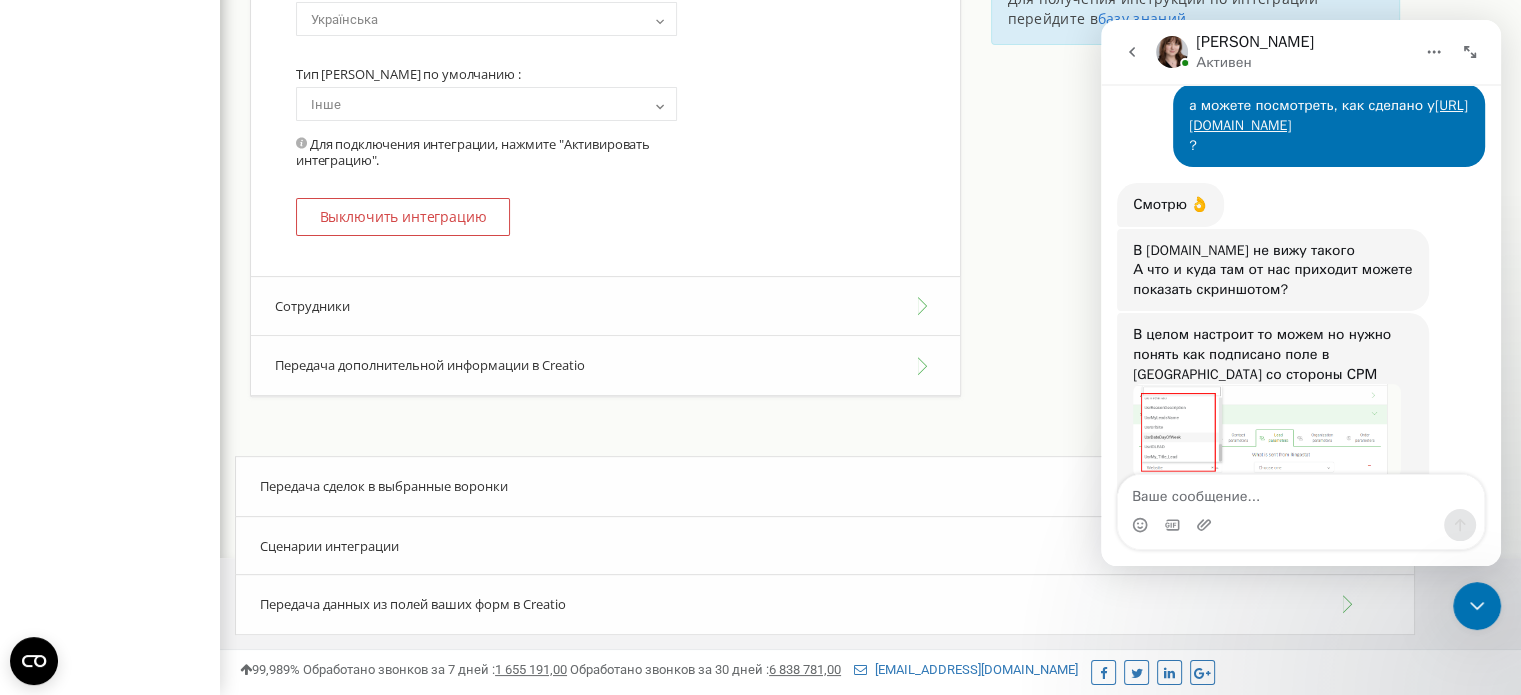 scroll, scrollTop: 2404, scrollLeft: 0, axis: vertical 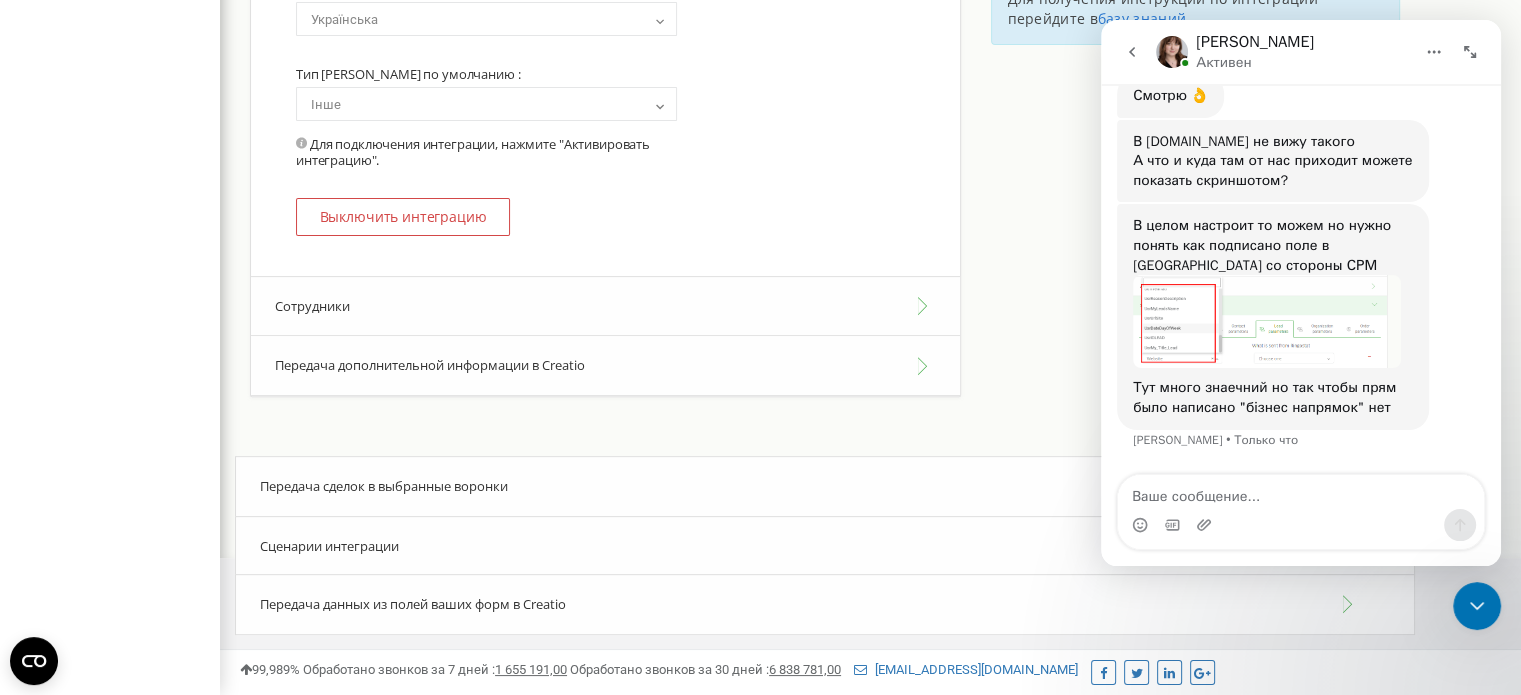 click at bounding box center (1267, 321) 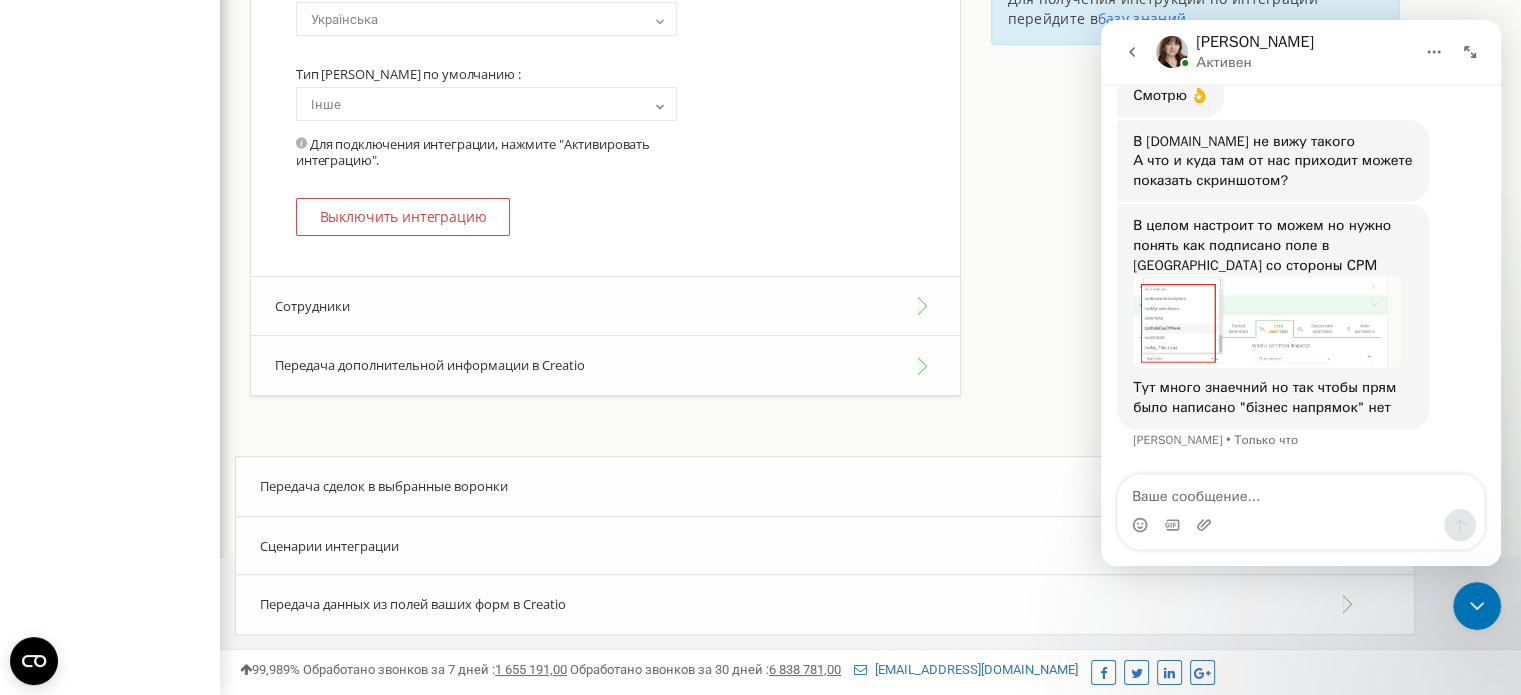 scroll, scrollTop: 0, scrollLeft: 0, axis: both 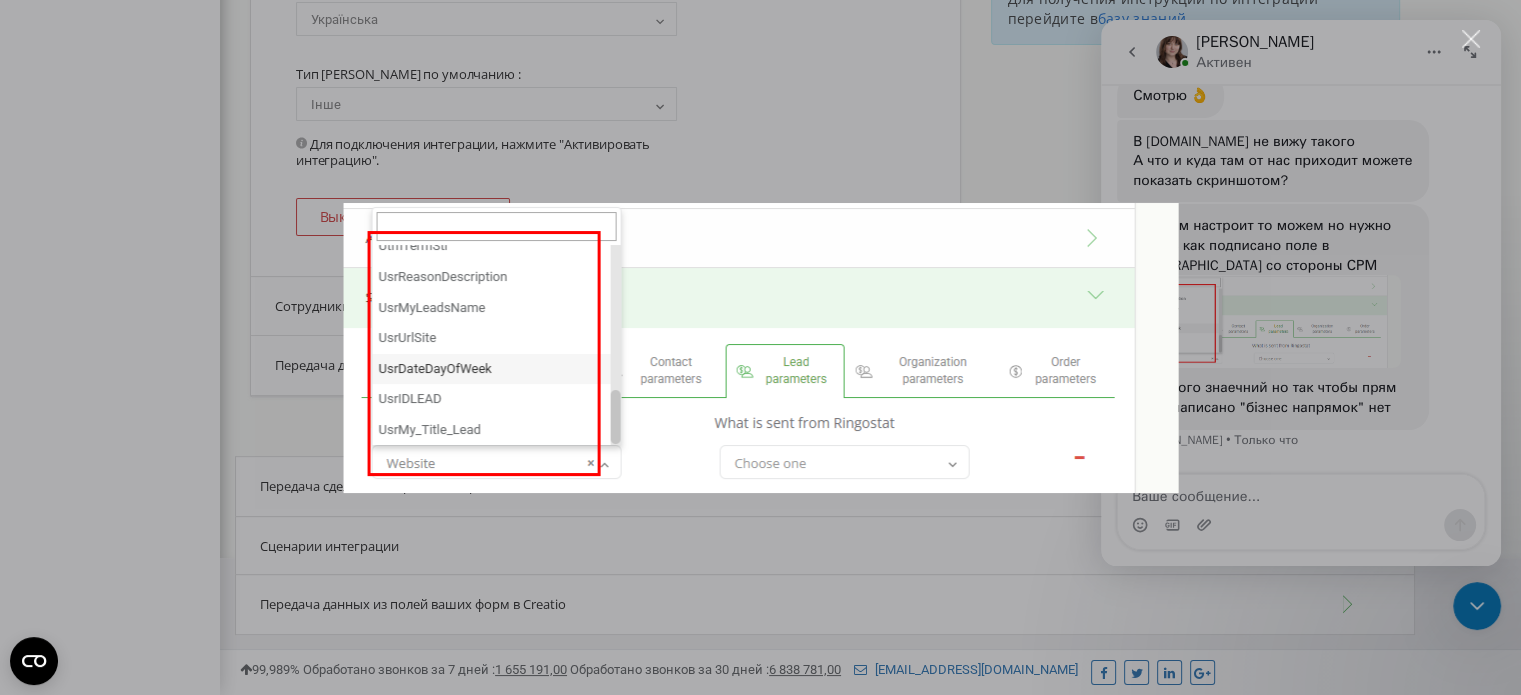 click at bounding box center (760, 347) 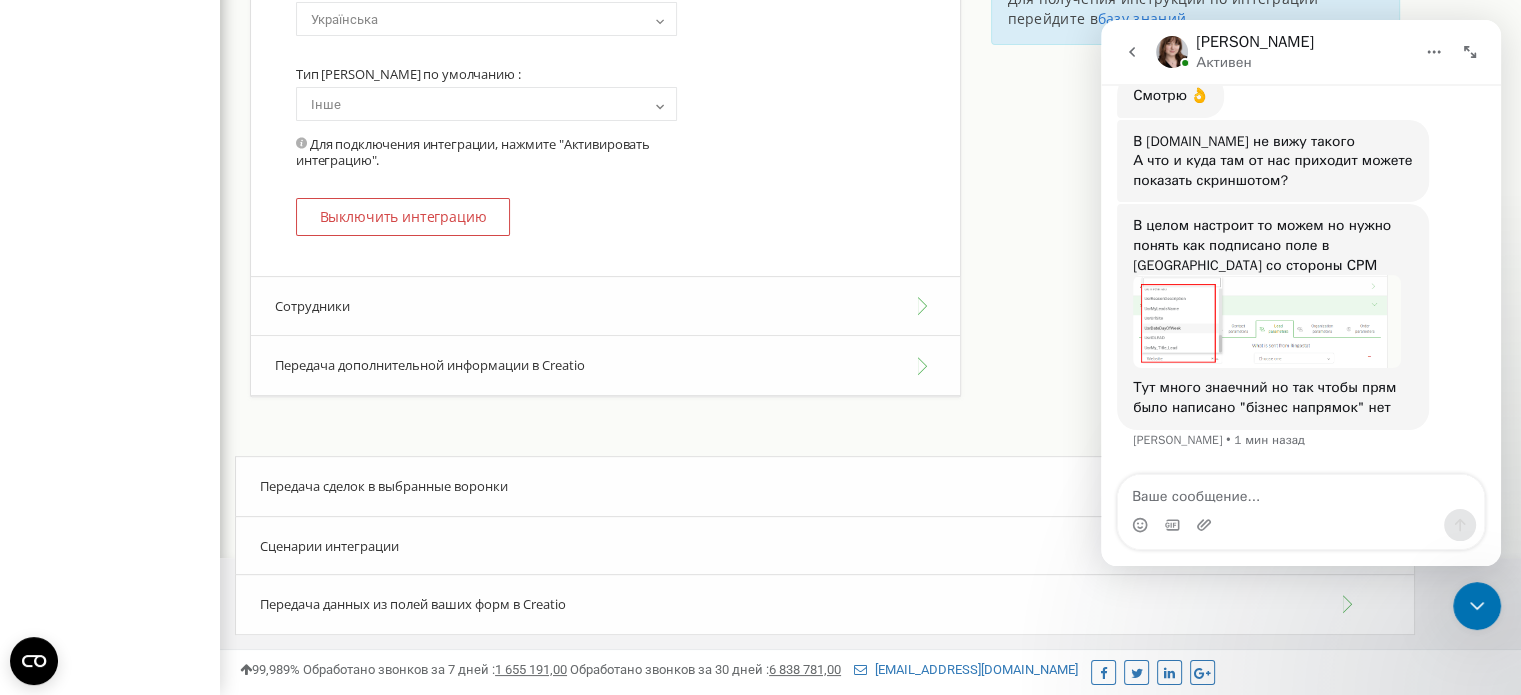 click at bounding box center [1267, 321] 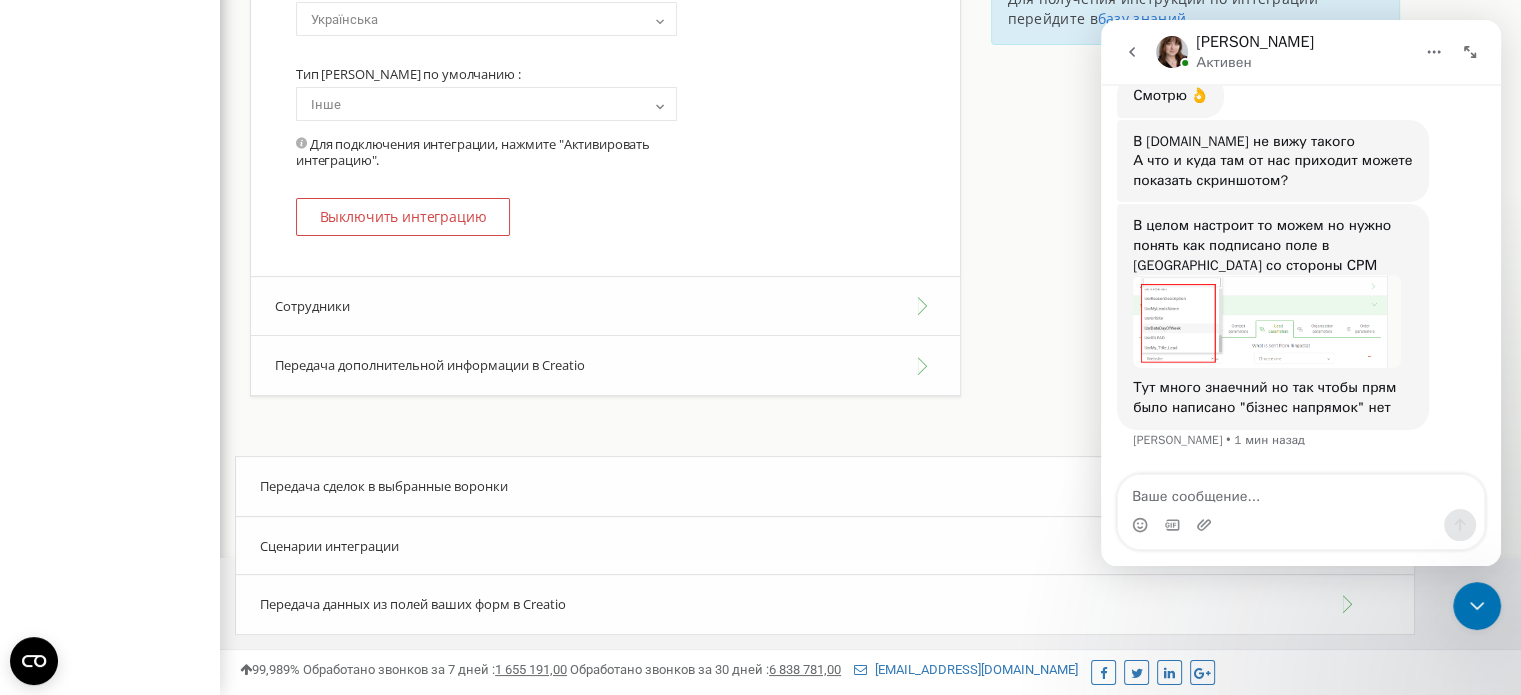 scroll, scrollTop: 0, scrollLeft: 0, axis: both 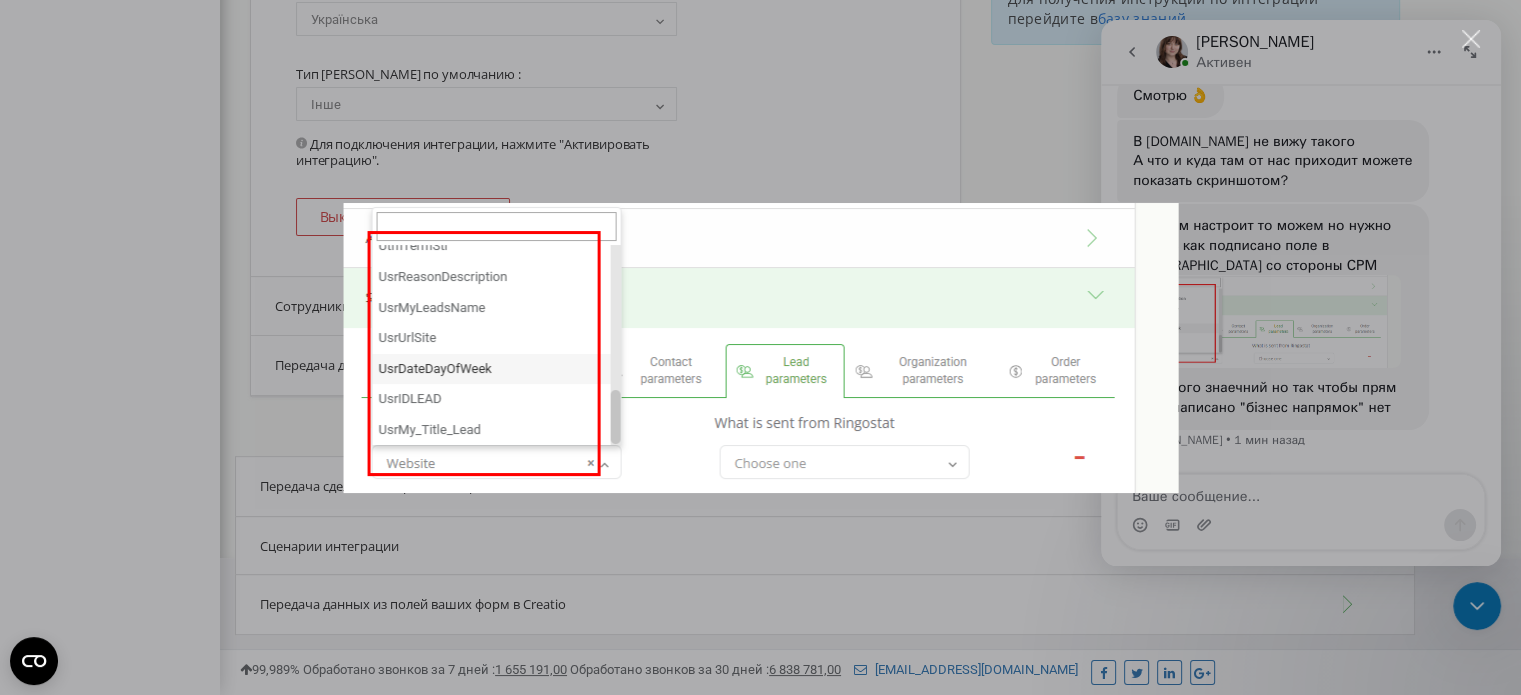 click at bounding box center (760, 347) 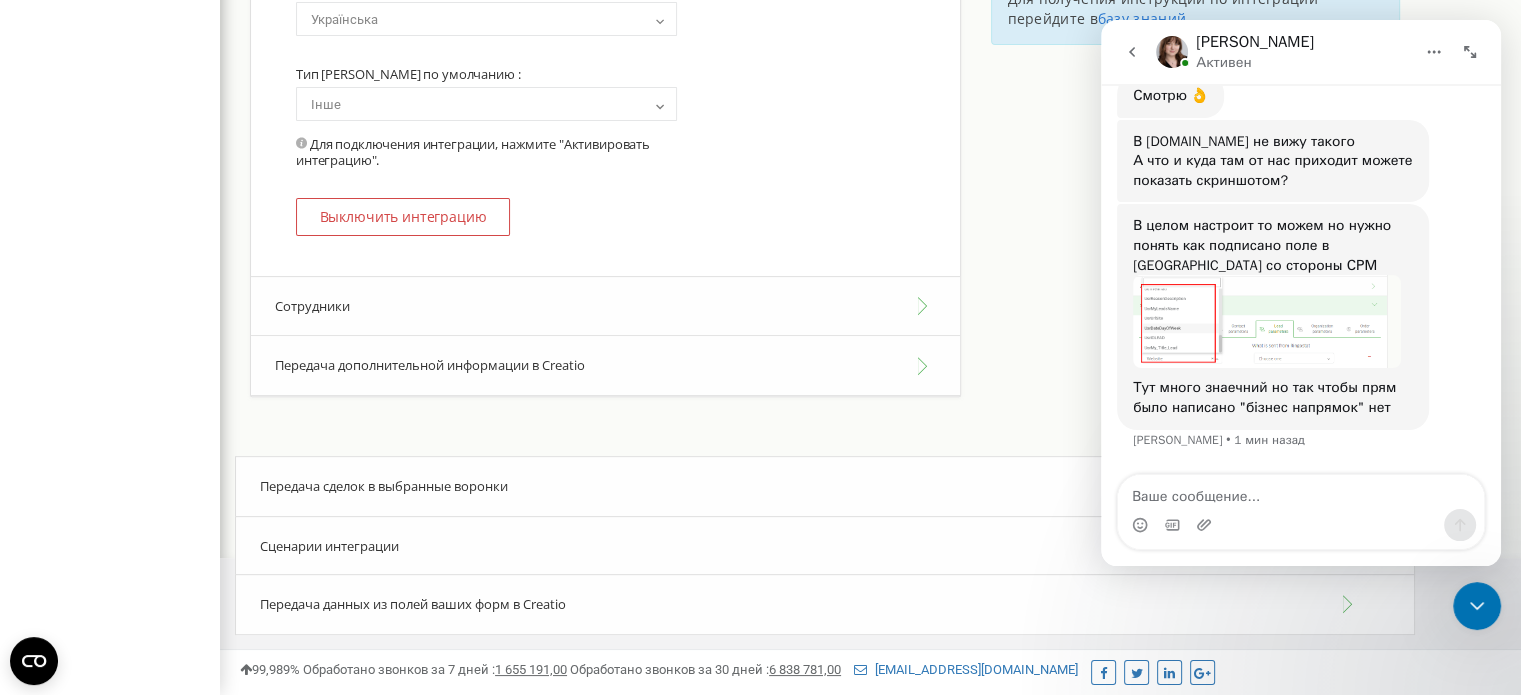 click at bounding box center [1267, 321] 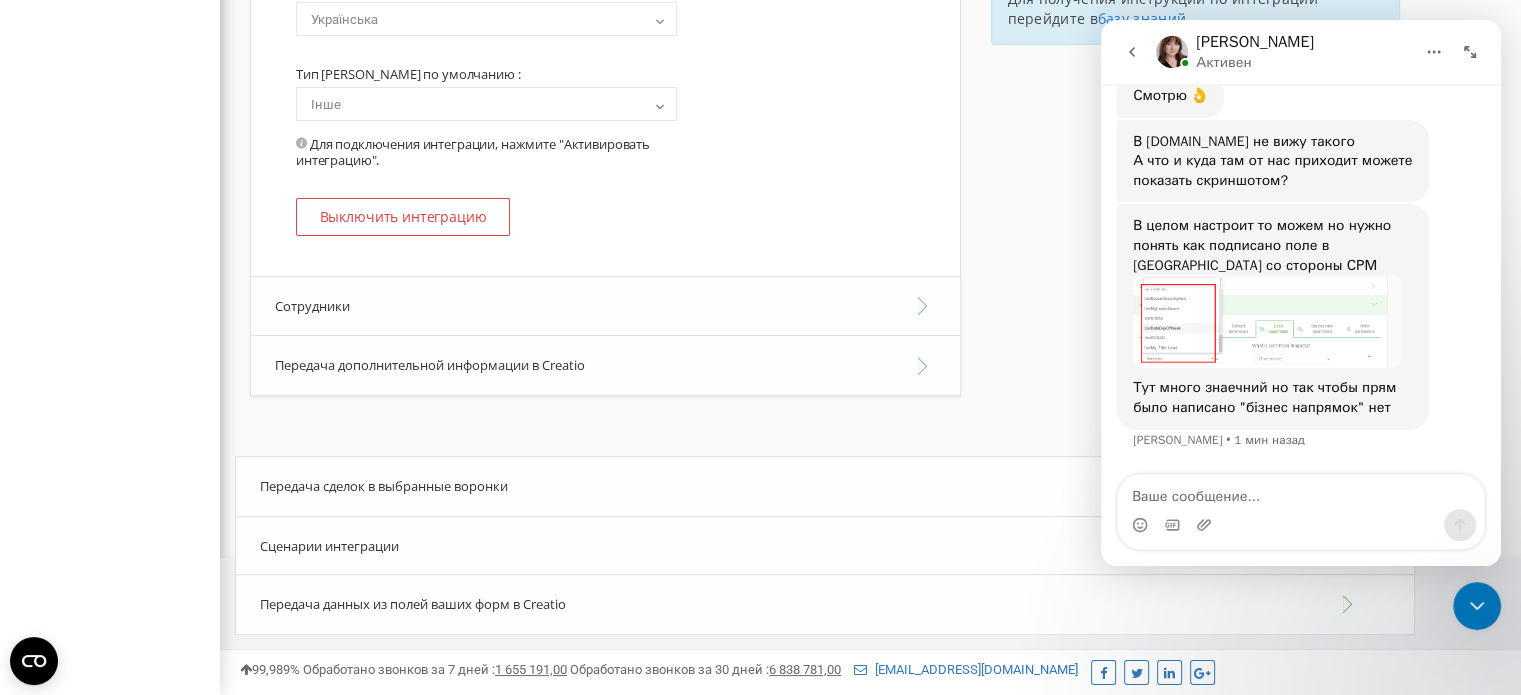 scroll, scrollTop: 0, scrollLeft: 0, axis: both 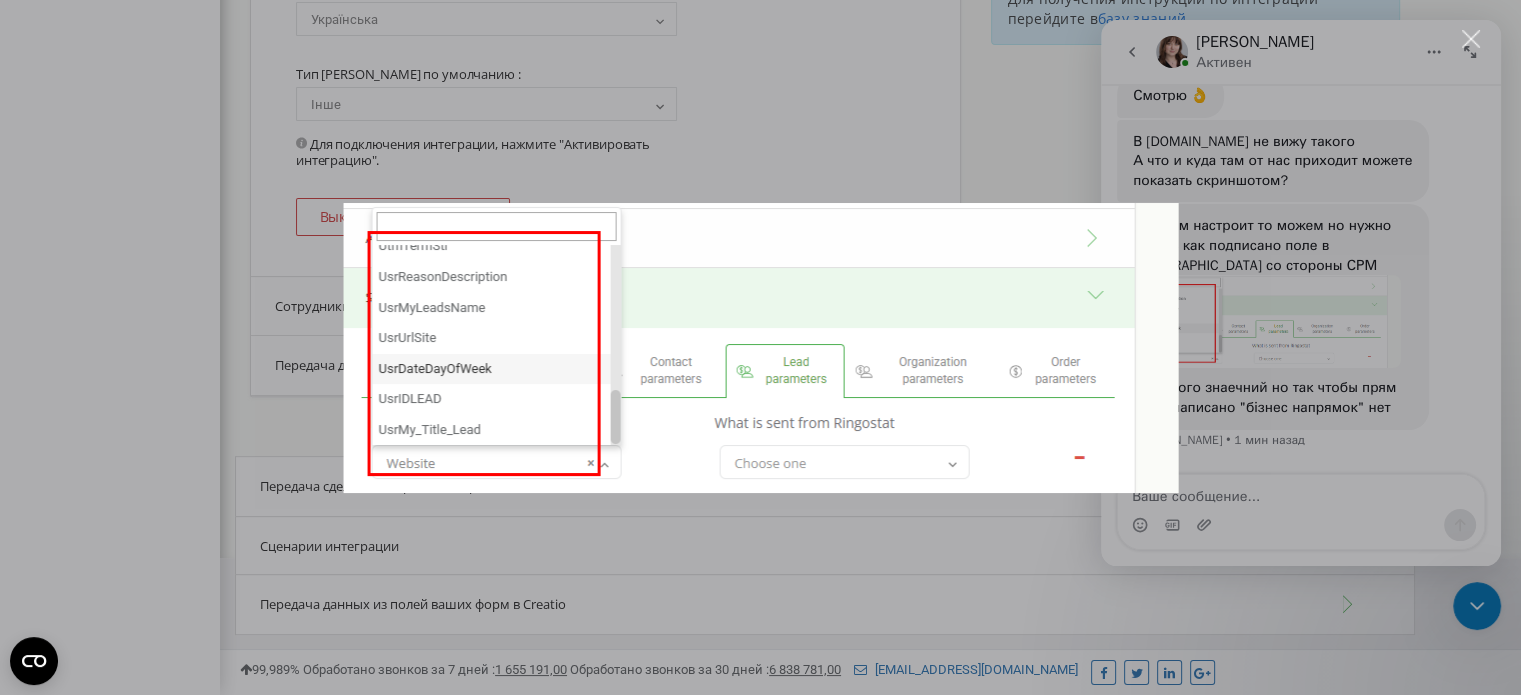 click at bounding box center (760, 347) 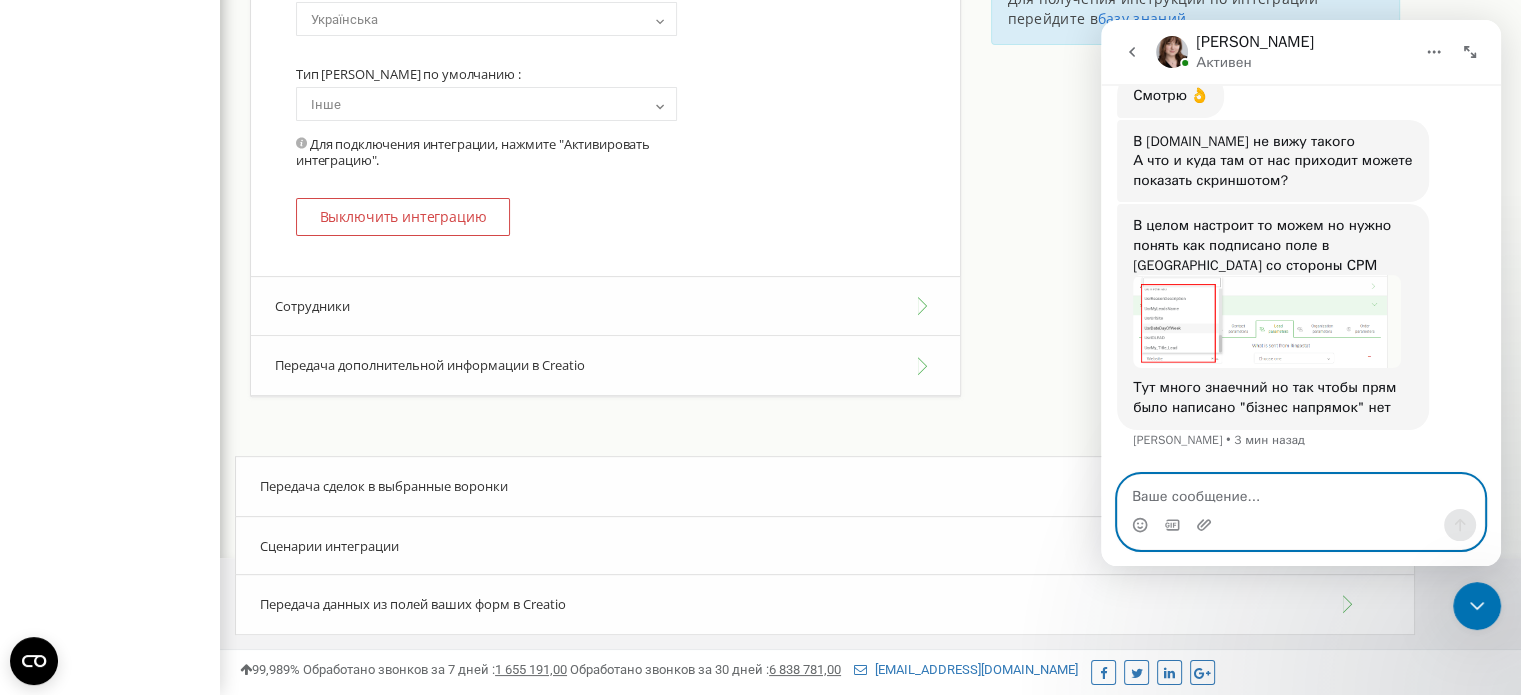 click at bounding box center [1301, 492] 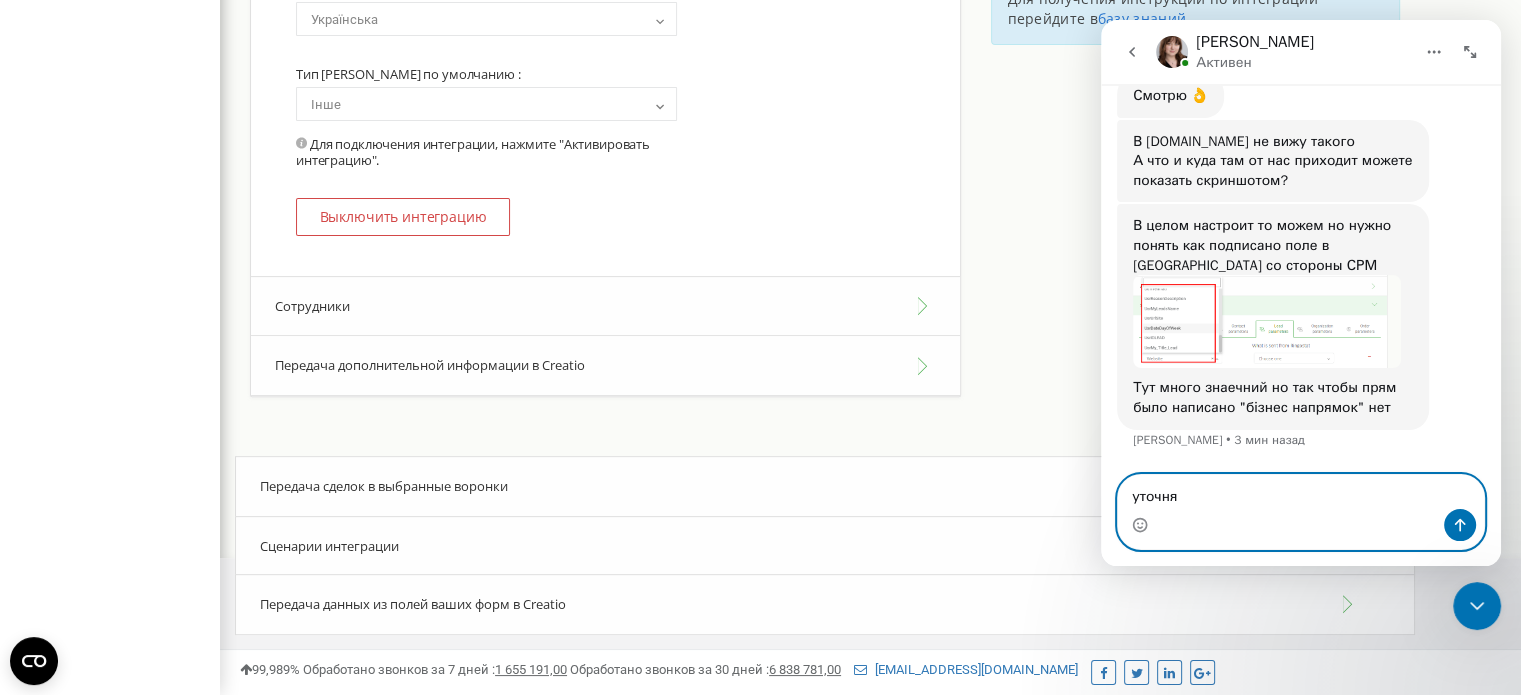 type on "уточняю" 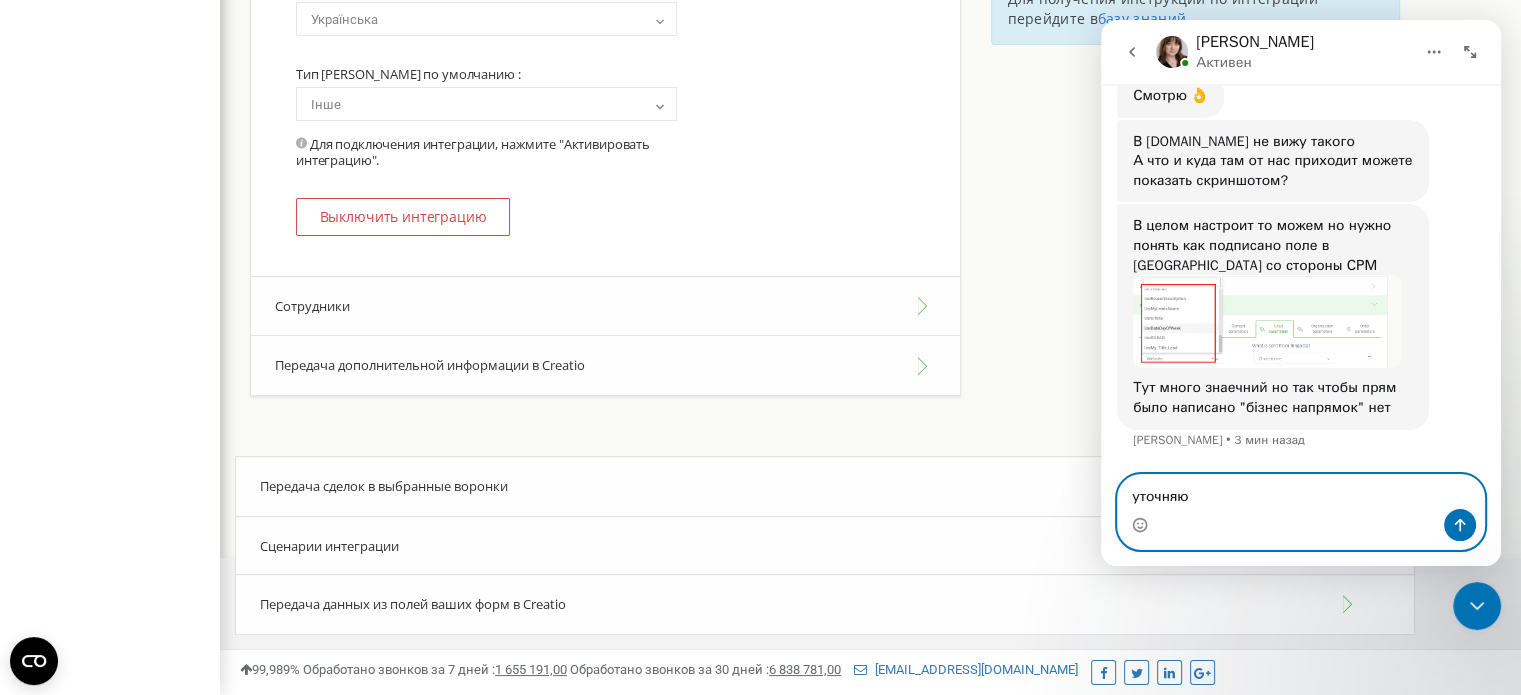 type 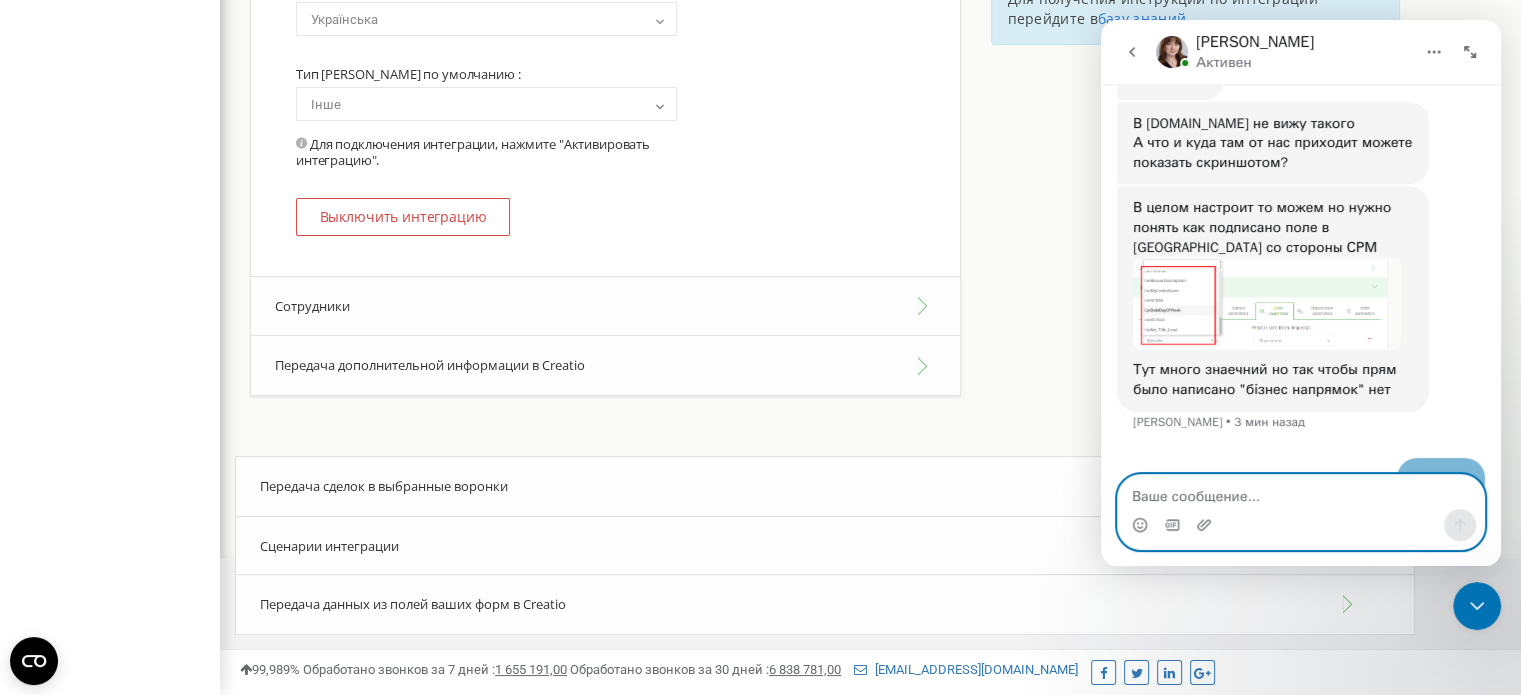 scroll, scrollTop: 2, scrollLeft: 0, axis: vertical 